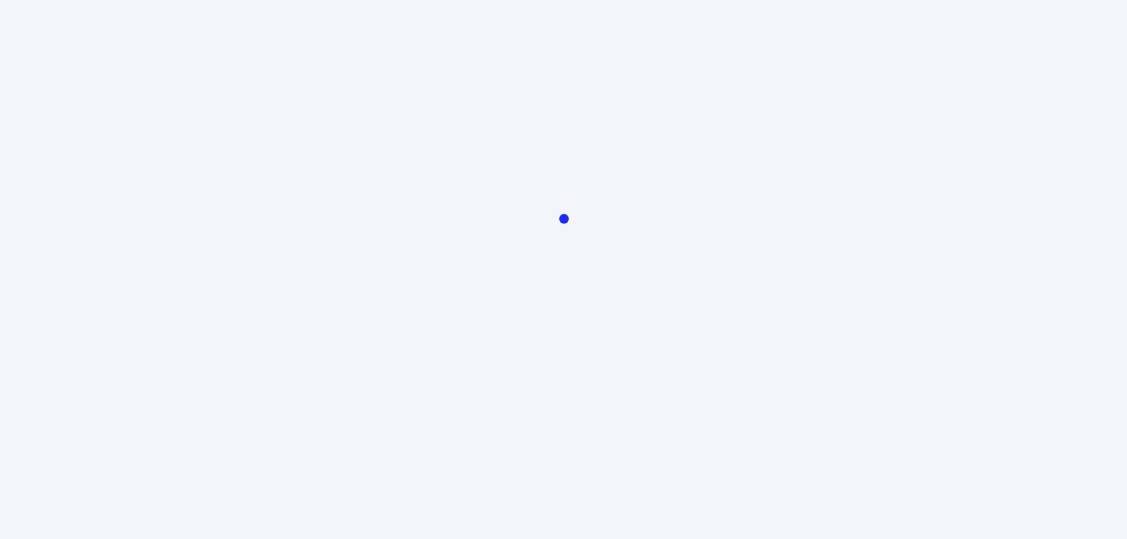 scroll, scrollTop: 0, scrollLeft: 0, axis: both 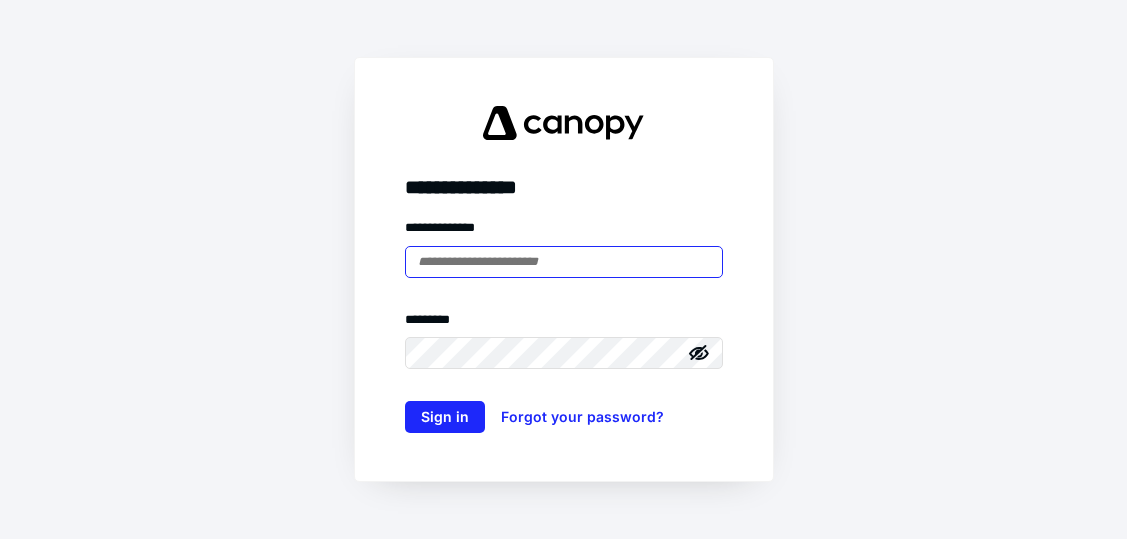 click at bounding box center [564, 262] 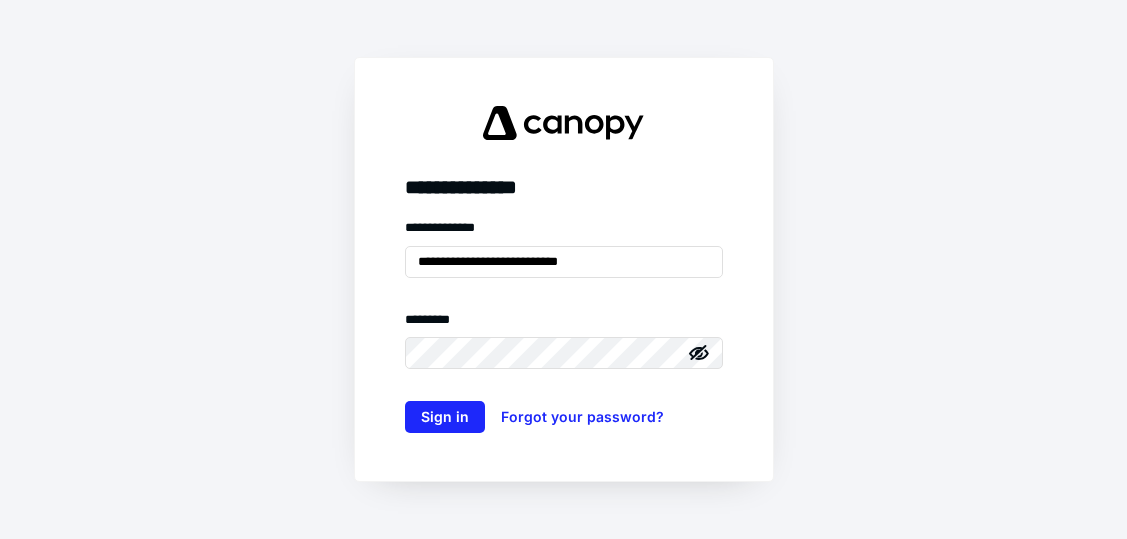 click on "******** *" at bounding box center (564, 324) 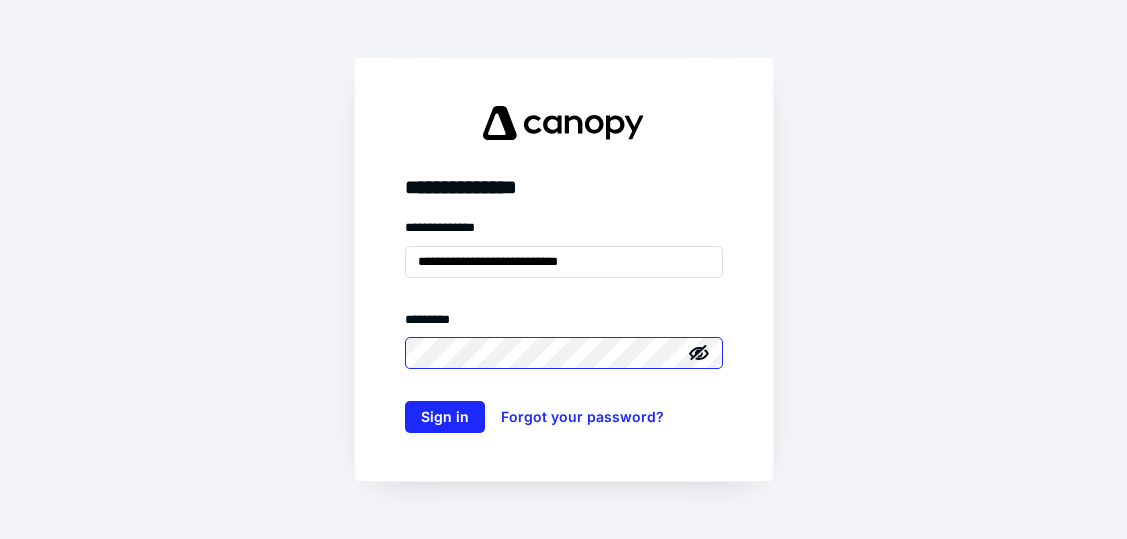 click on "Sign in" at bounding box center [445, 417] 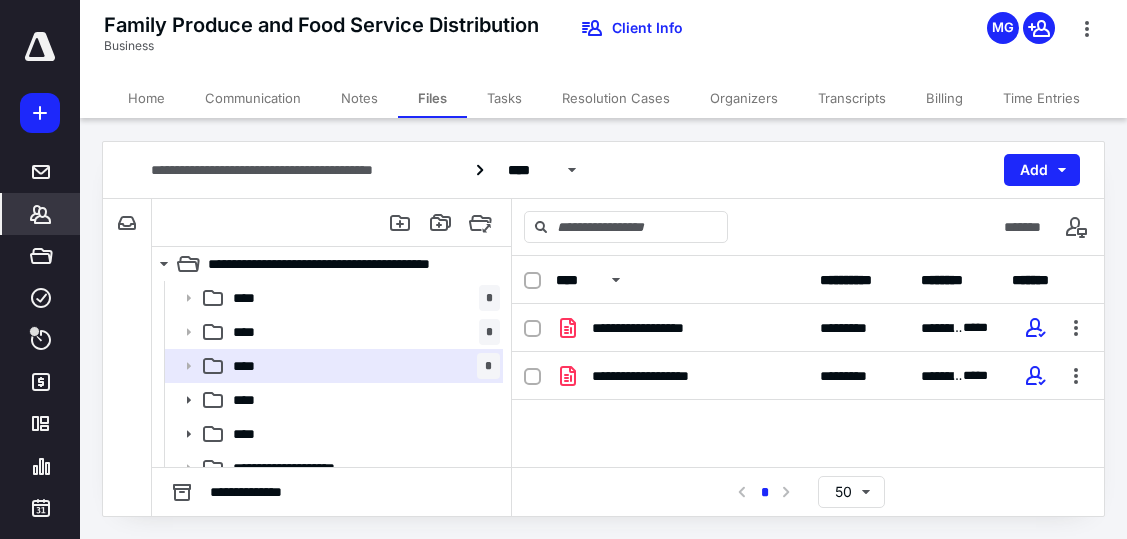 click 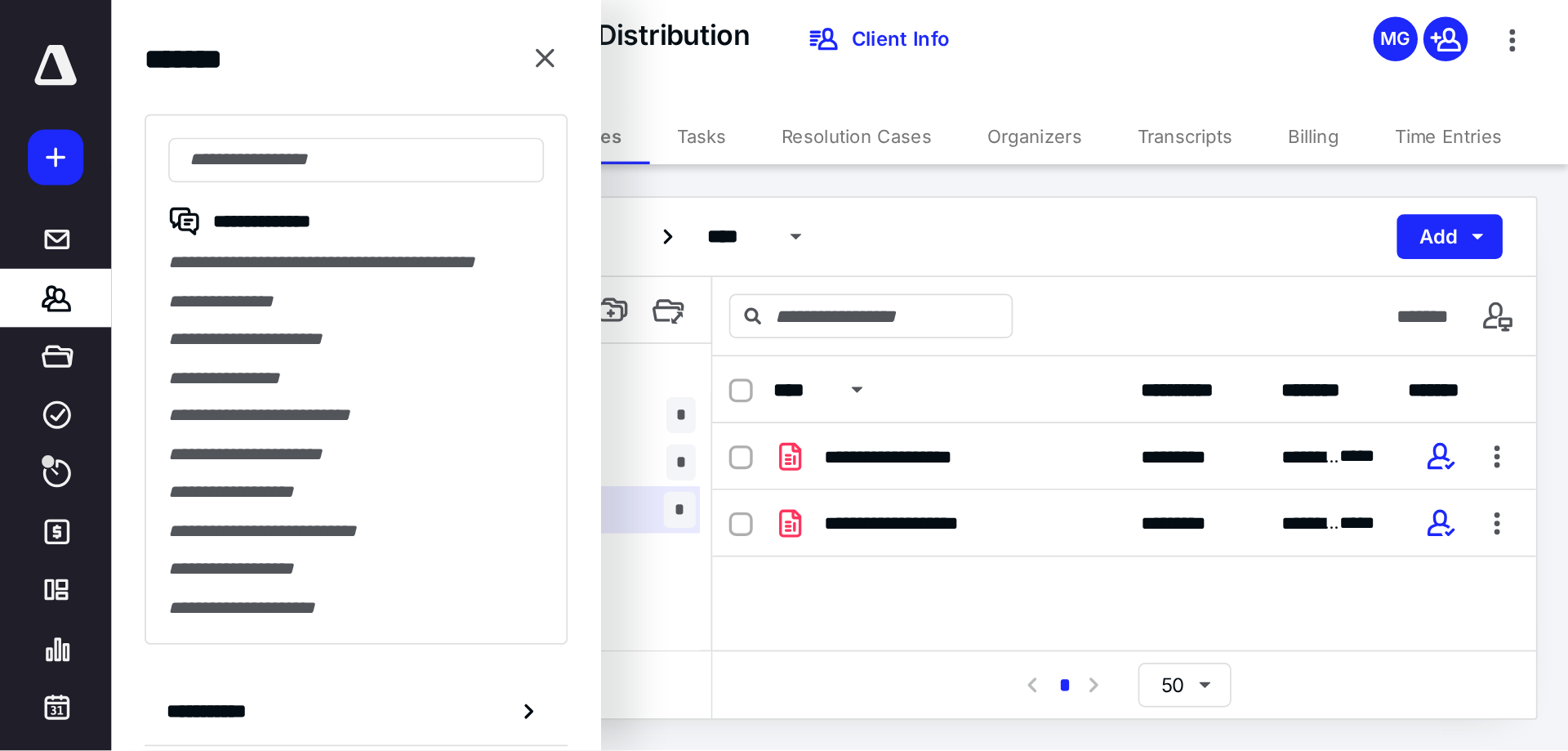 scroll, scrollTop: 0, scrollLeft: 0, axis: both 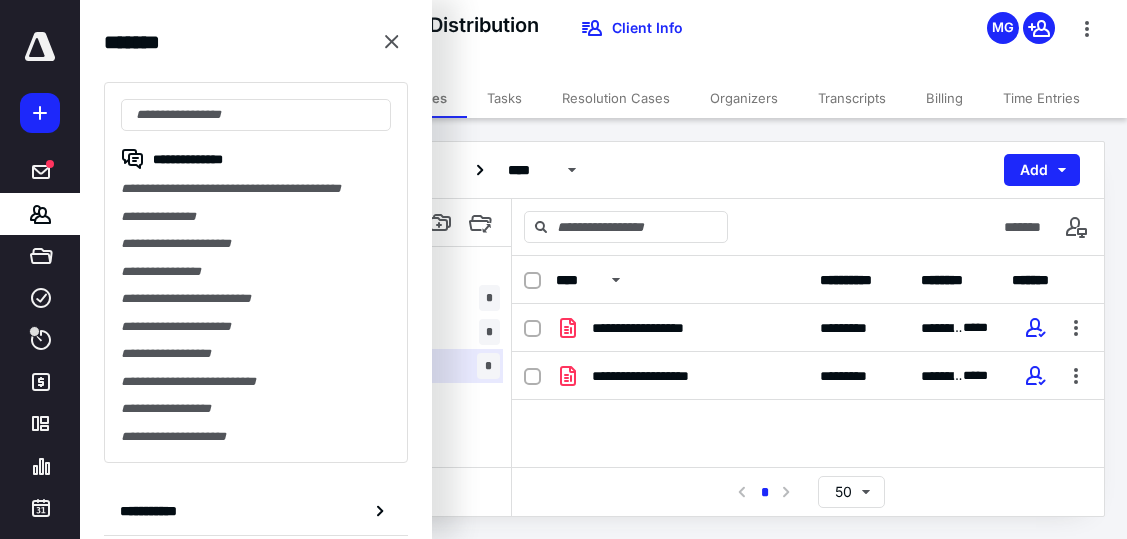 click on "**********" at bounding box center [256, 272] 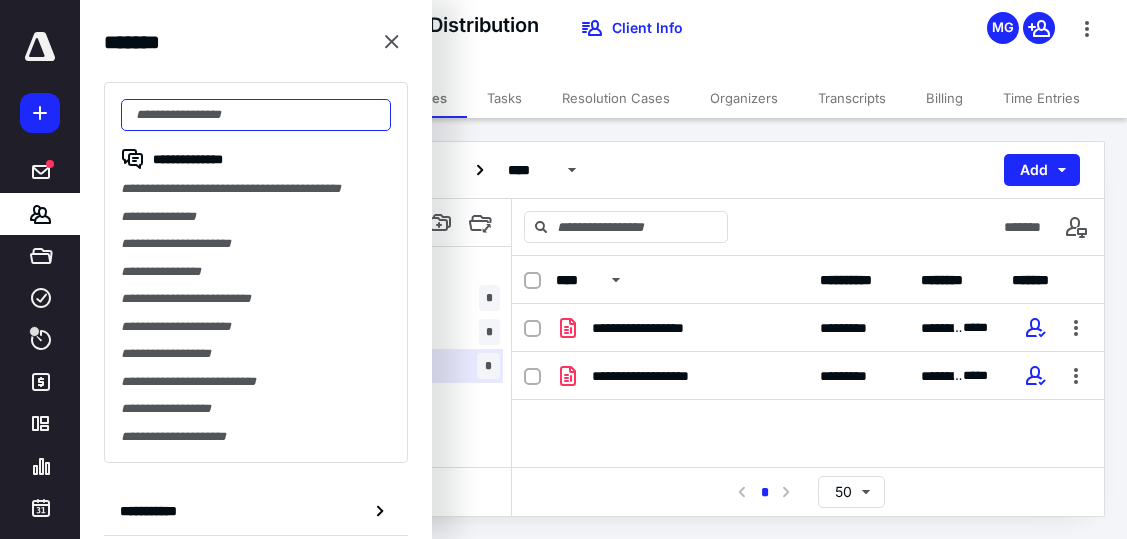 click at bounding box center [256, 115] 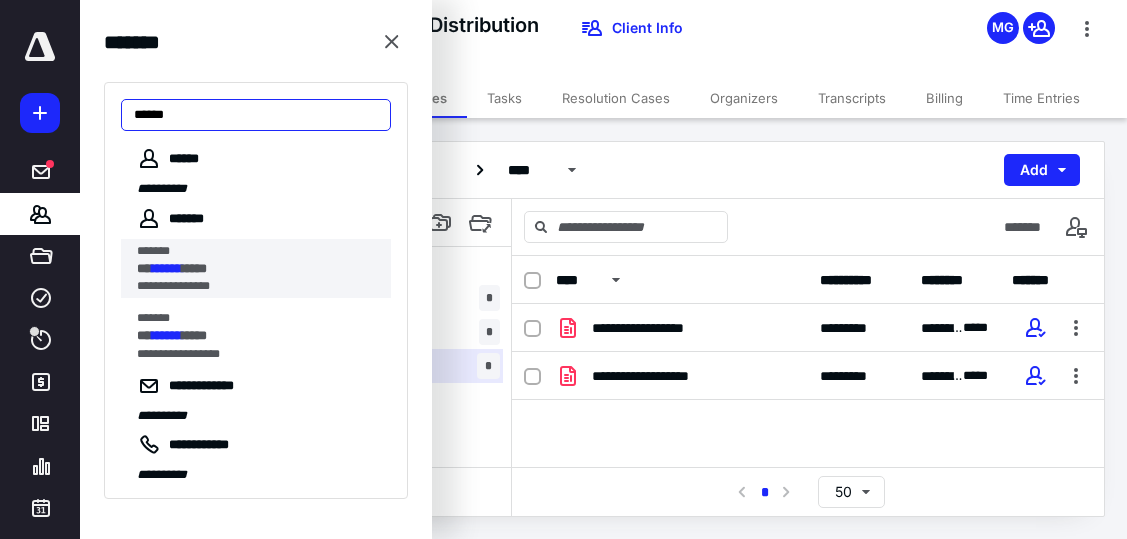 type on "******" 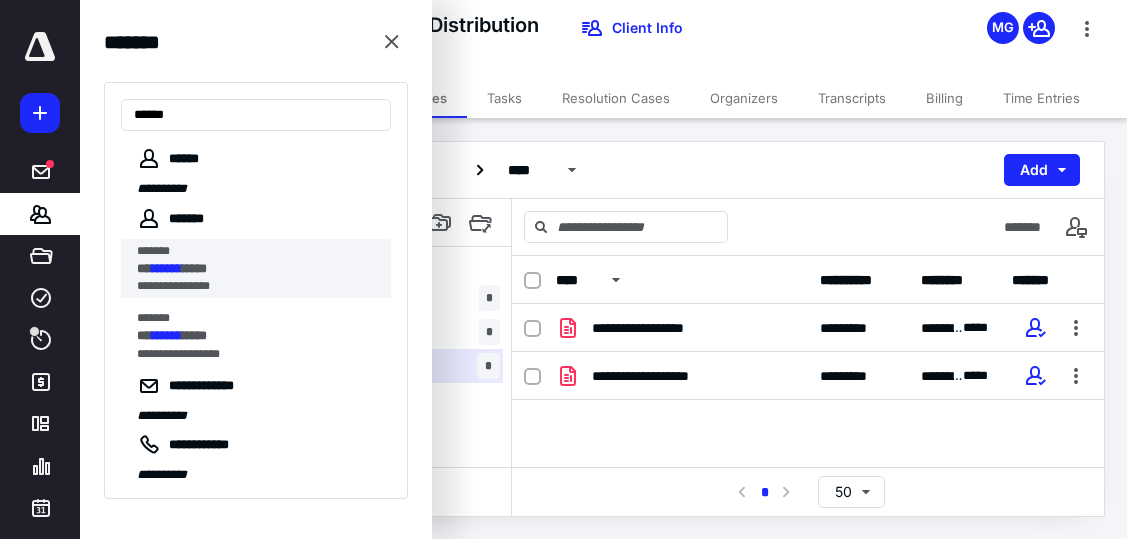 click on "******" at bounding box center [167, 268] 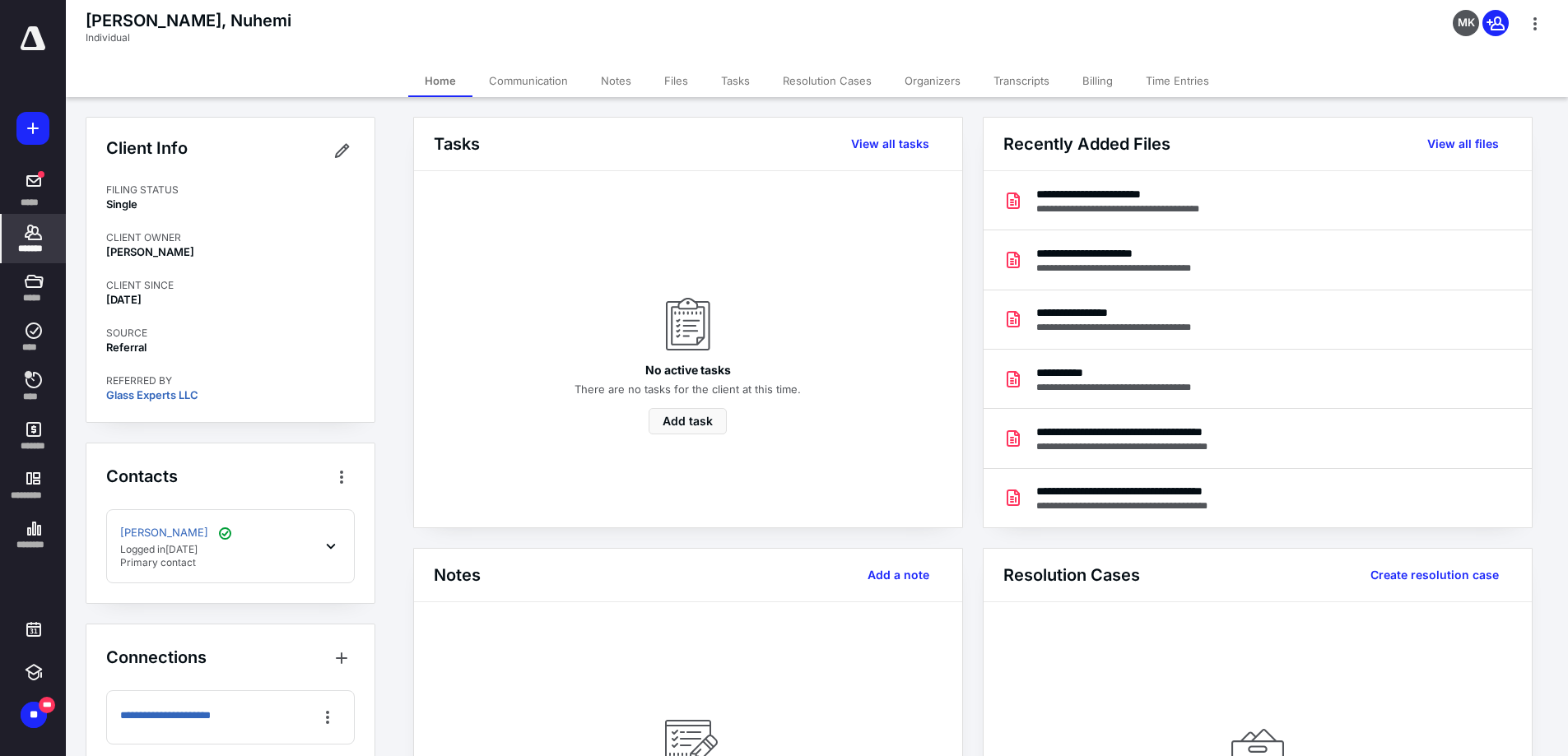 click on "Files" at bounding box center [676, 81] 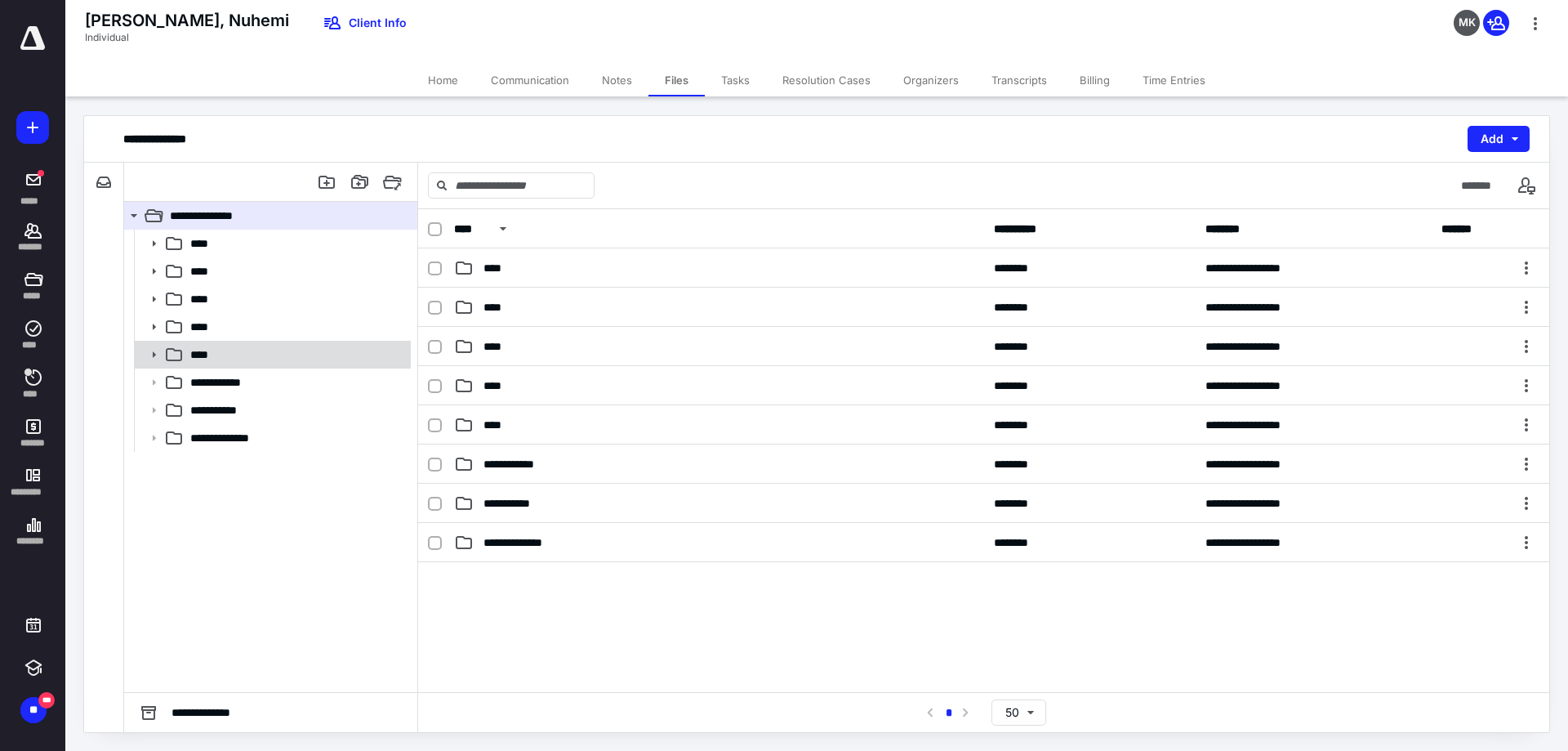 click 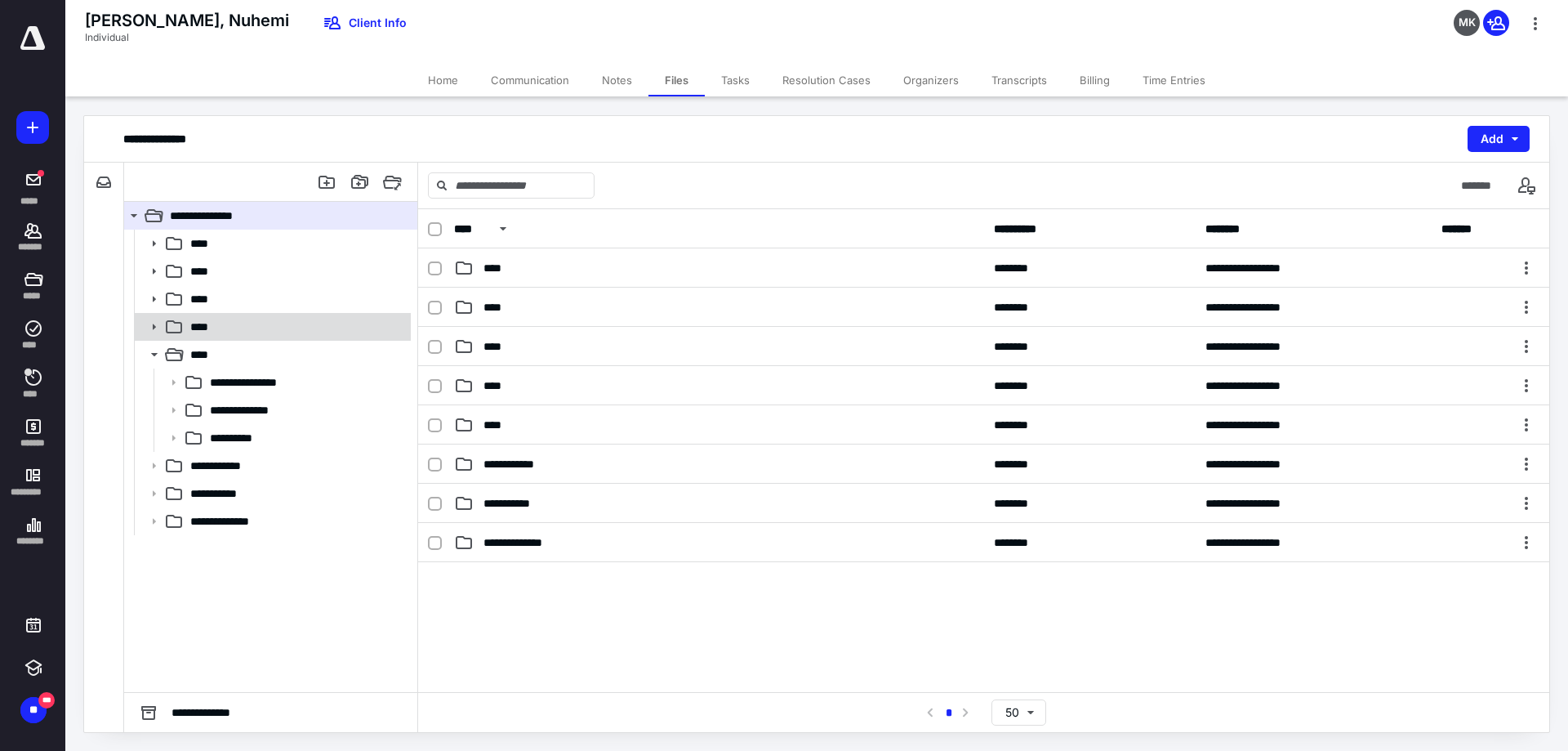click 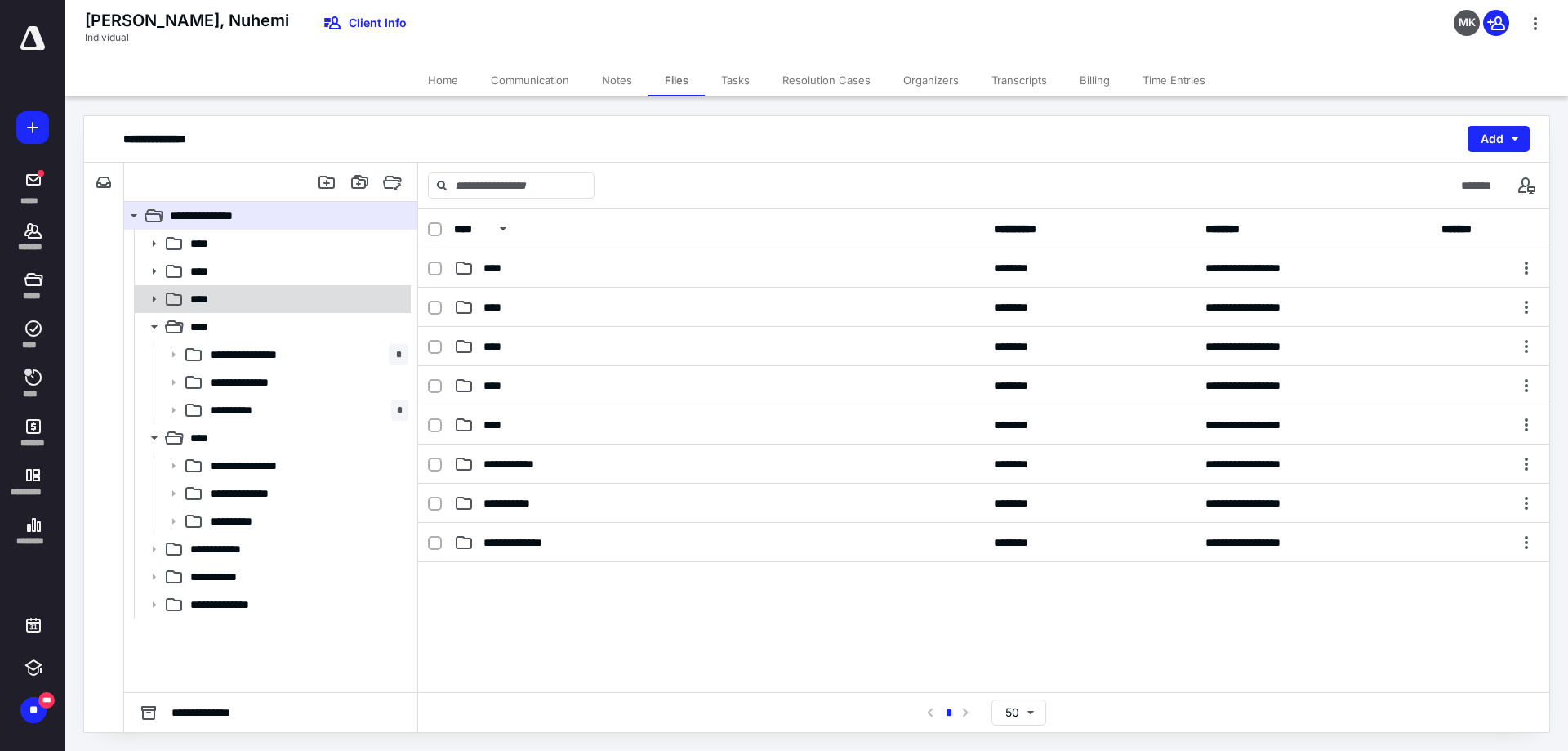 click 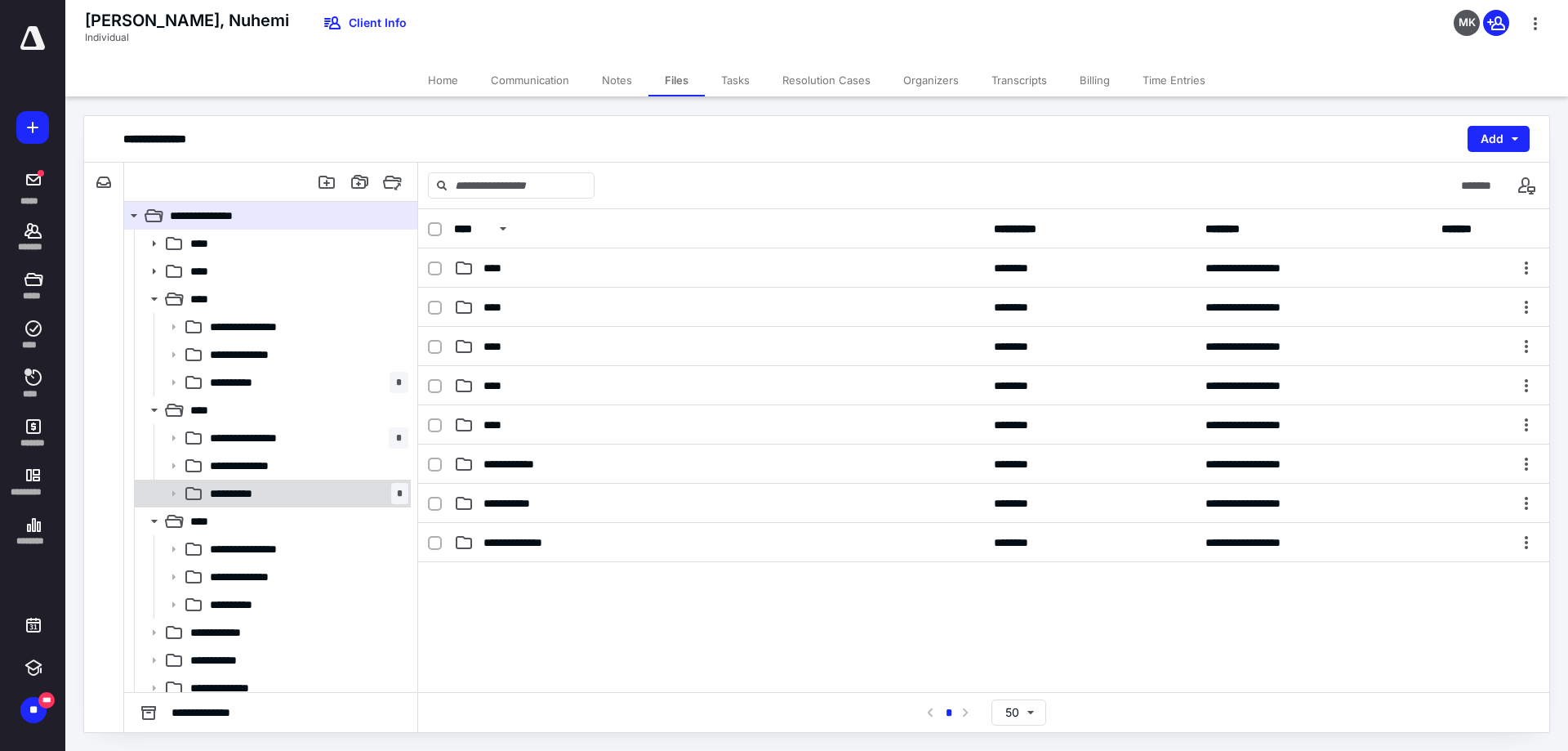 click on "**********" at bounding box center (271, 494) 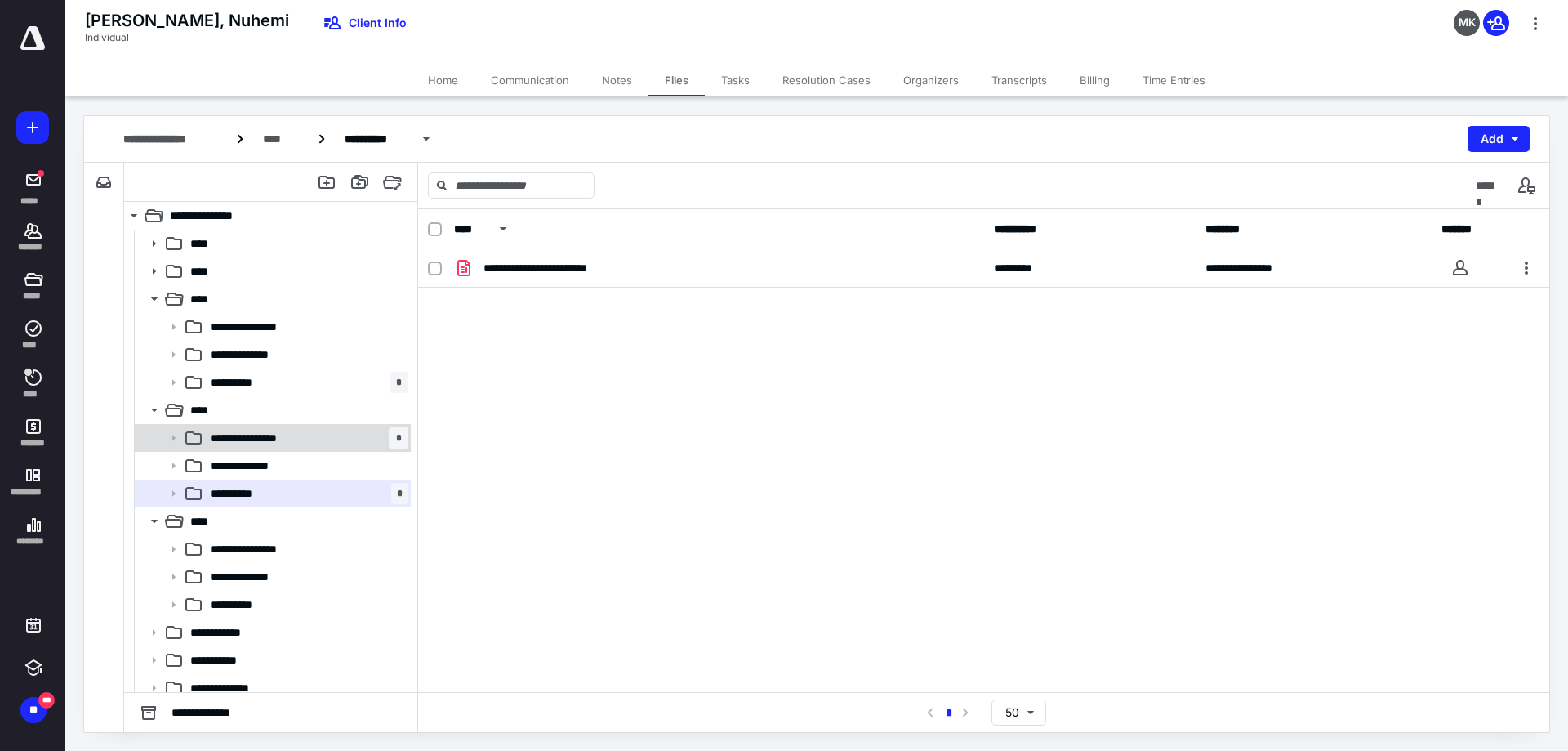 click on "**********" at bounding box center (305, 438) 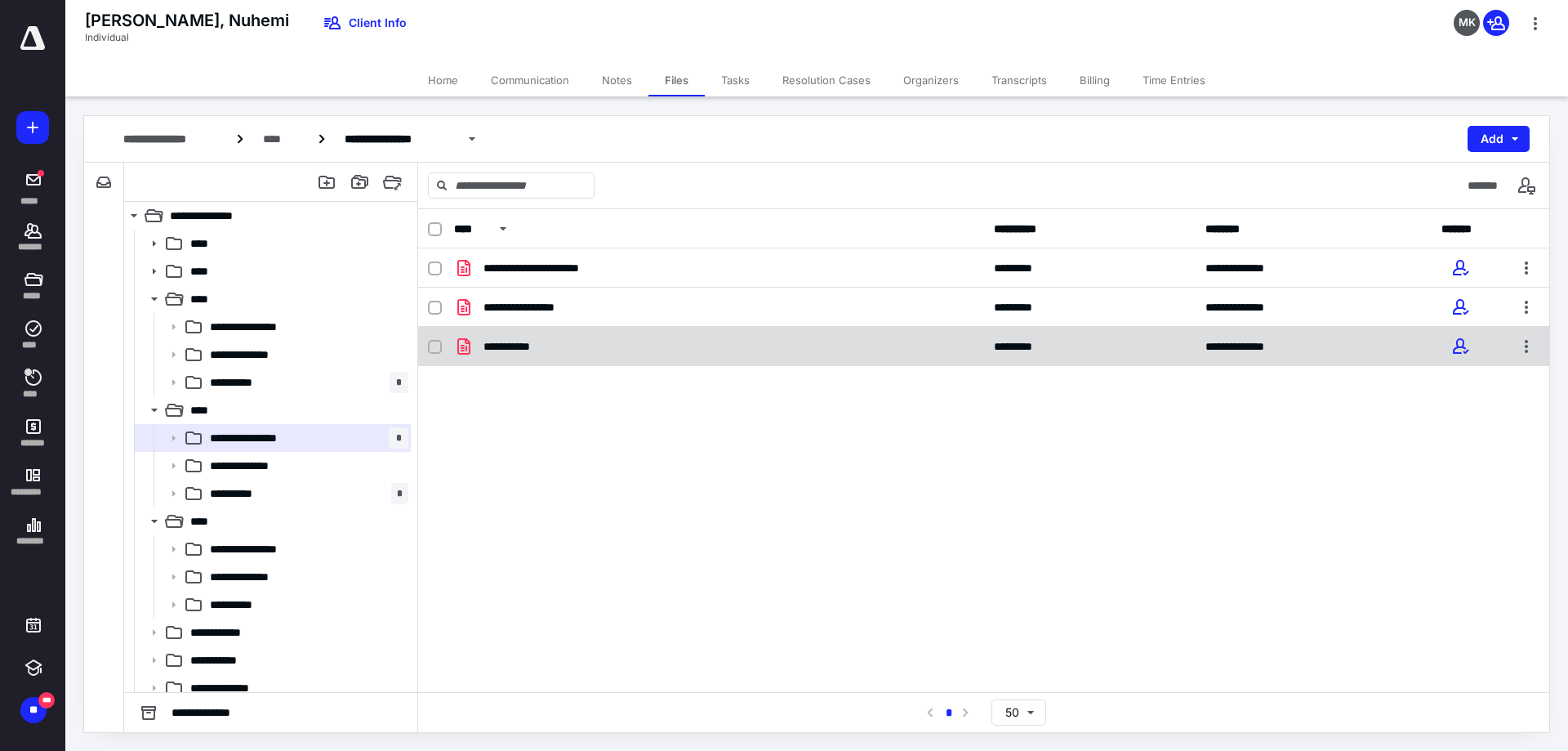 click on "**********" at bounding box center [518, 346] 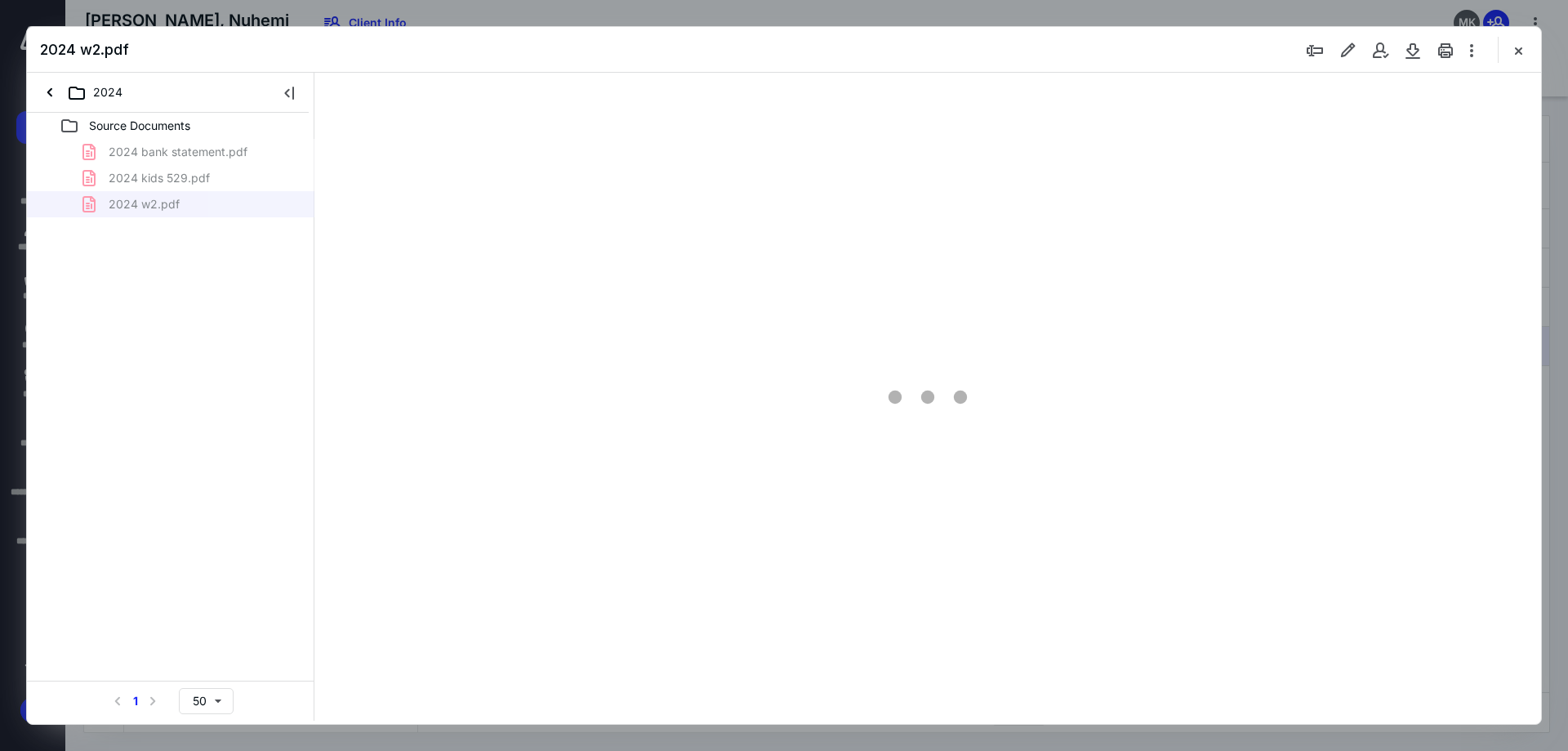 scroll, scrollTop: 0, scrollLeft: 0, axis: both 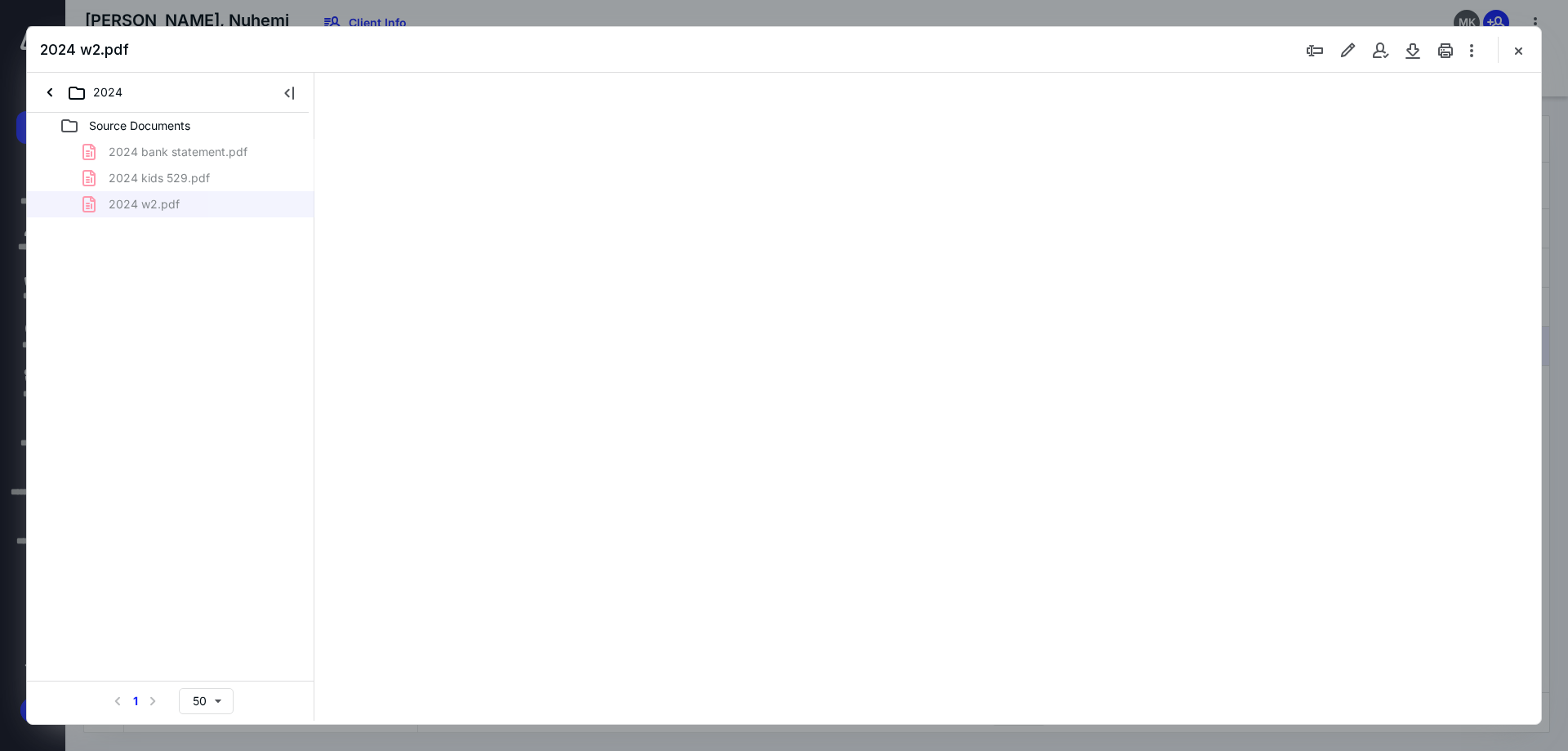 type on "257" 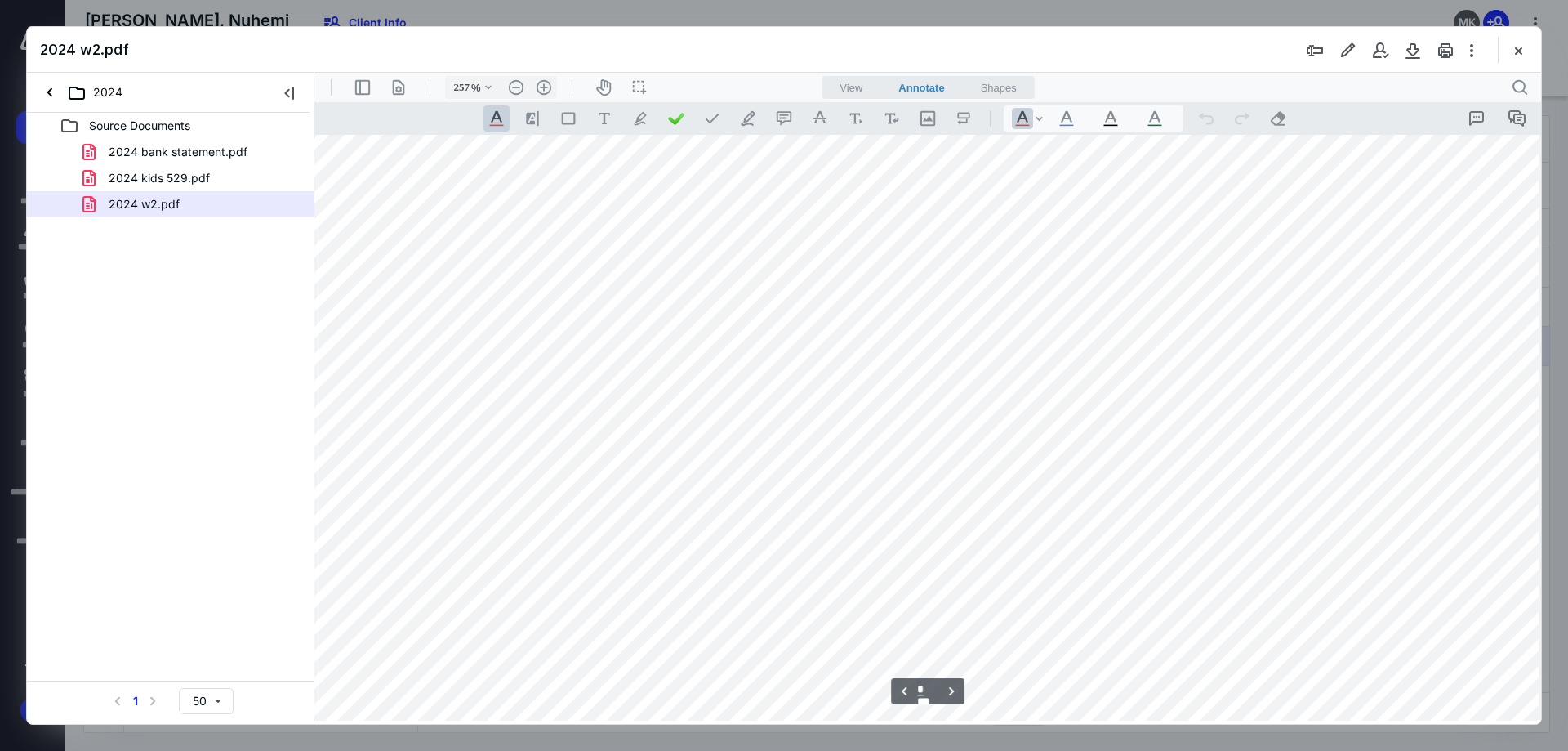scroll, scrollTop: 2035, scrollLeft: 40, axis: both 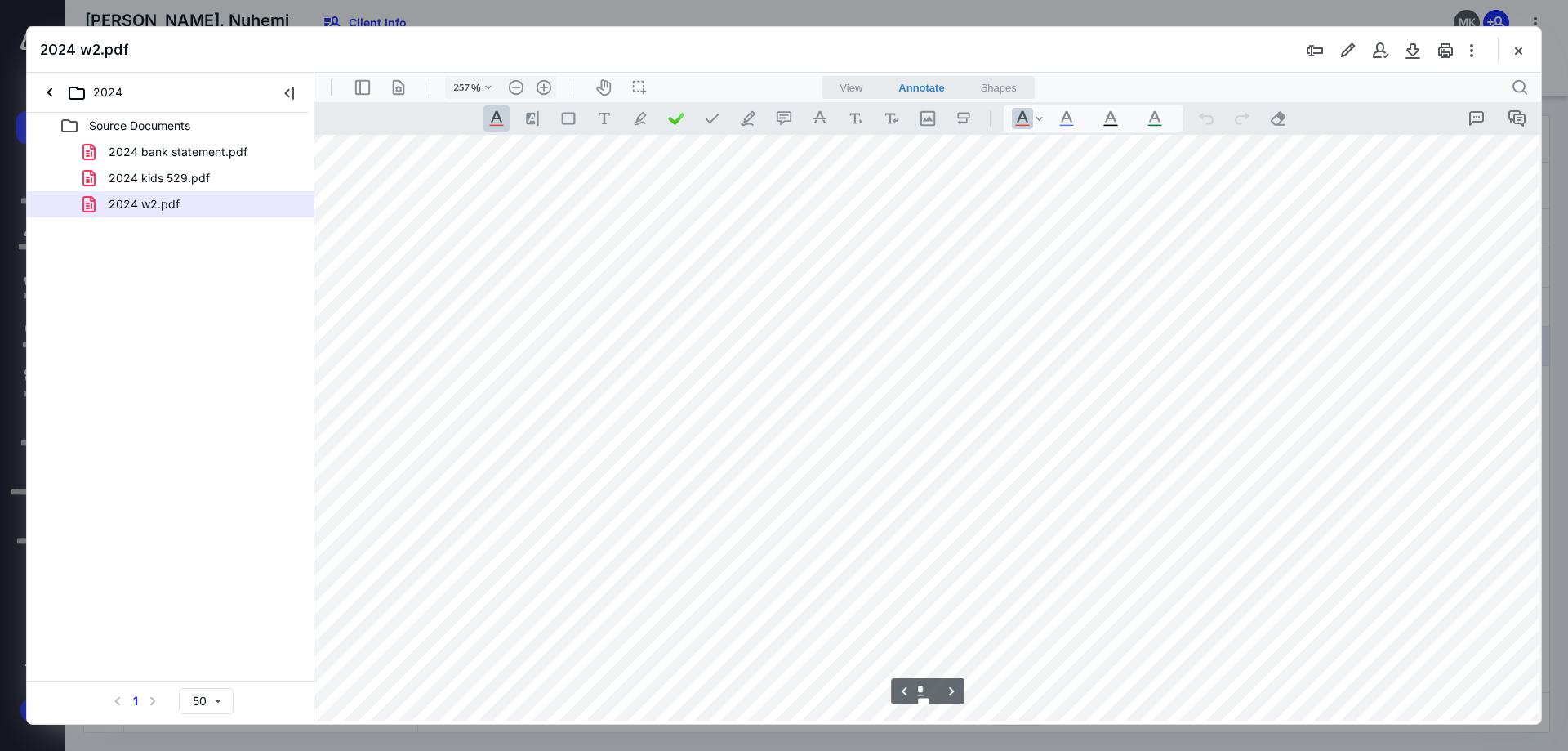 type on "*" 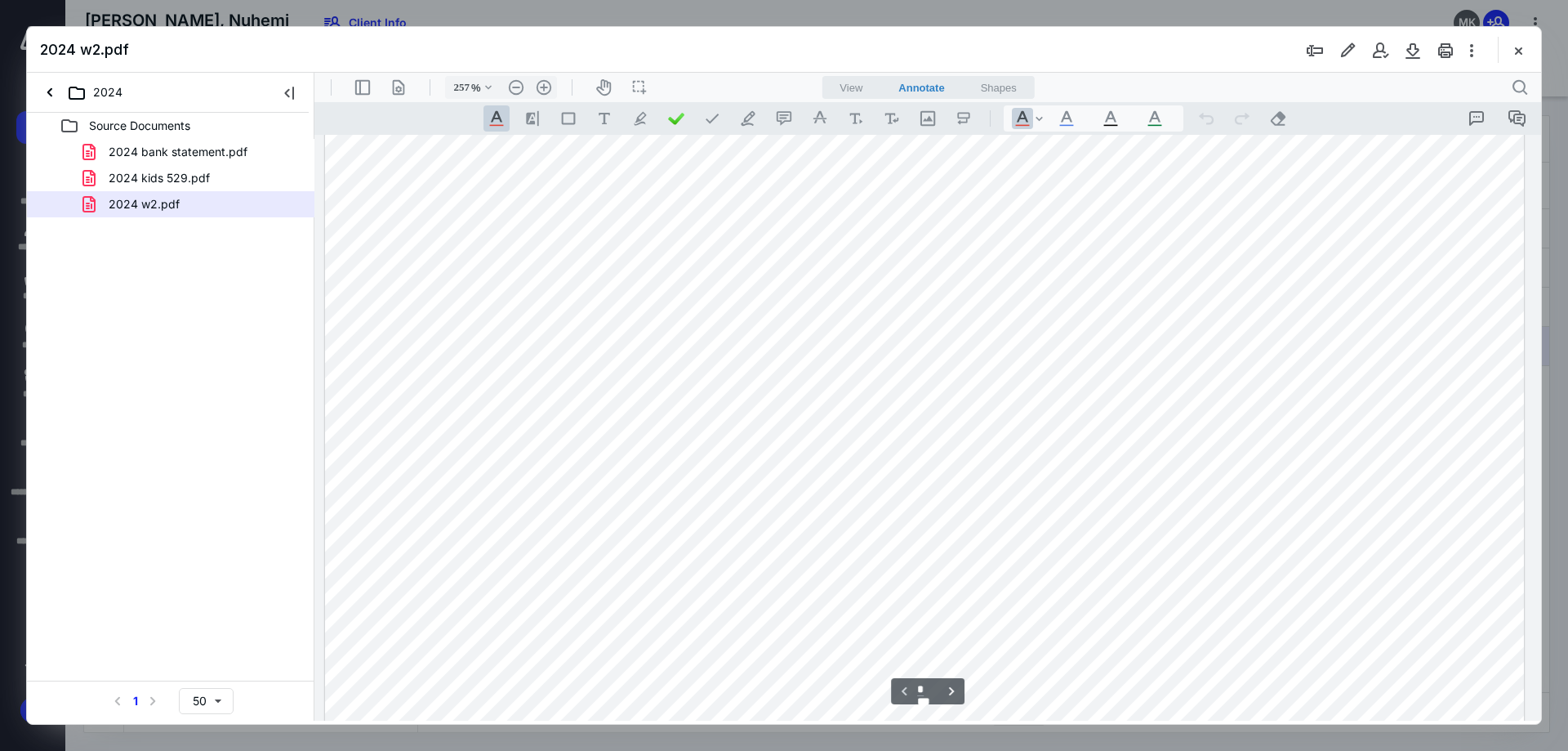 scroll, scrollTop: 0, scrollLeft: 40, axis: horizontal 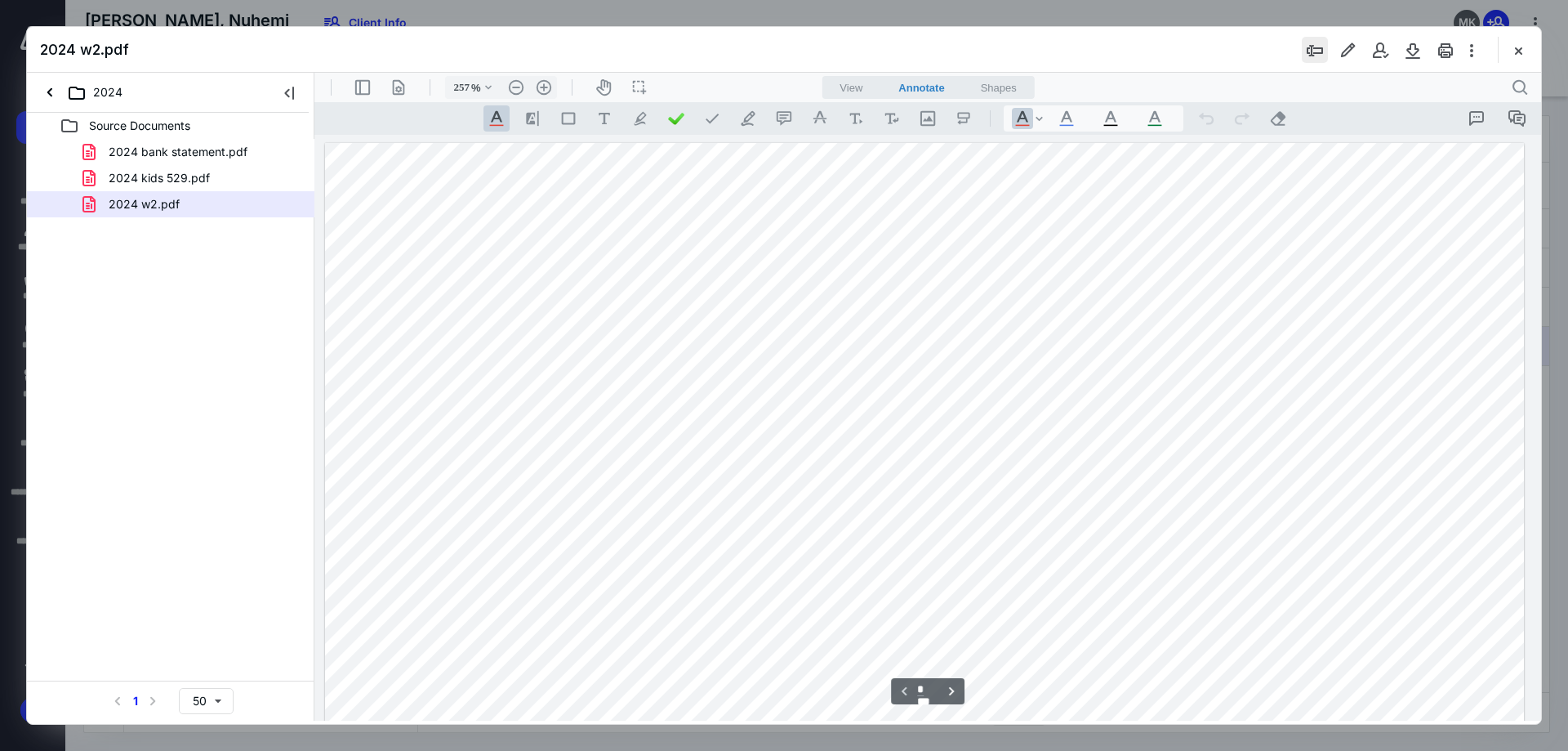 click at bounding box center (1315, 50) 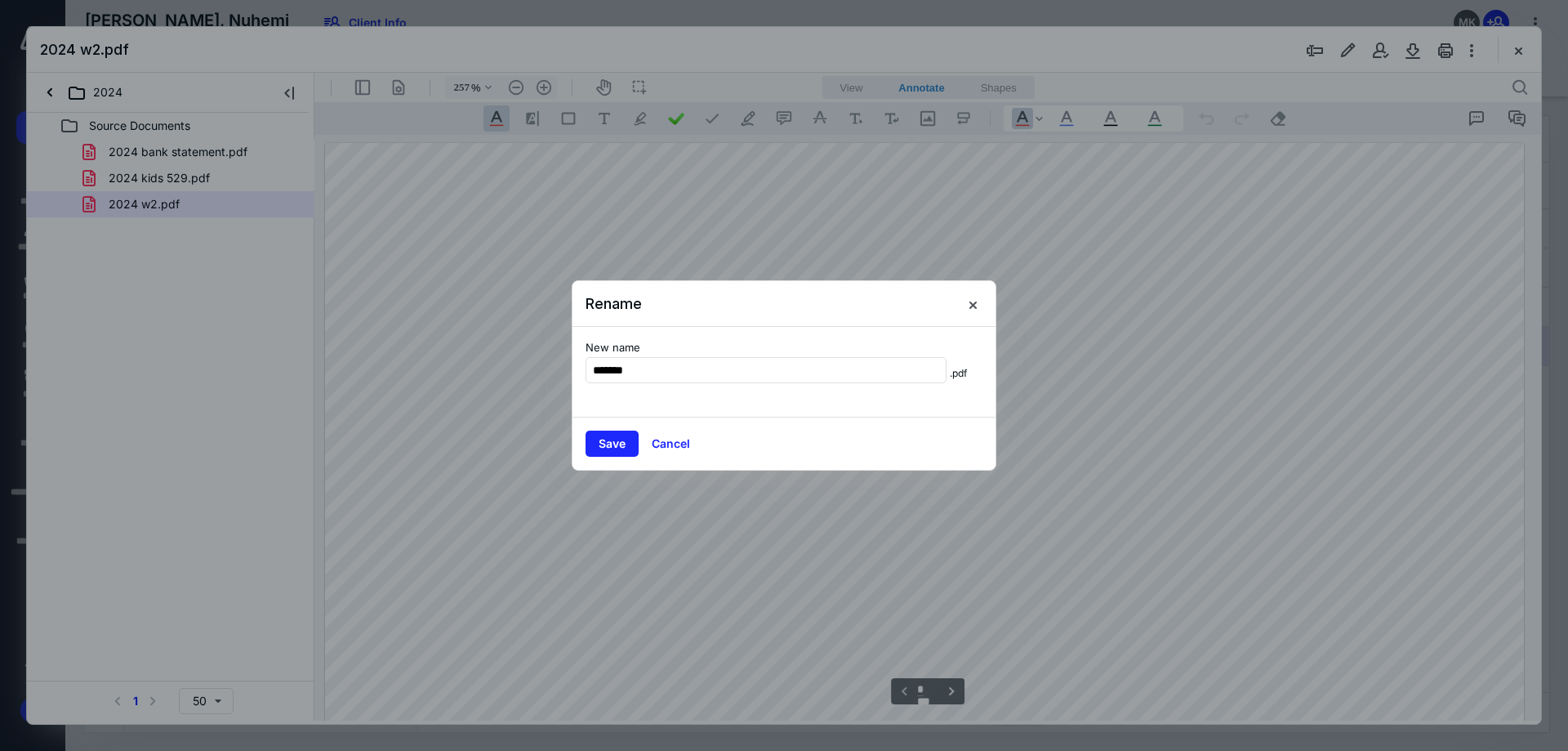 drag, startPoint x: 851, startPoint y: 353, endPoint x: 830, endPoint y: 365, distance: 24.186773 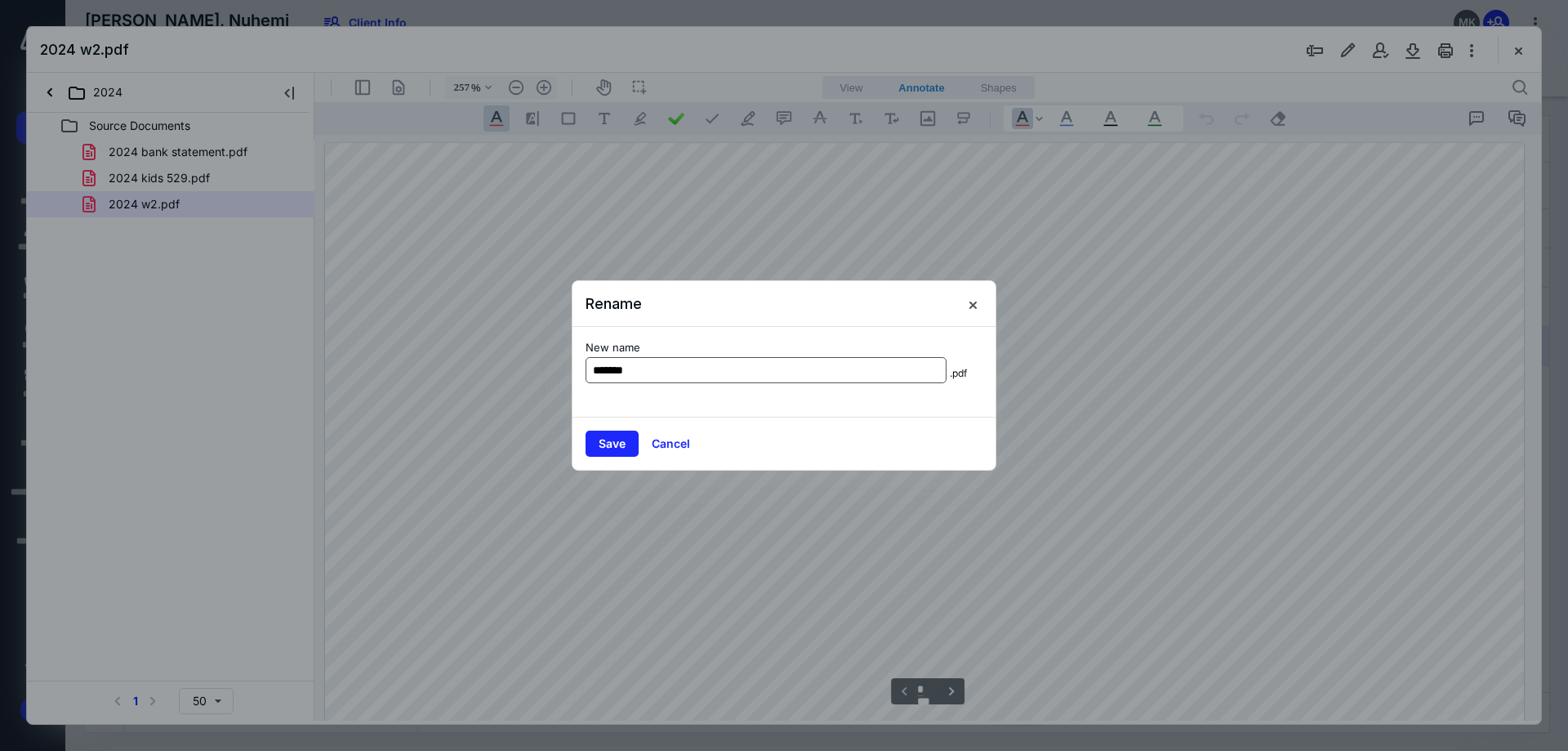 click on "New  name" at bounding box center (766, 348) 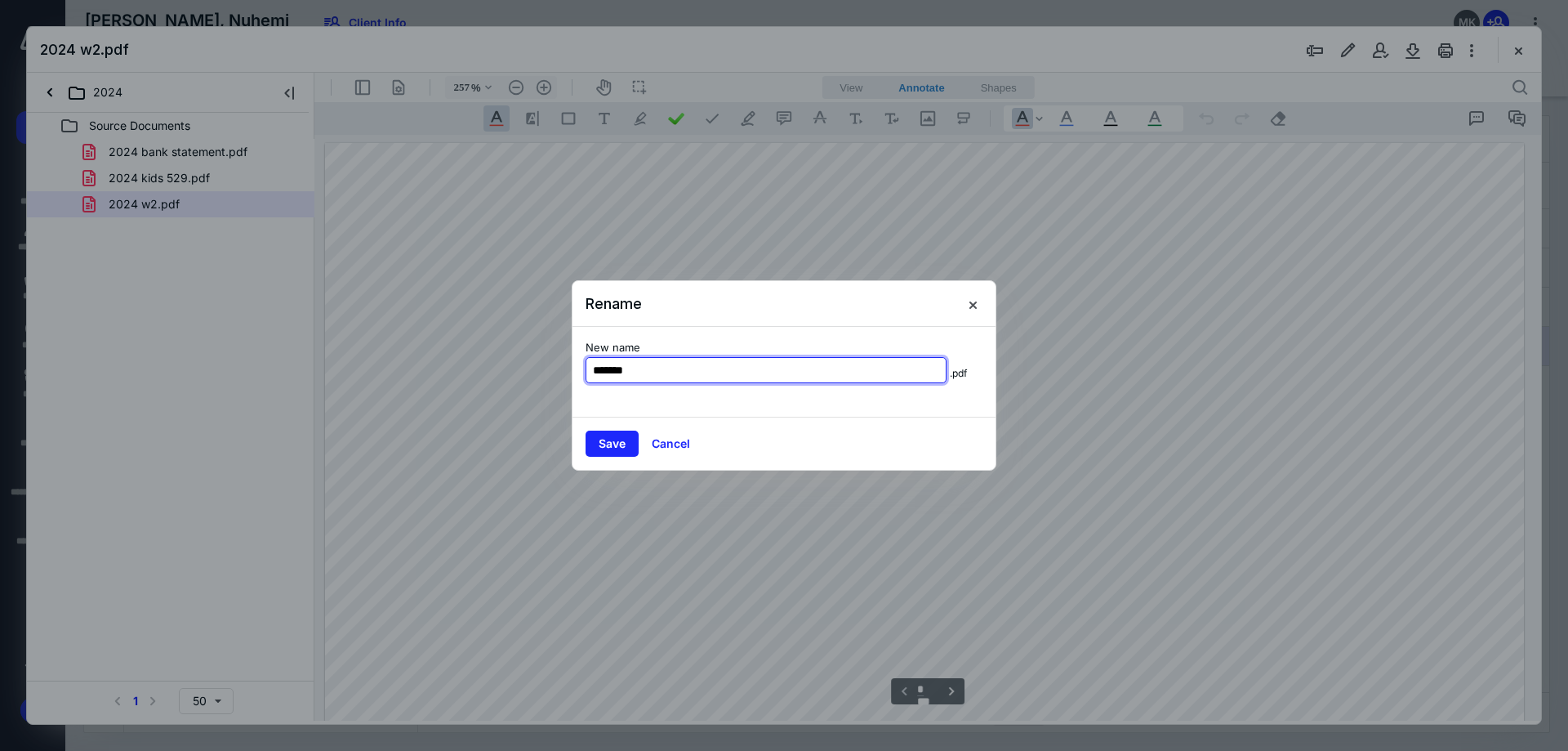 click on "*******" at bounding box center (766, 370) 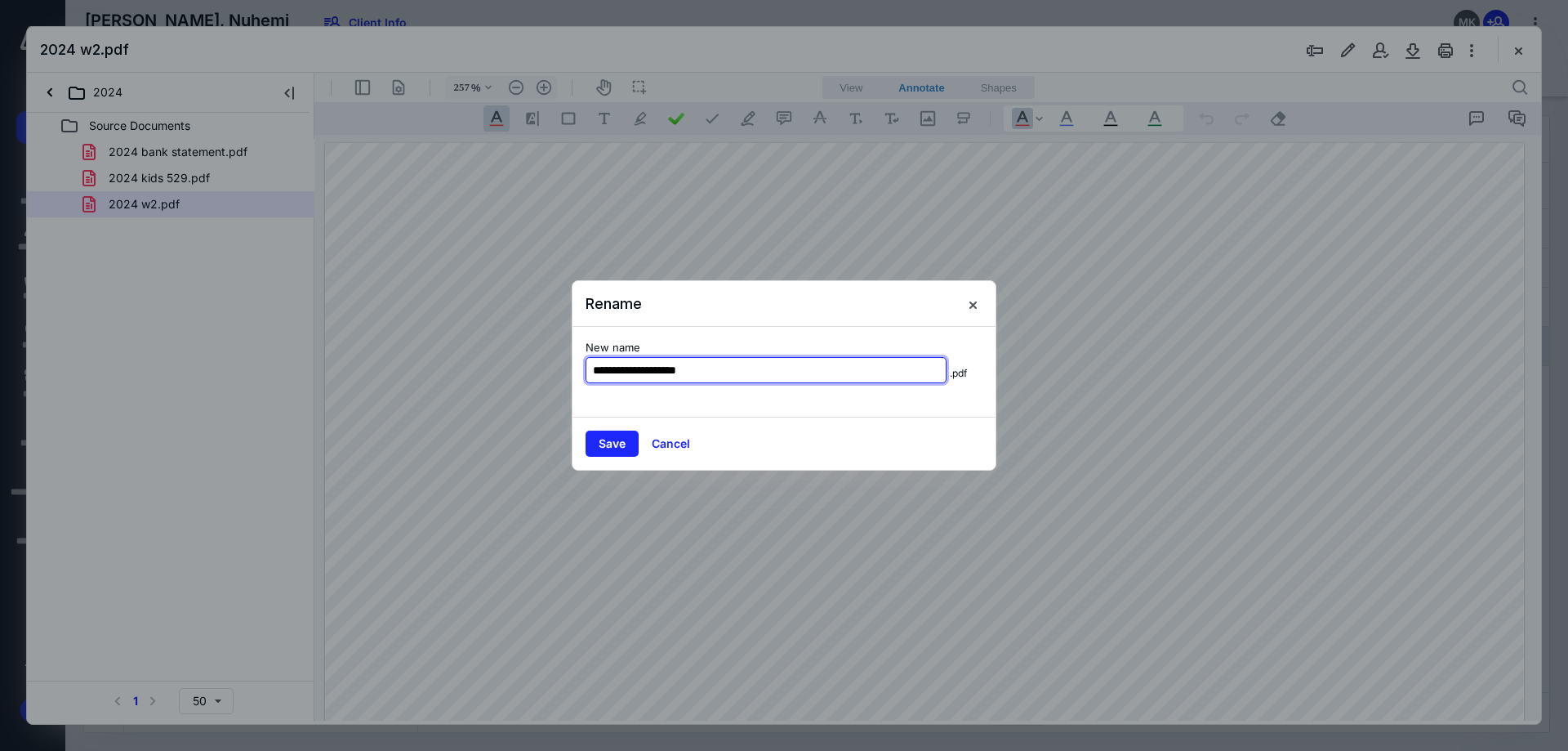 type on "**********" 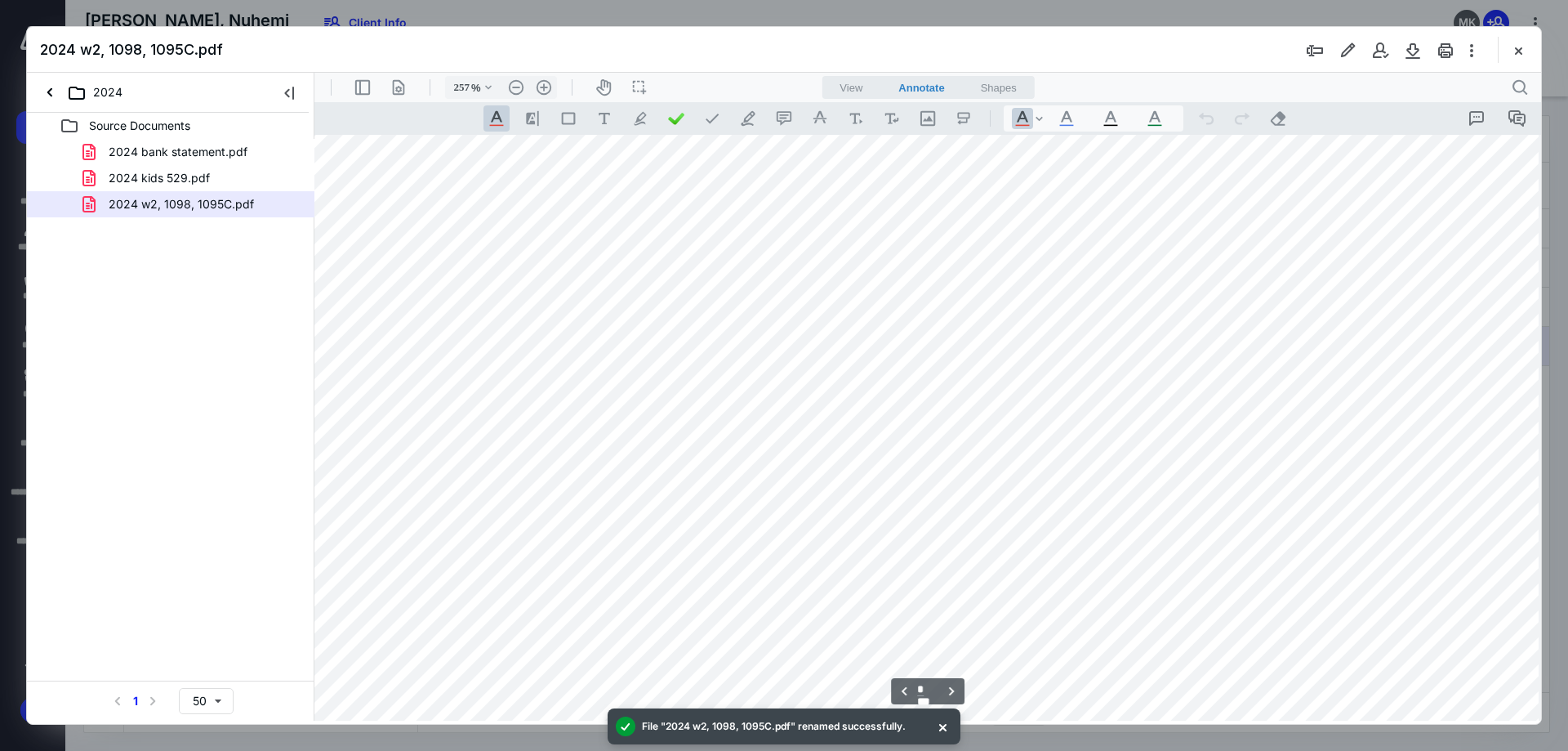 scroll, scrollTop: 1716, scrollLeft: 40, axis: both 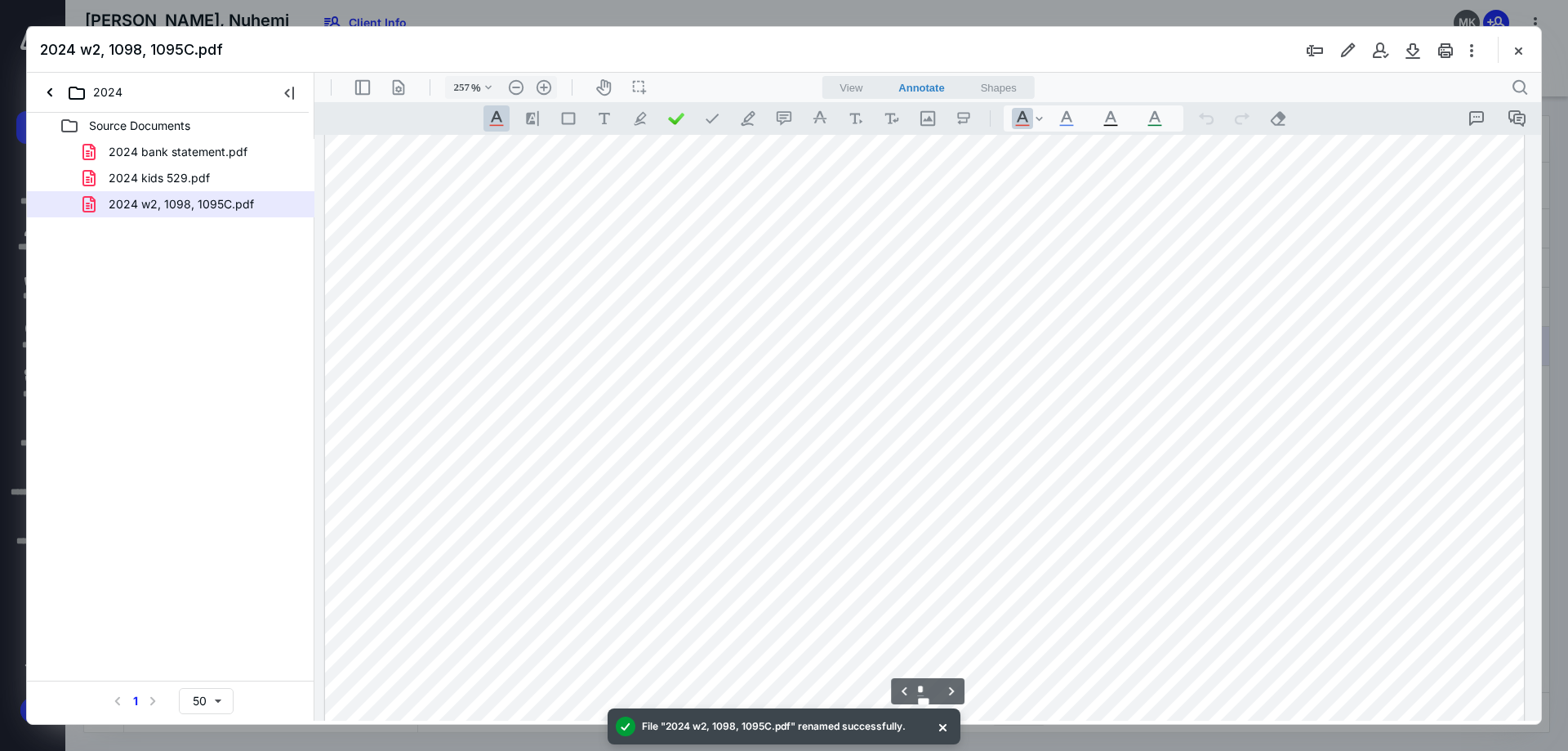 type on "*" 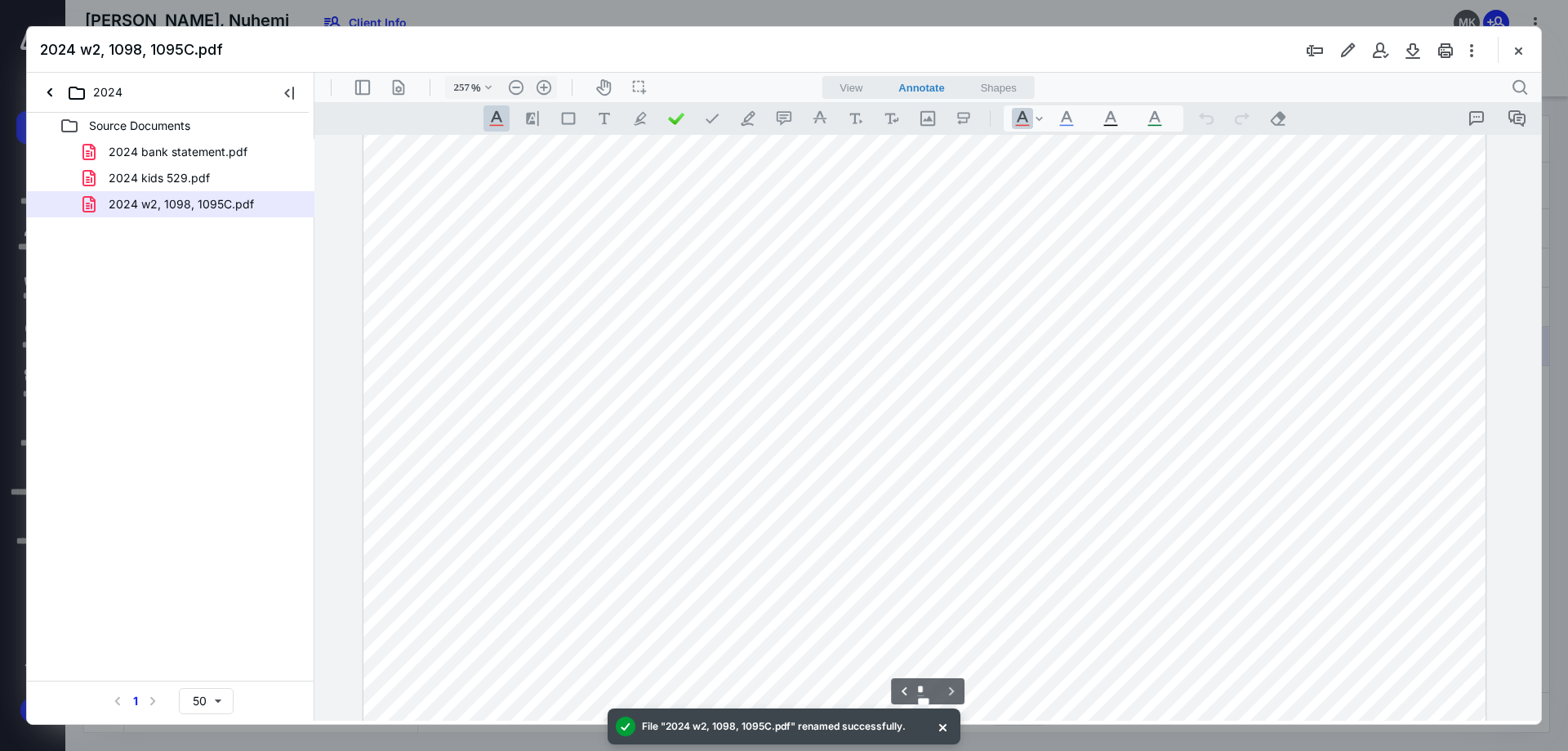 scroll, scrollTop: 6121, scrollLeft: 40, axis: both 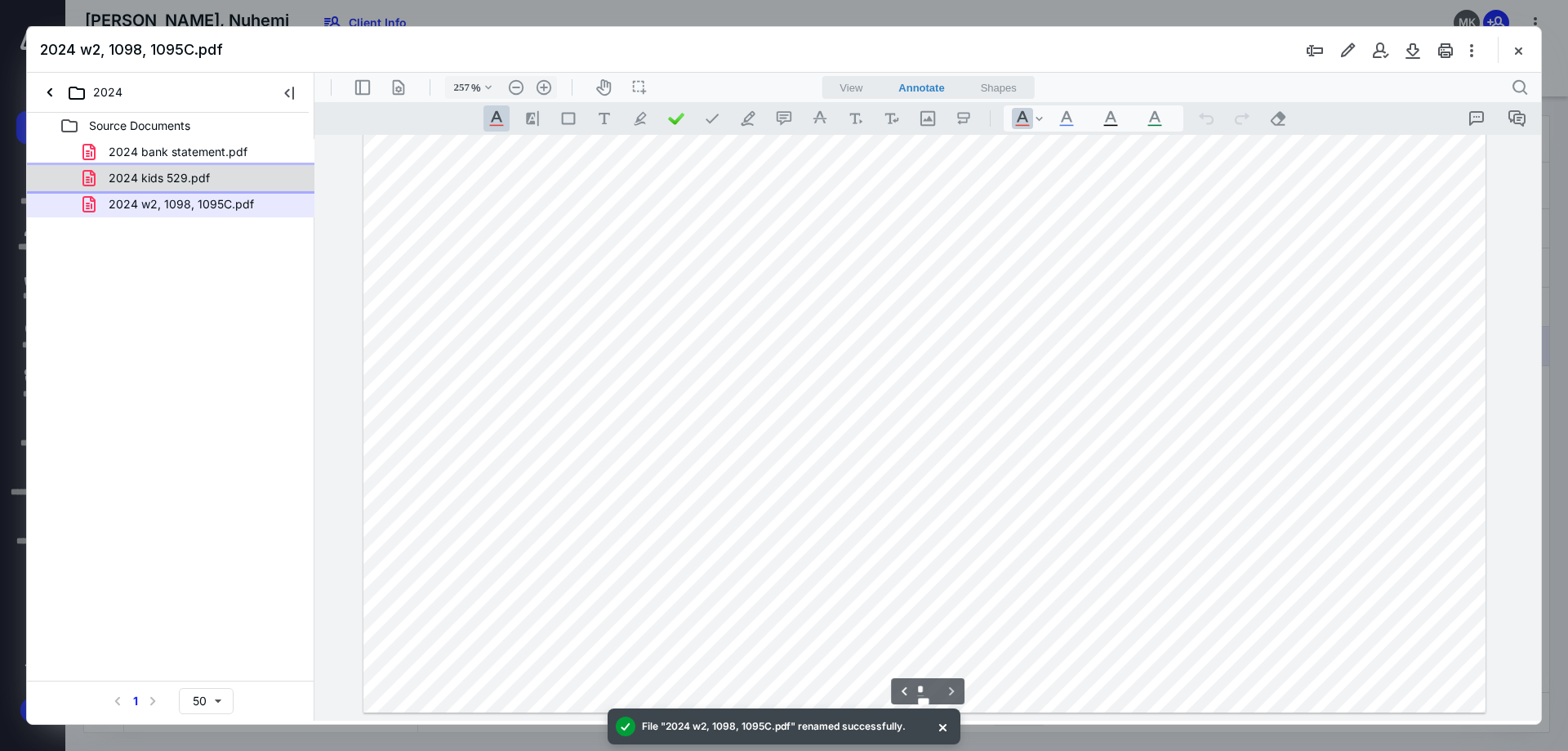 click on "2024 kids 529.pdf" at bounding box center (159, 178) 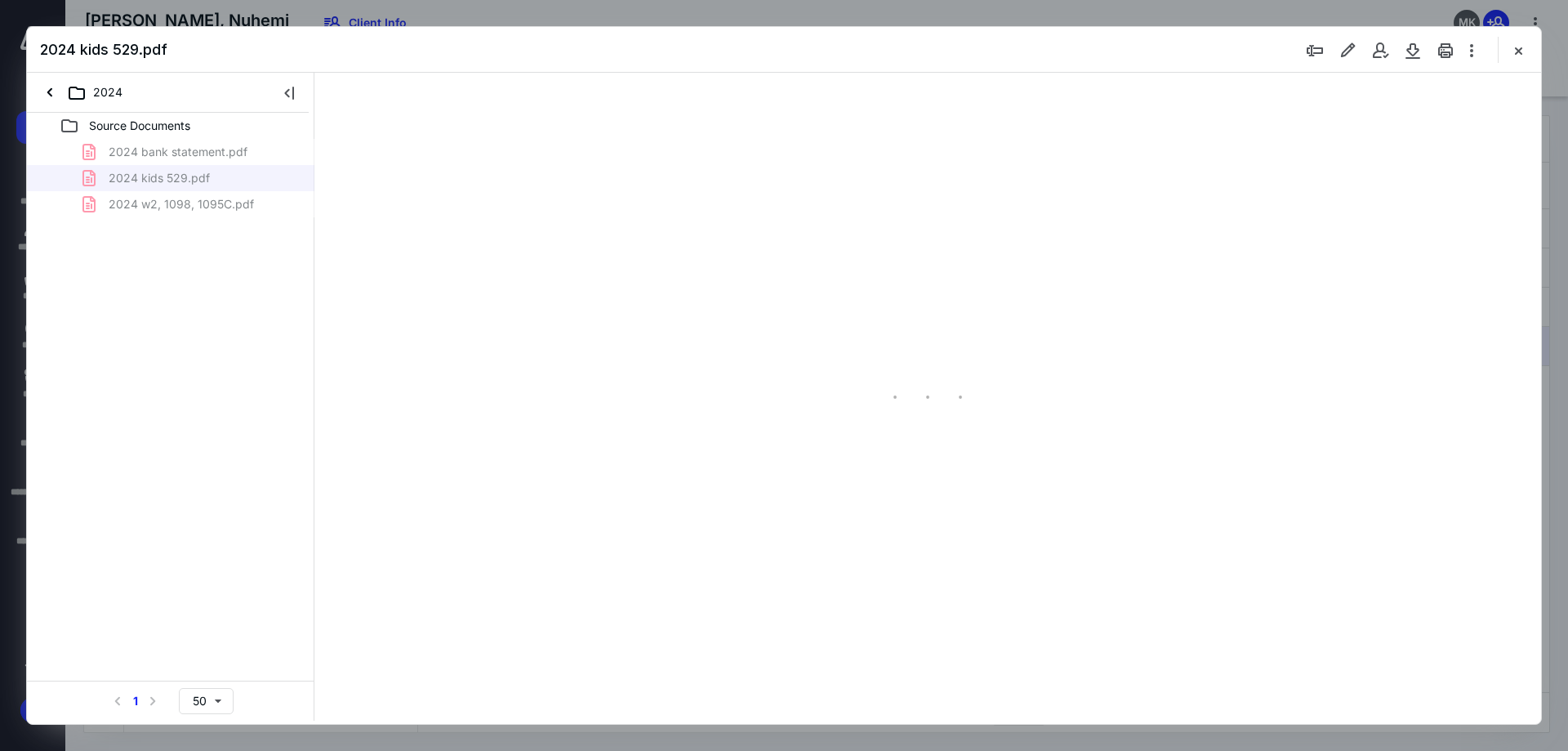 type on "240" 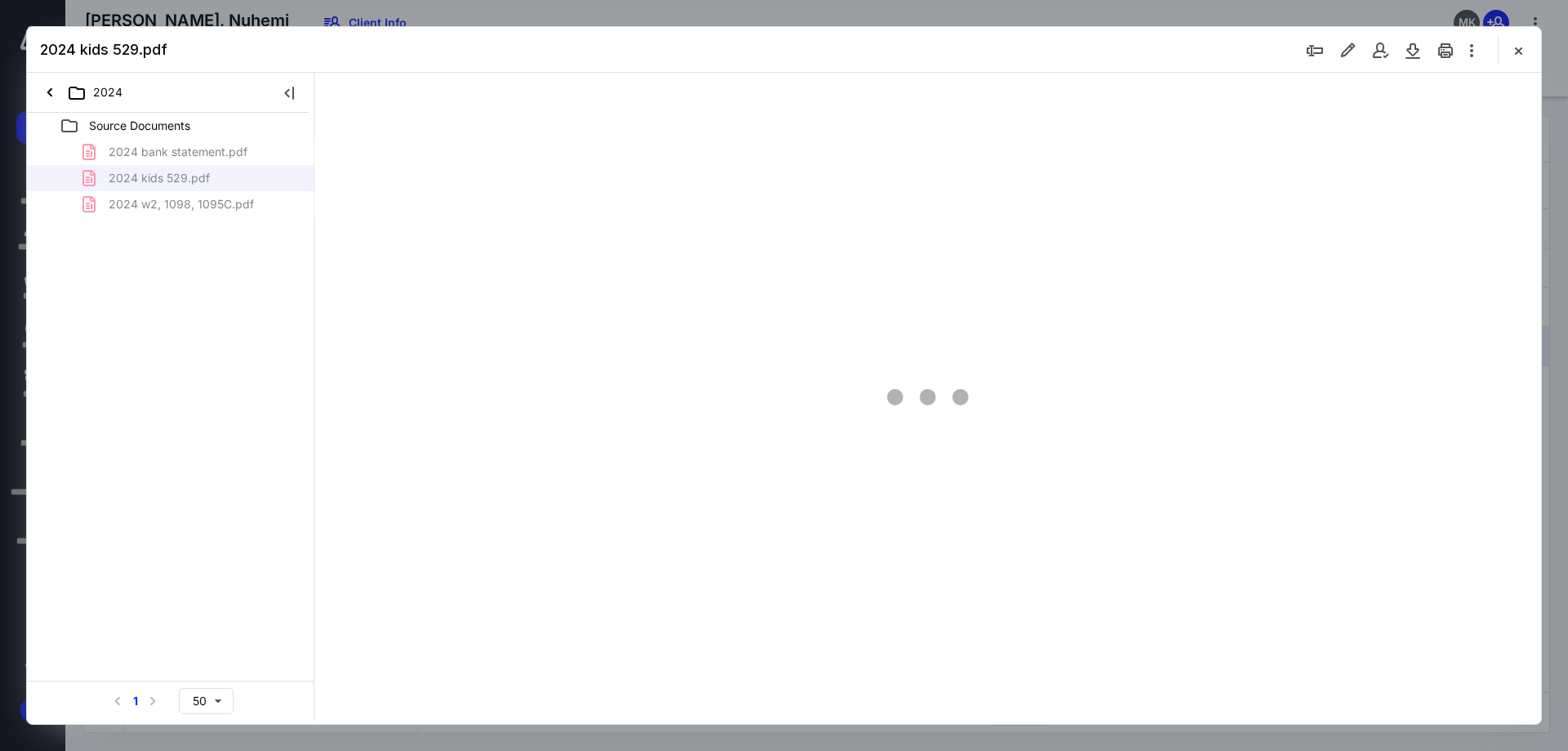 scroll, scrollTop: 70, scrollLeft: 0, axis: vertical 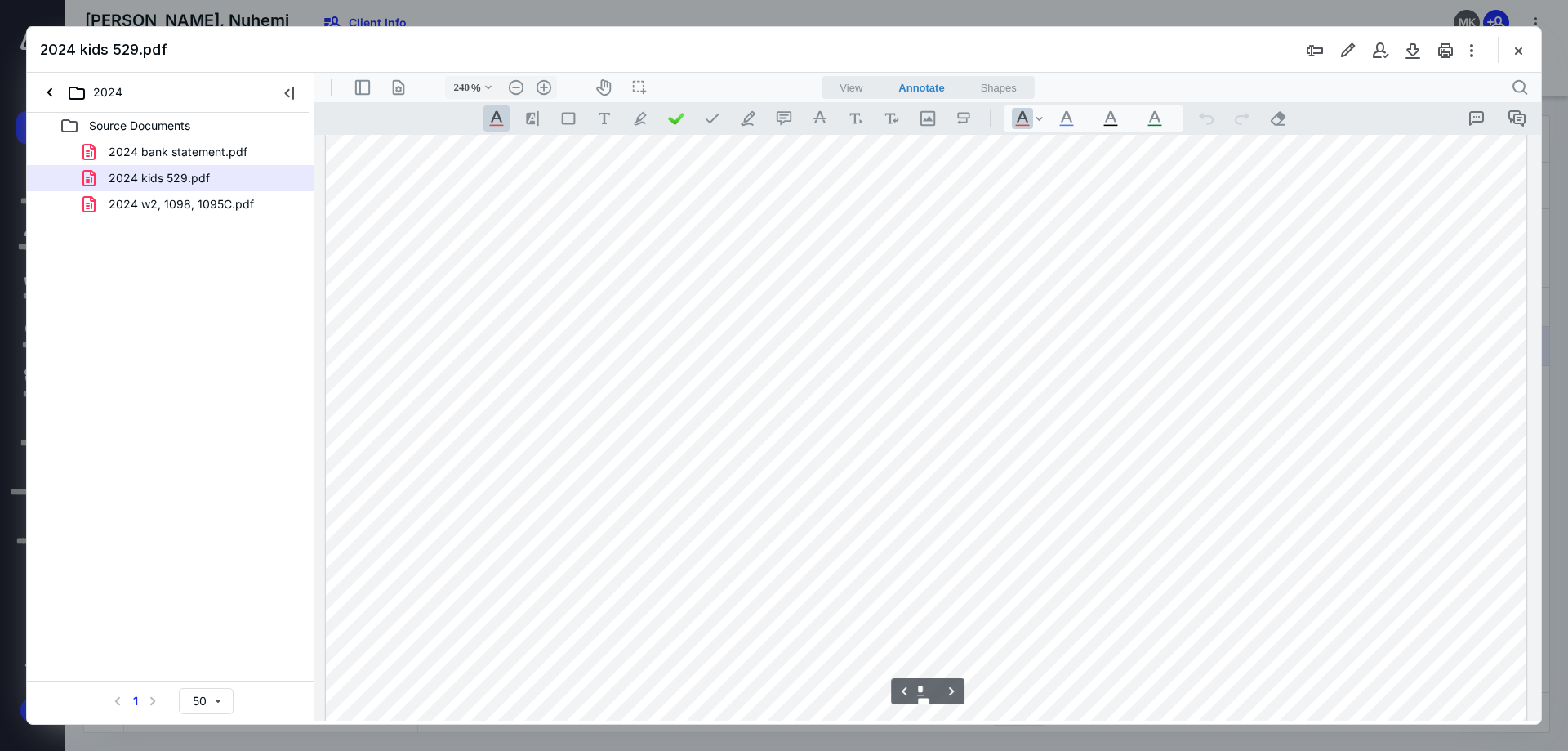 type on "*" 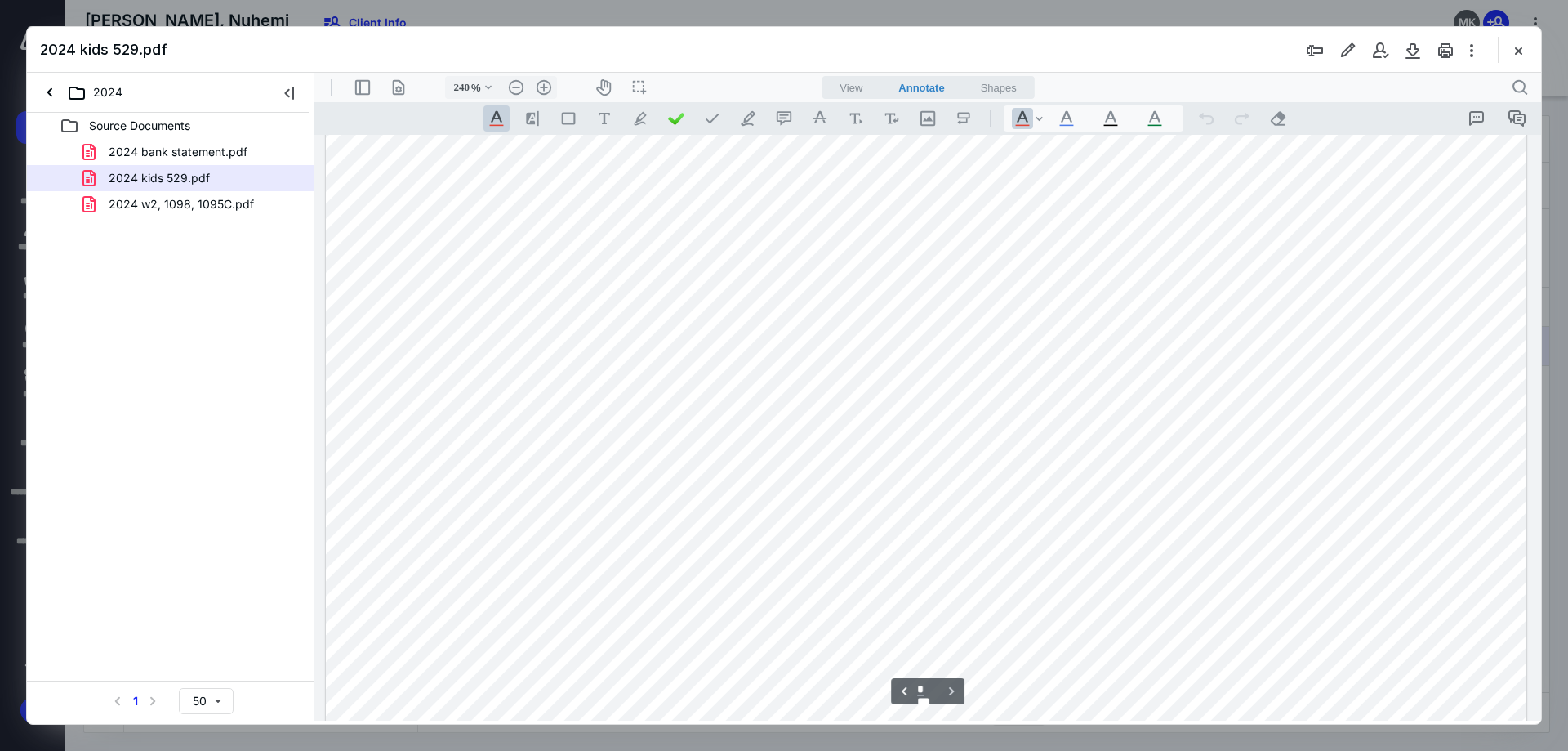scroll, scrollTop: 4119, scrollLeft: 0, axis: vertical 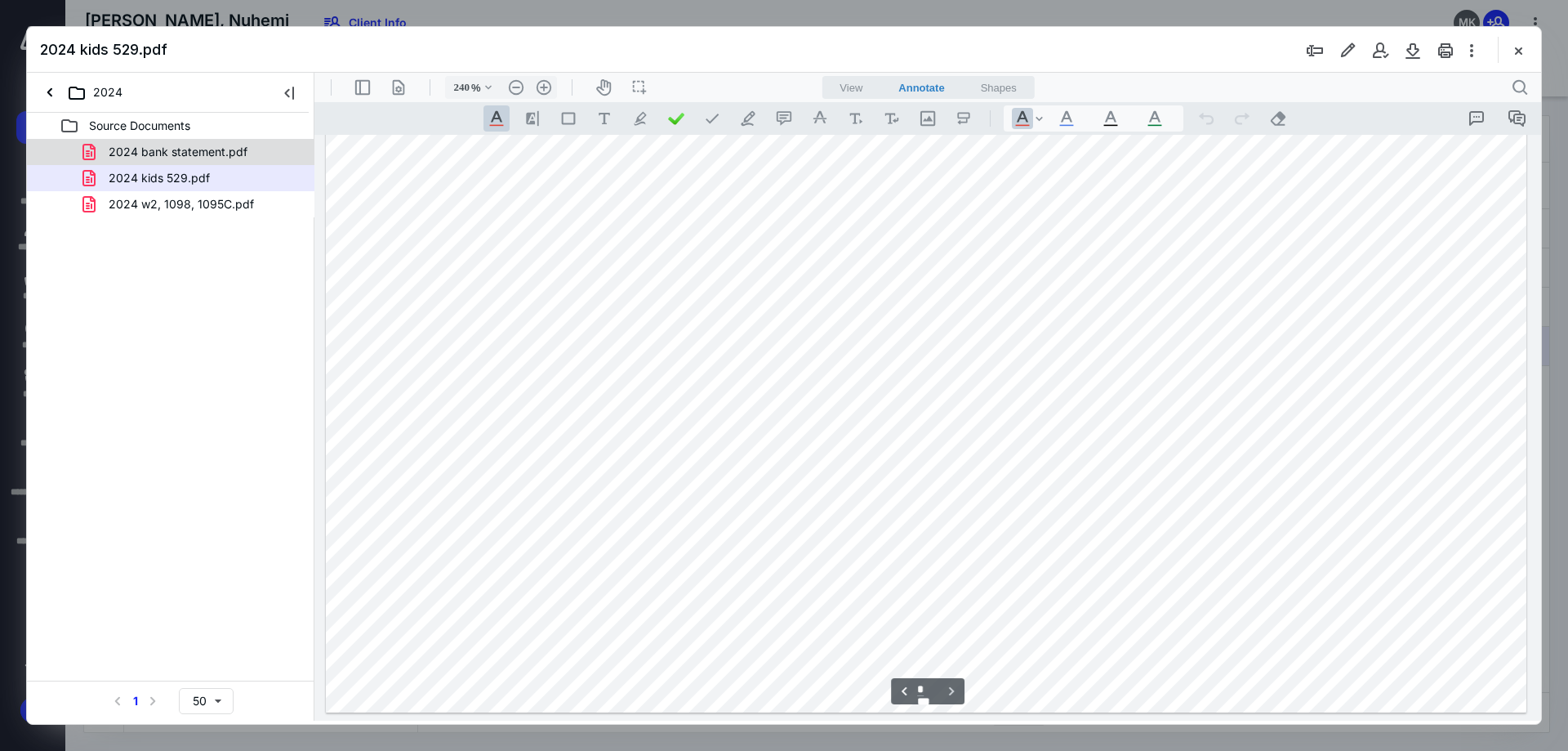 click on "2024 bank statement.pdf" at bounding box center (171, 152) 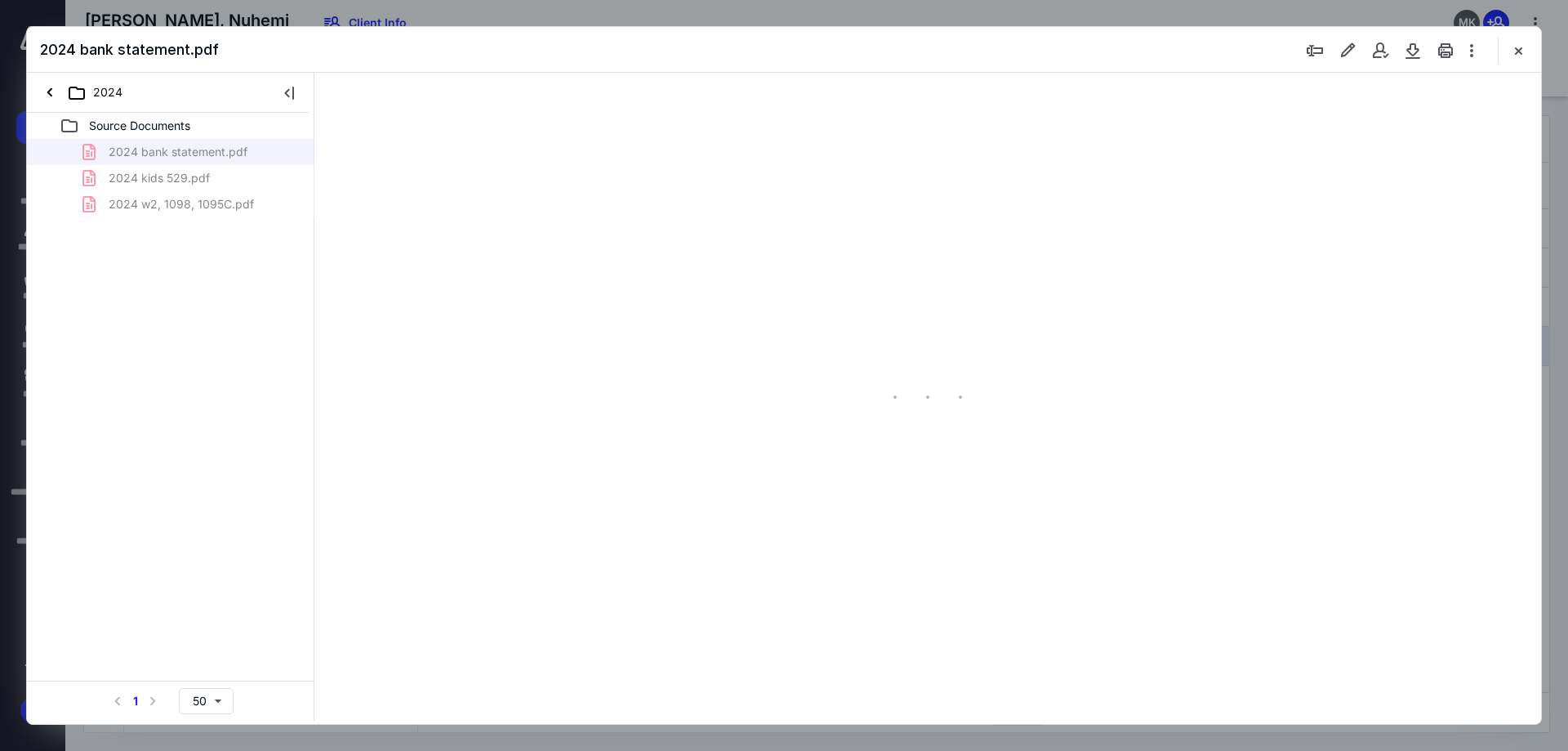 type on "240" 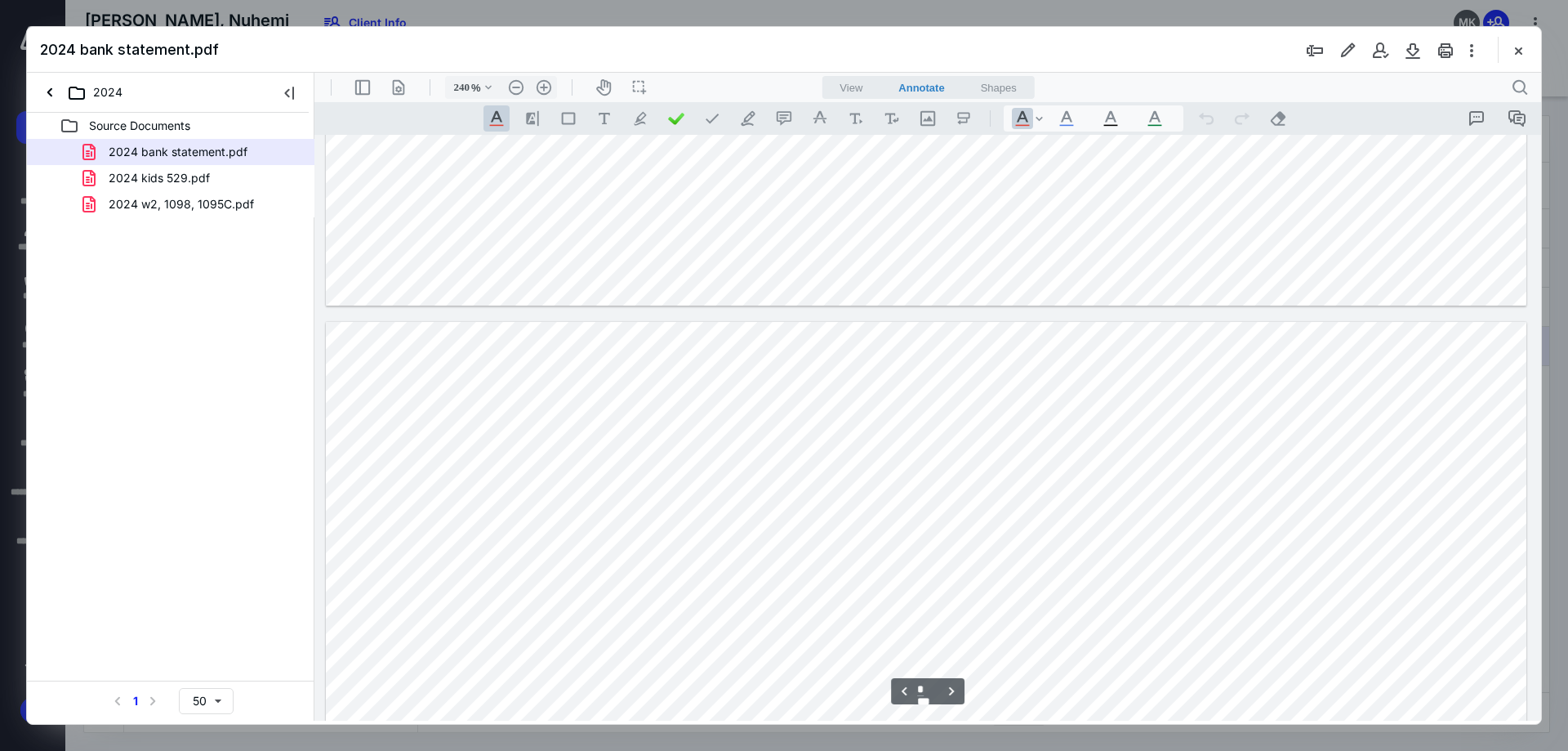 scroll, scrollTop: 1716, scrollLeft: 0, axis: vertical 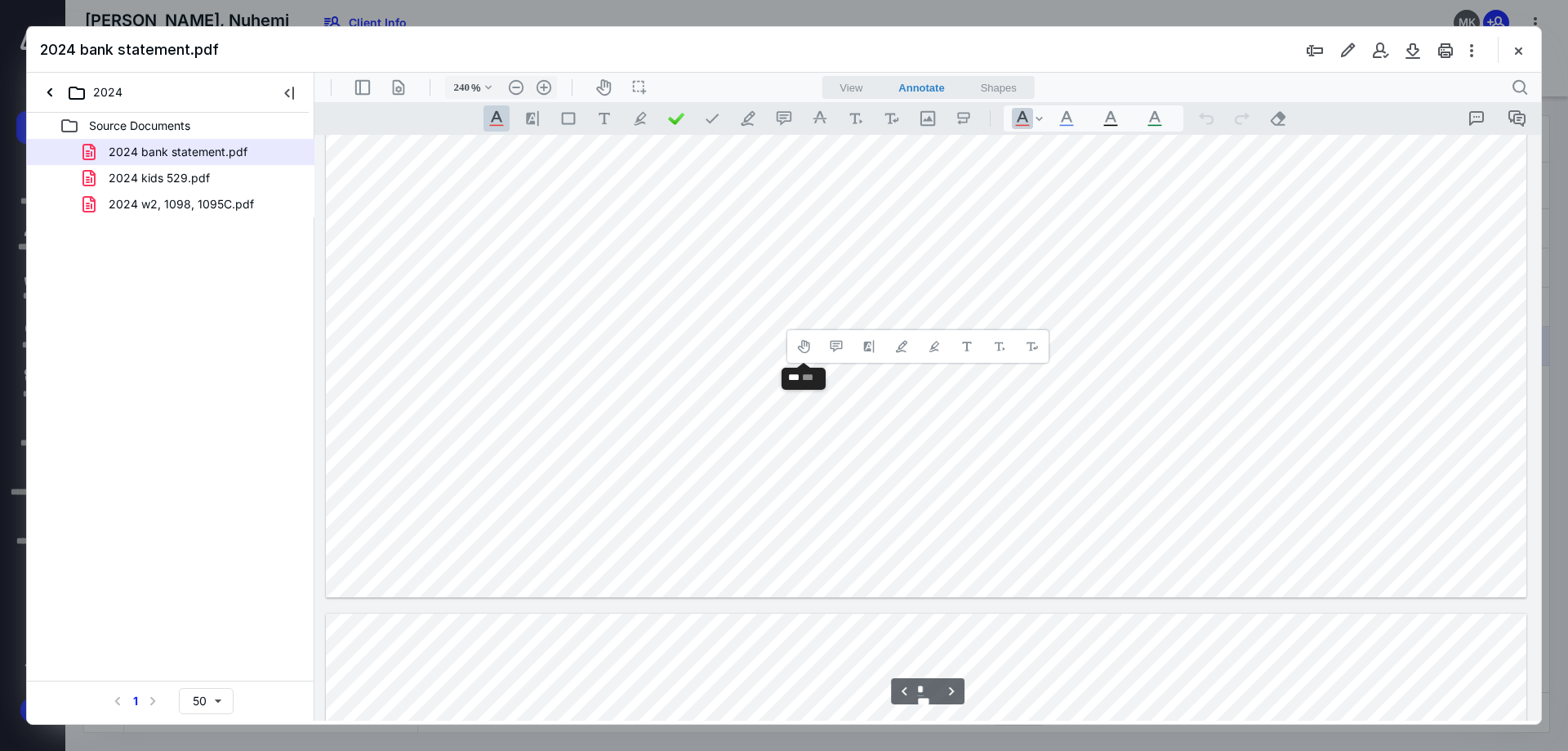 type on "*" 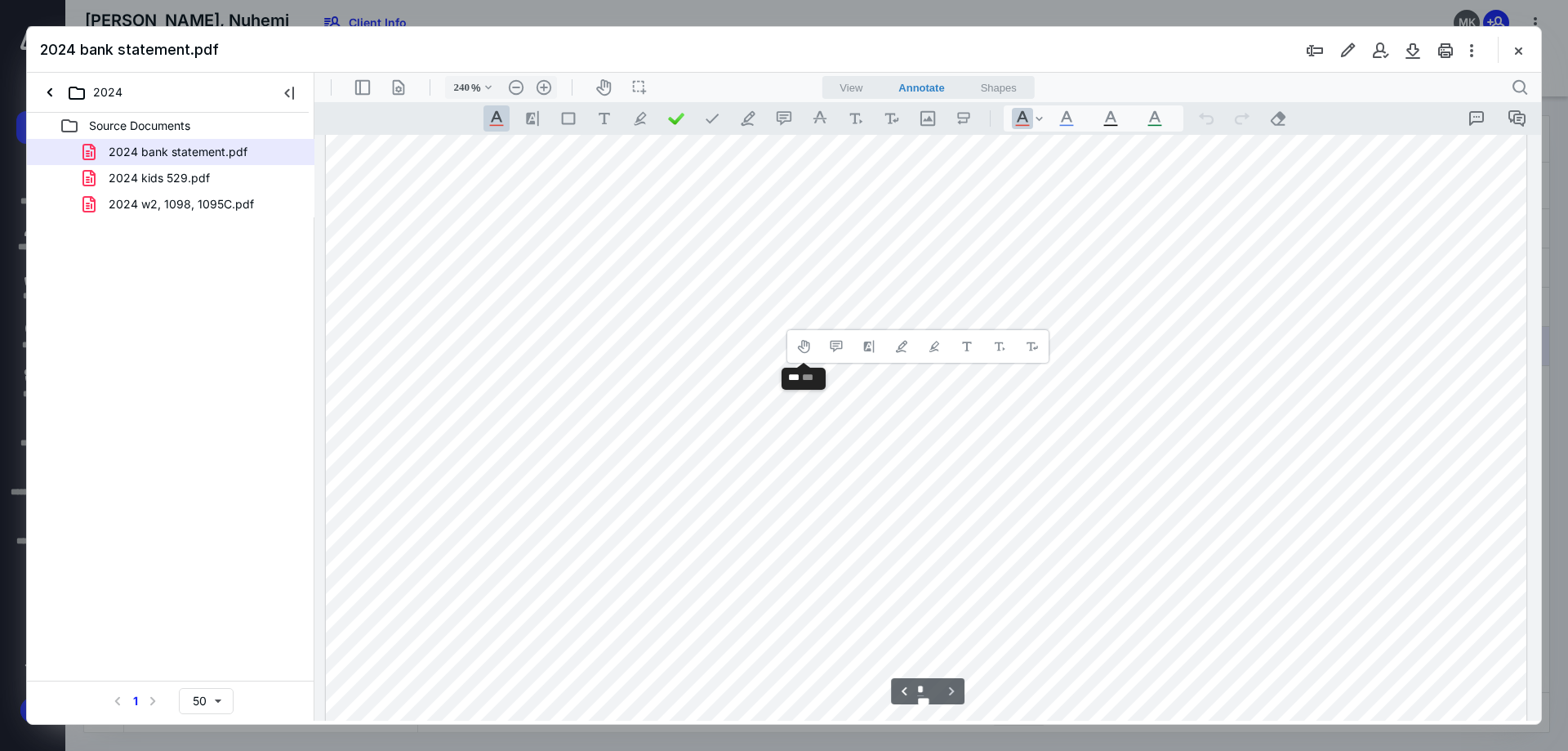 scroll, scrollTop: 7255, scrollLeft: 0, axis: vertical 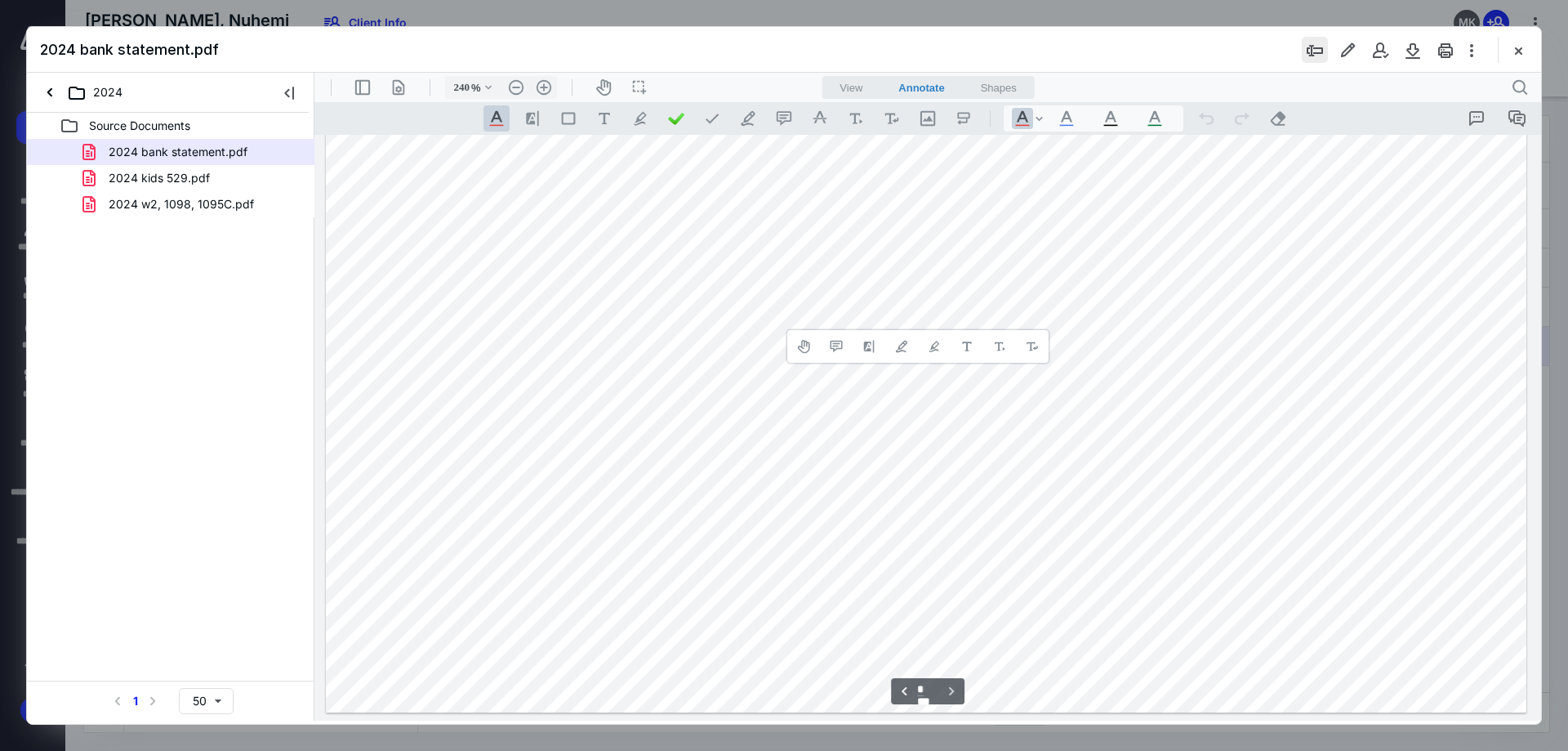 click at bounding box center [1315, 50] 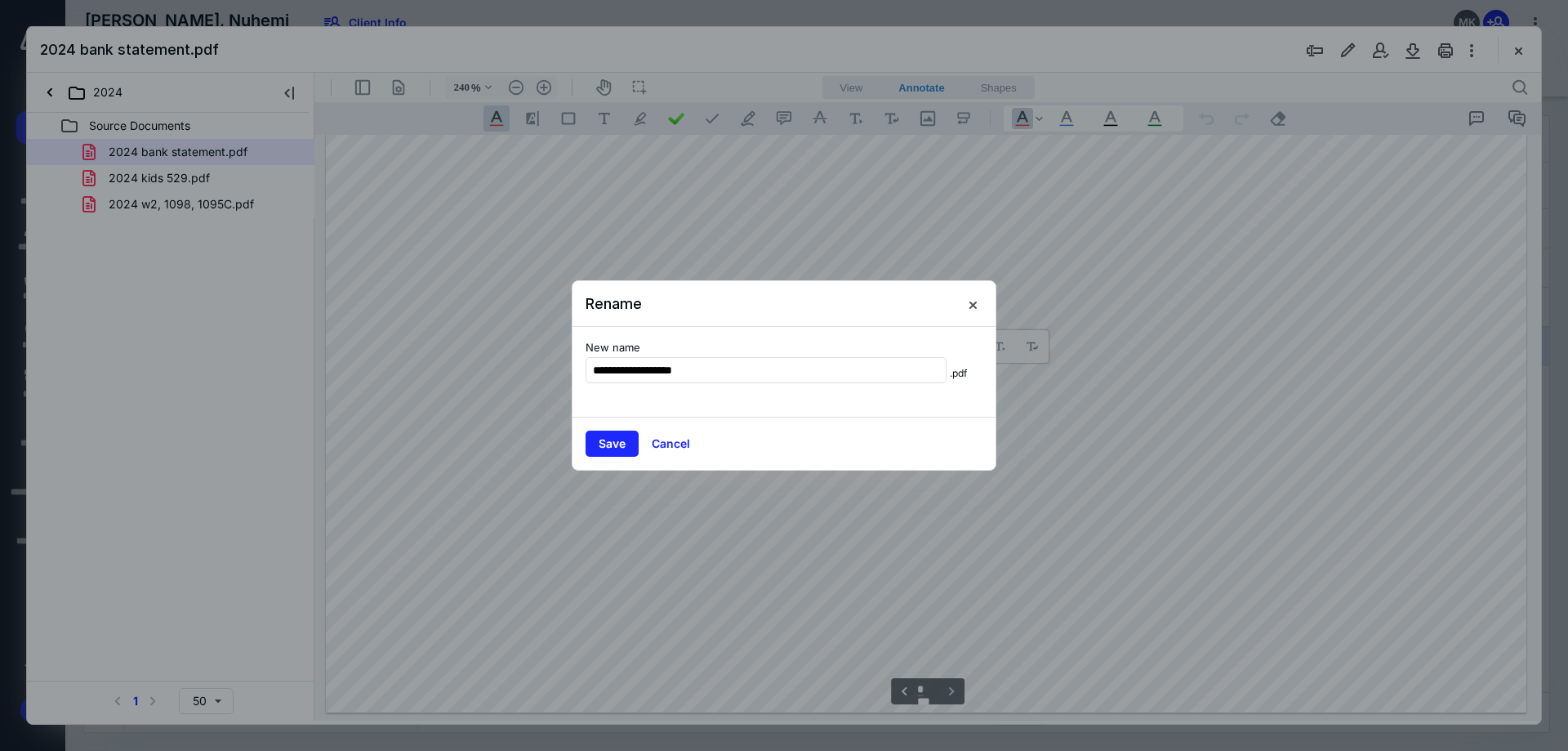 click on "**********" at bounding box center (784, 372) 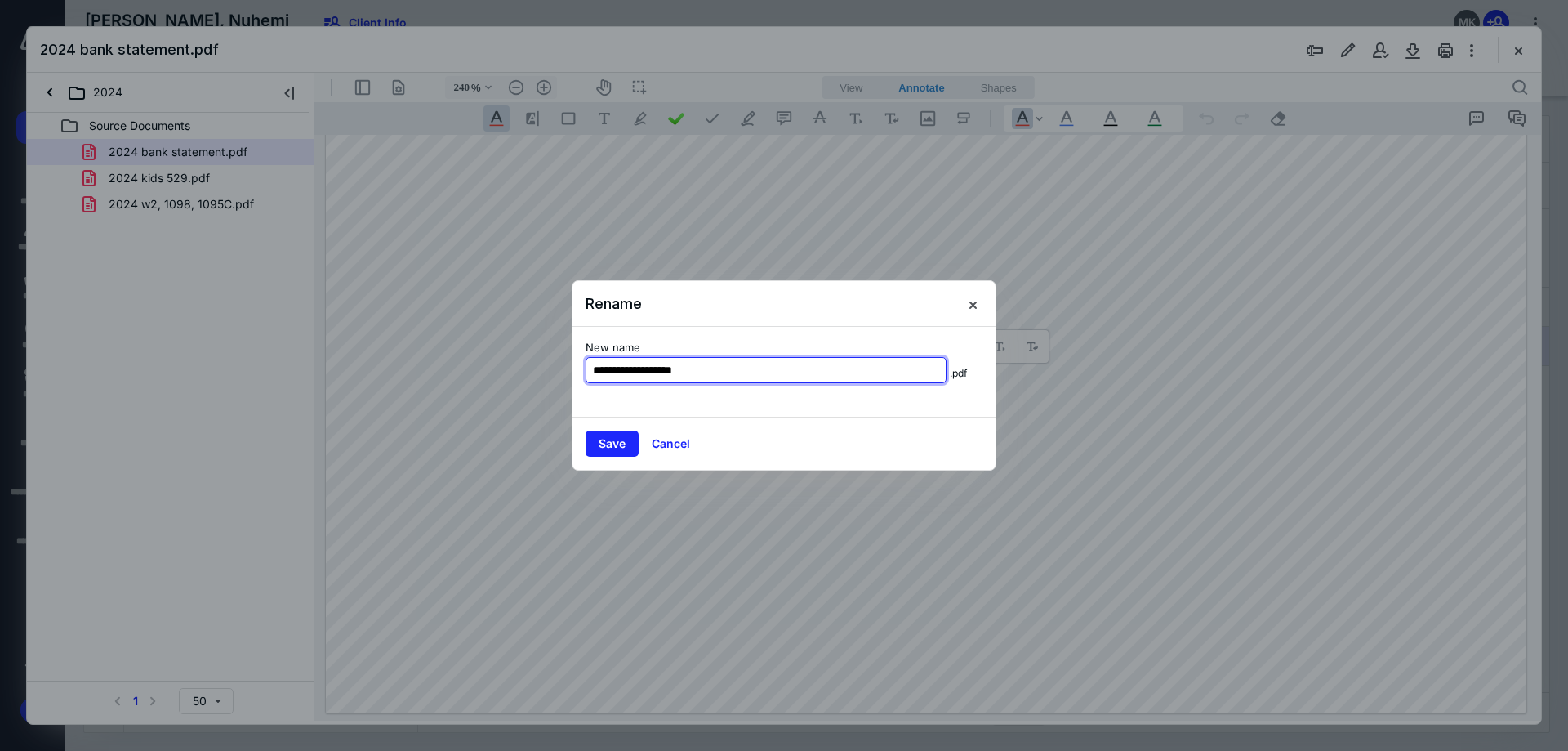 drag, startPoint x: 621, startPoint y: 374, endPoint x: 796, endPoint y: 360, distance: 175.55911 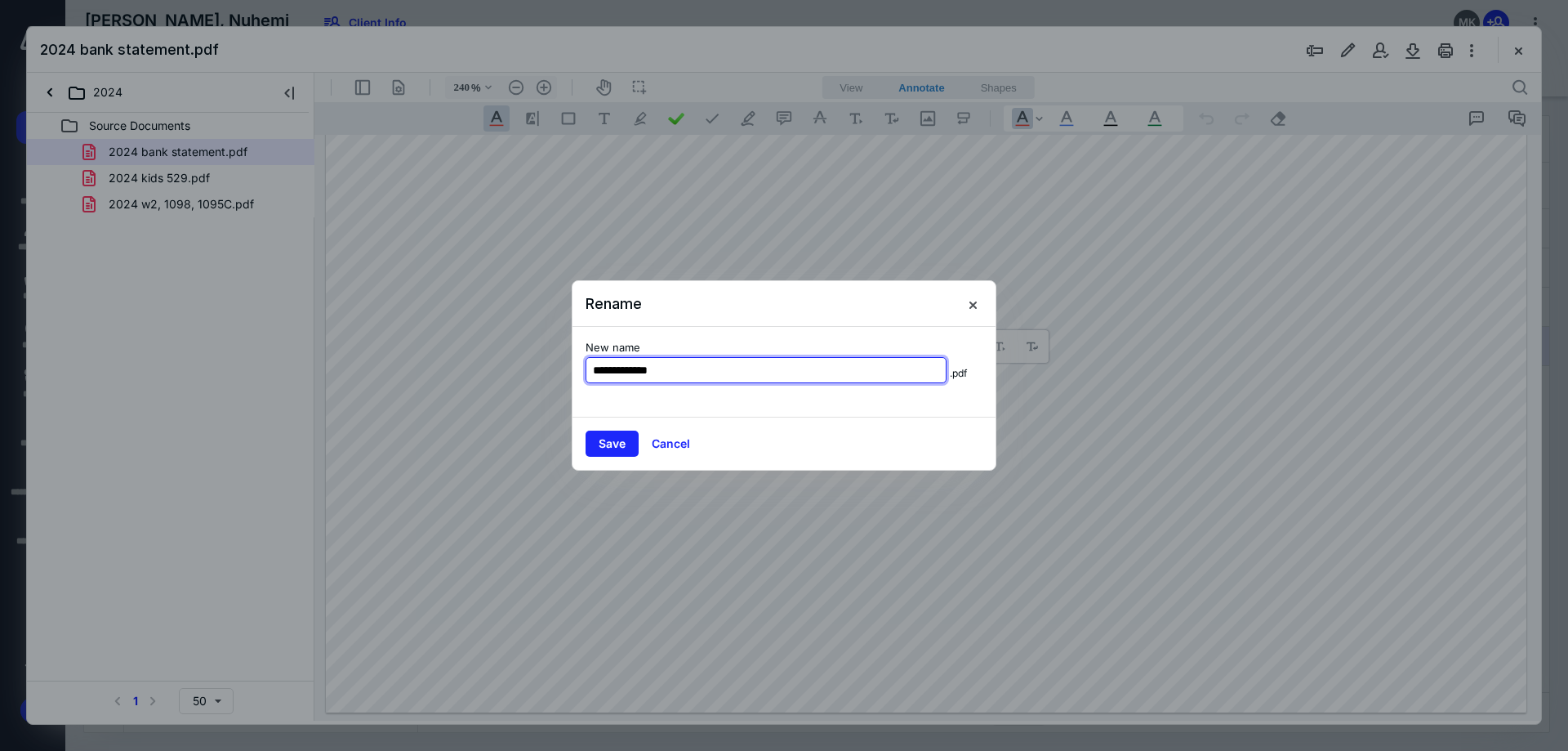 type on "**********" 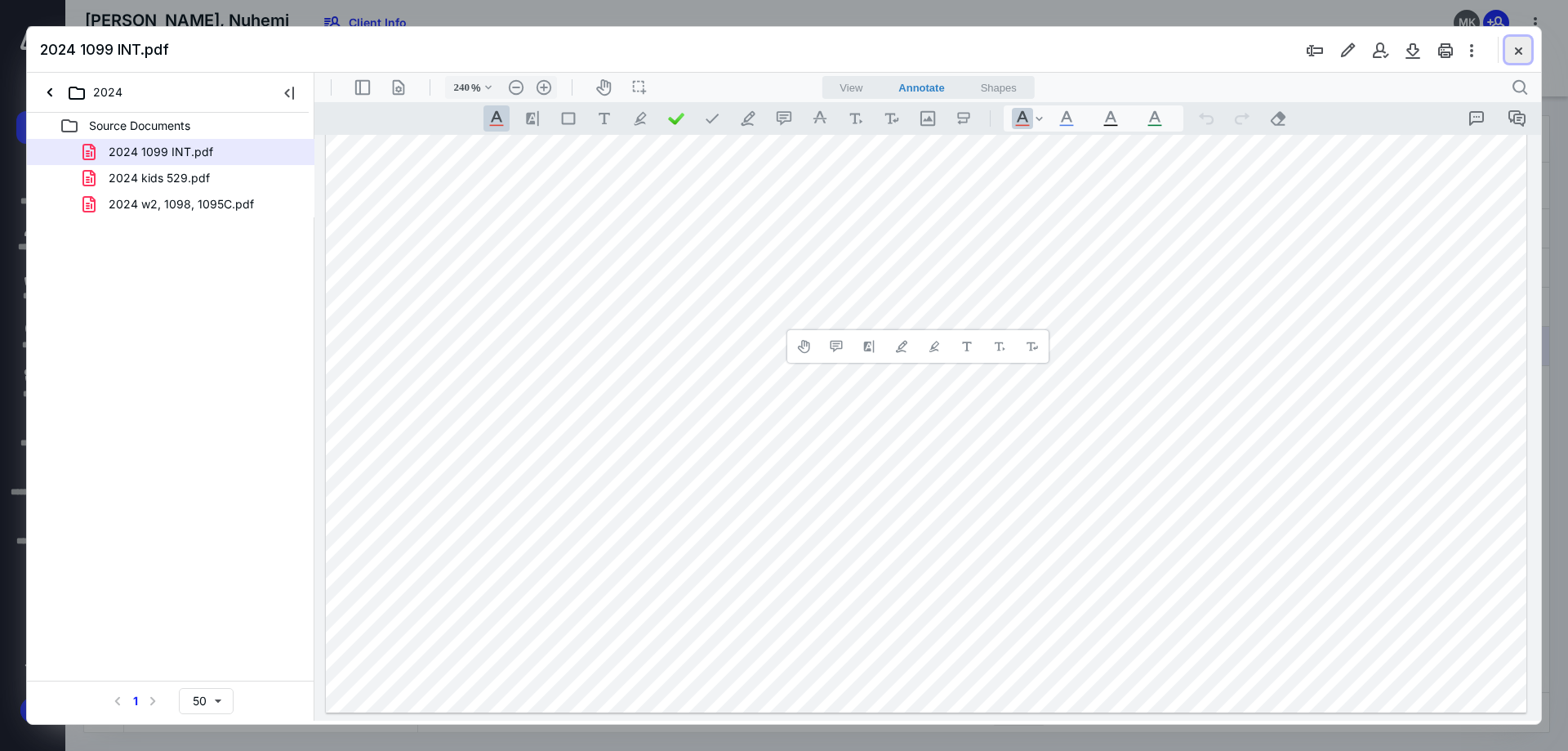 click at bounding box center (1518, 50) 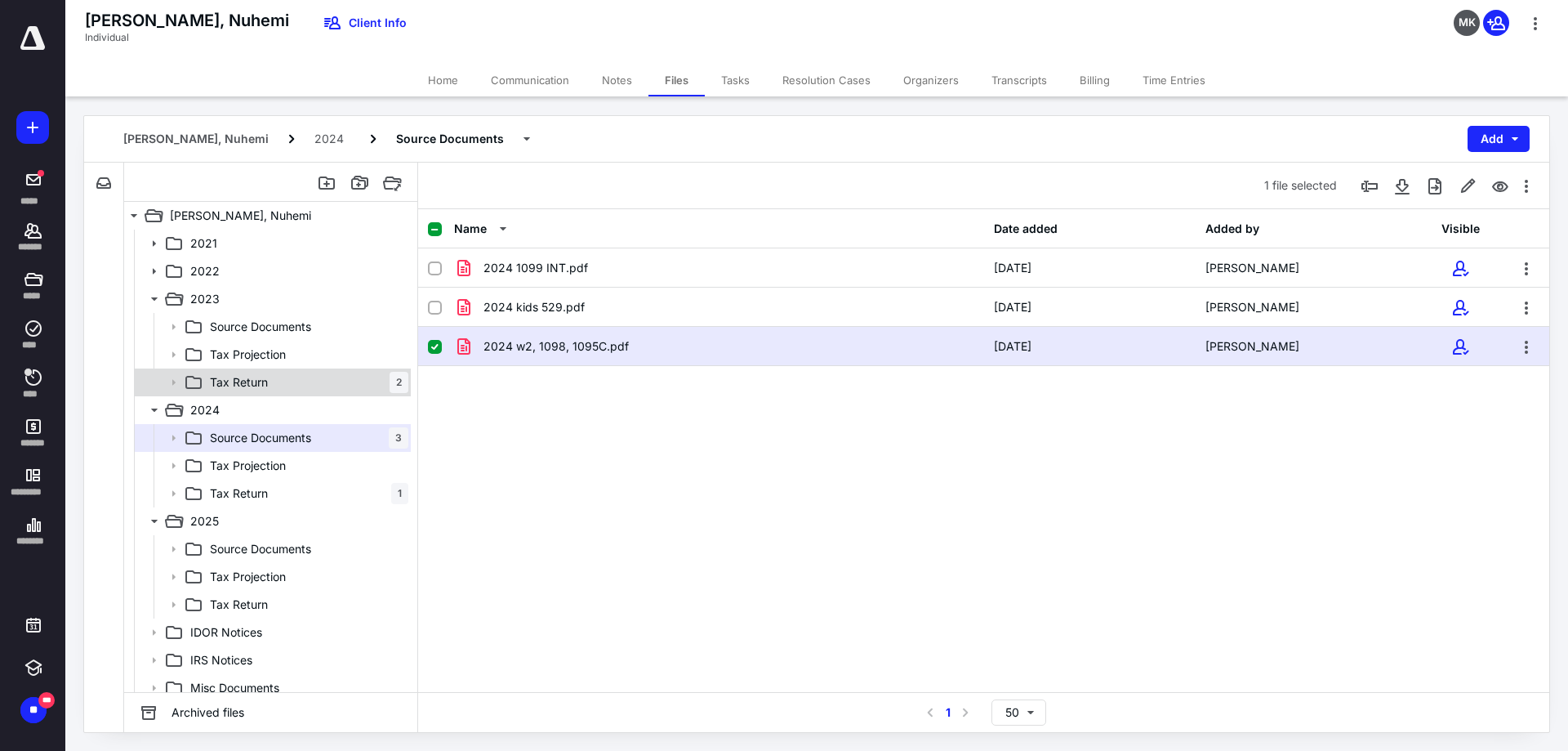 click on "Tax Return 2" at bounding box center (305, 382) 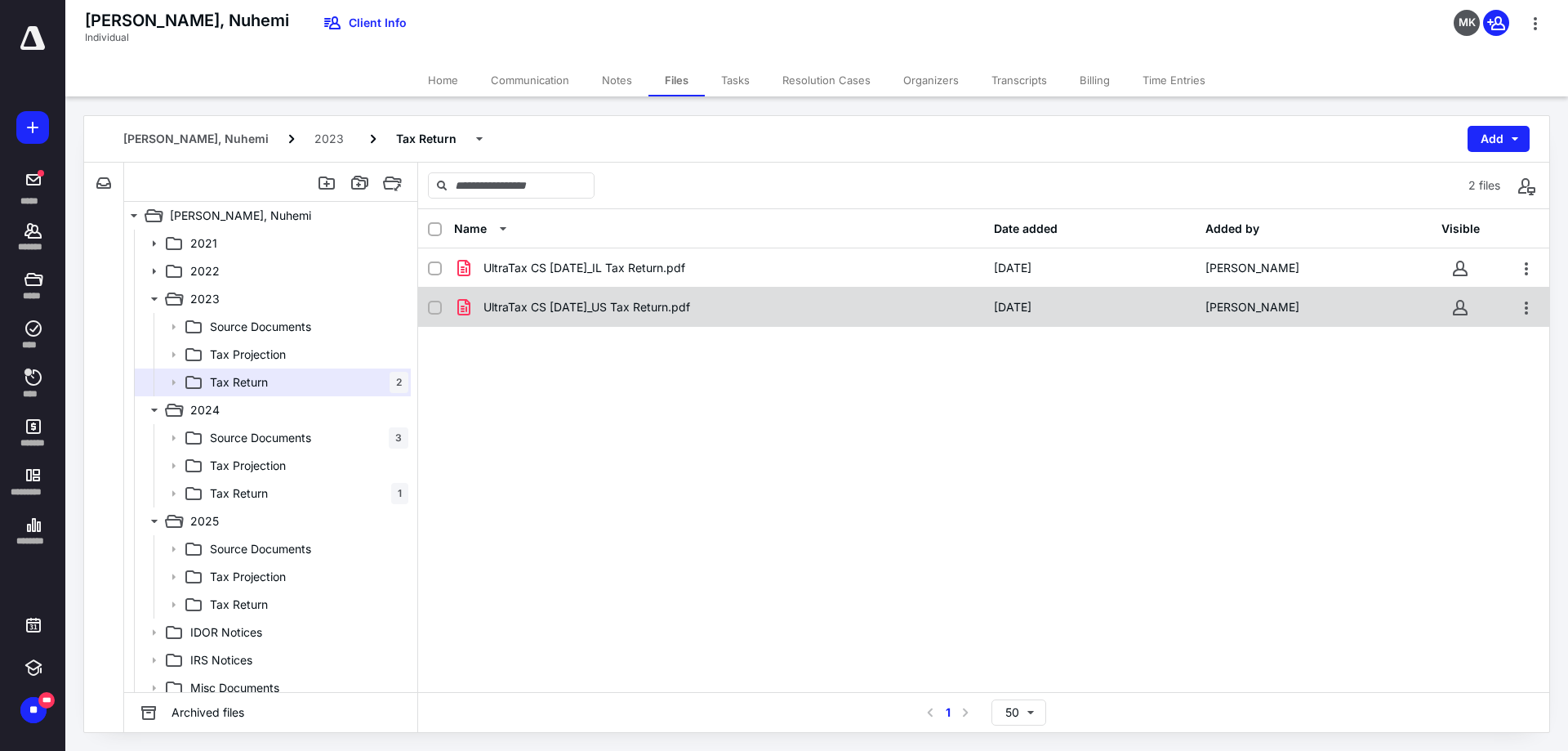 click on "UltraTax CS [DATE]_US Tax Return.pdf" at bounding box center [586, 307] 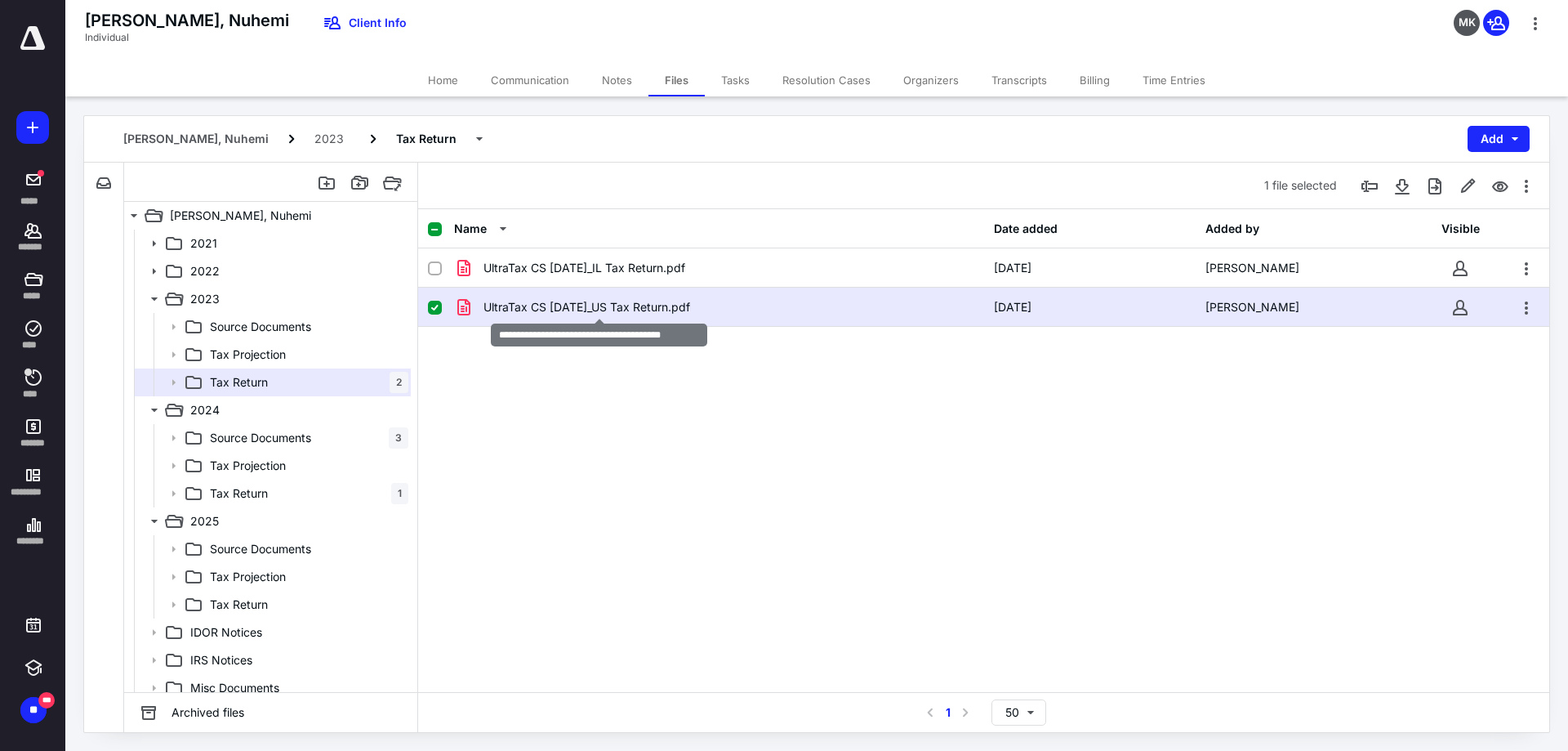 click on "UltraTax CS [DATE]_US Tax Return.pdf" at bounding box center (586, 307) 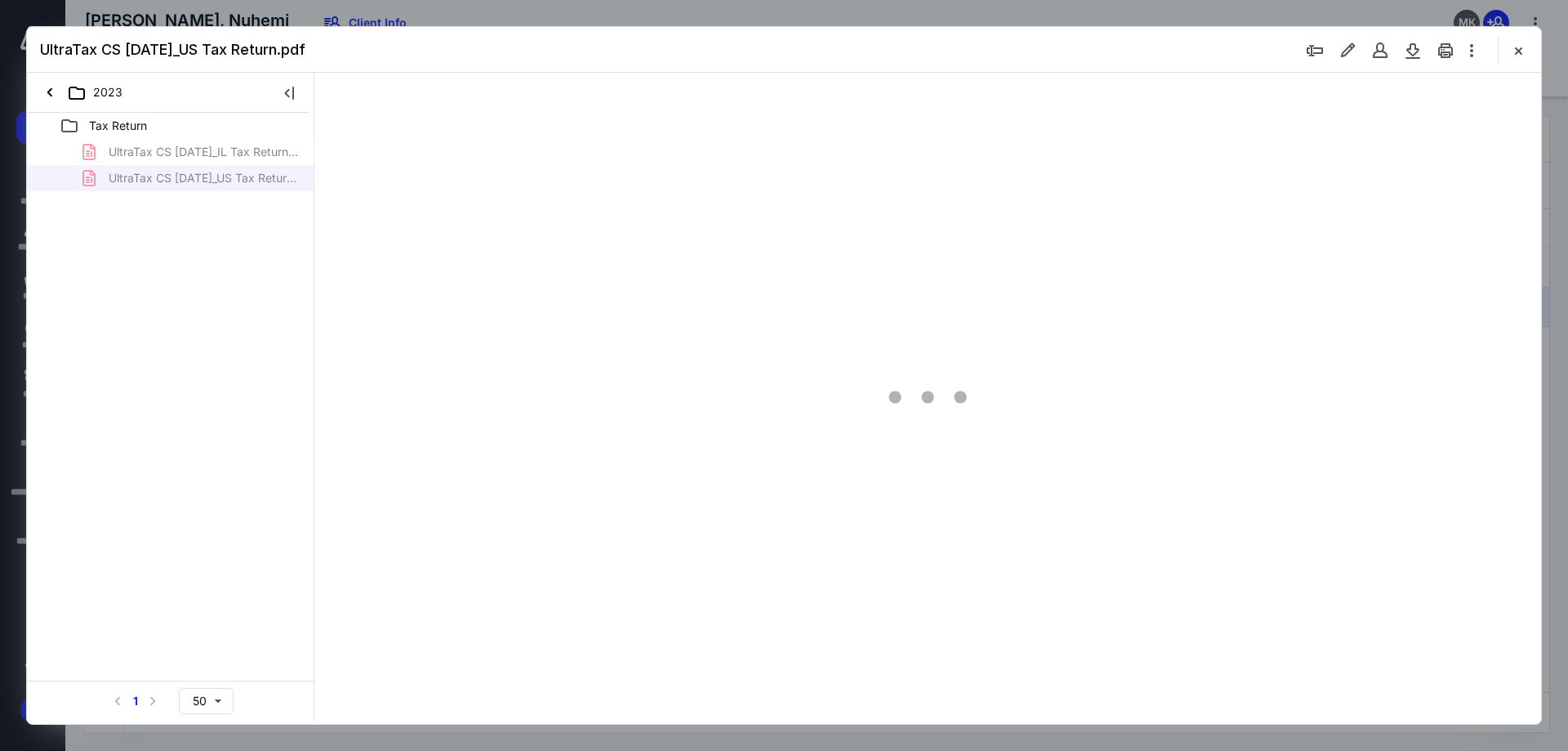 scroll, scrollTop: 0, scrollLeft: 0, axis: both 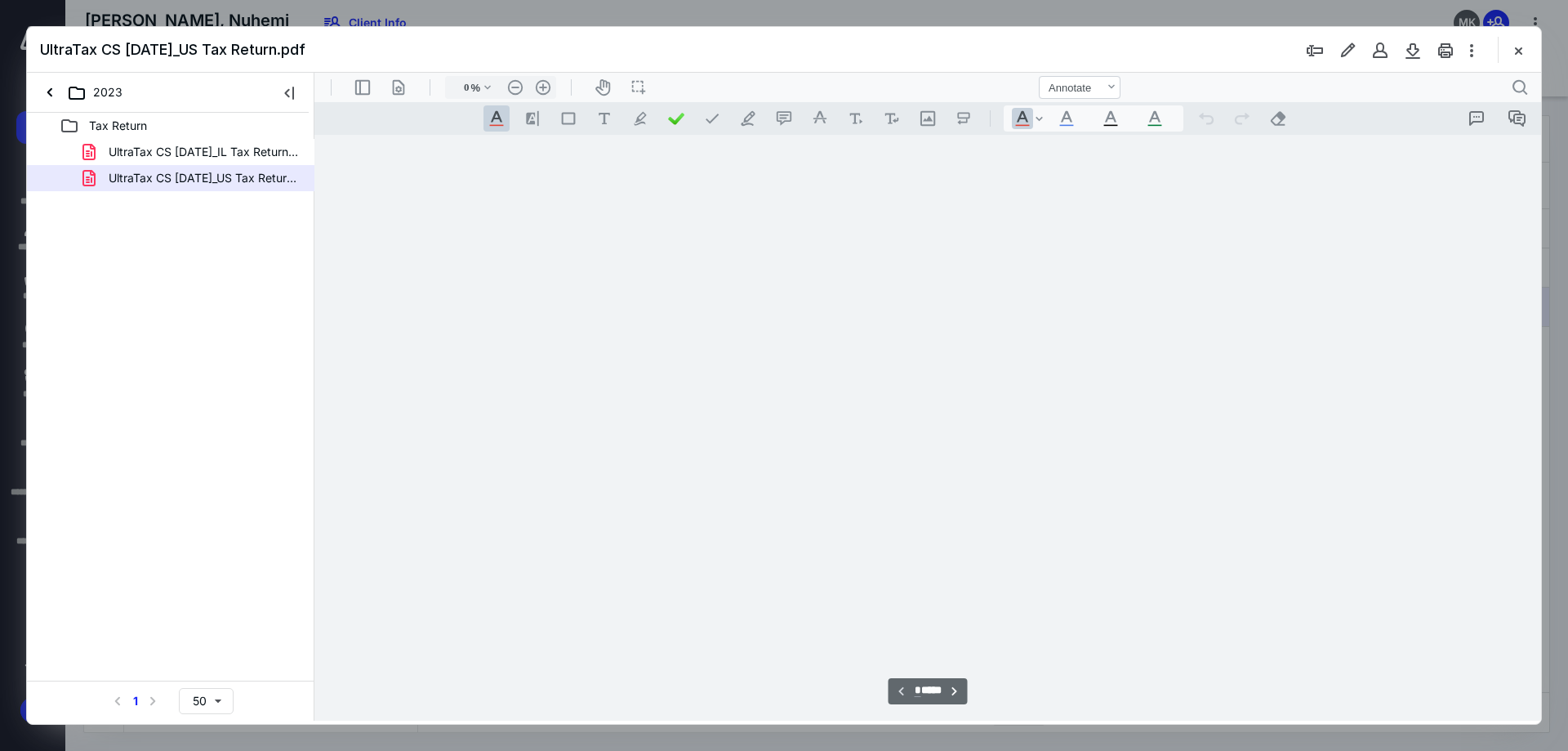 type on "241" 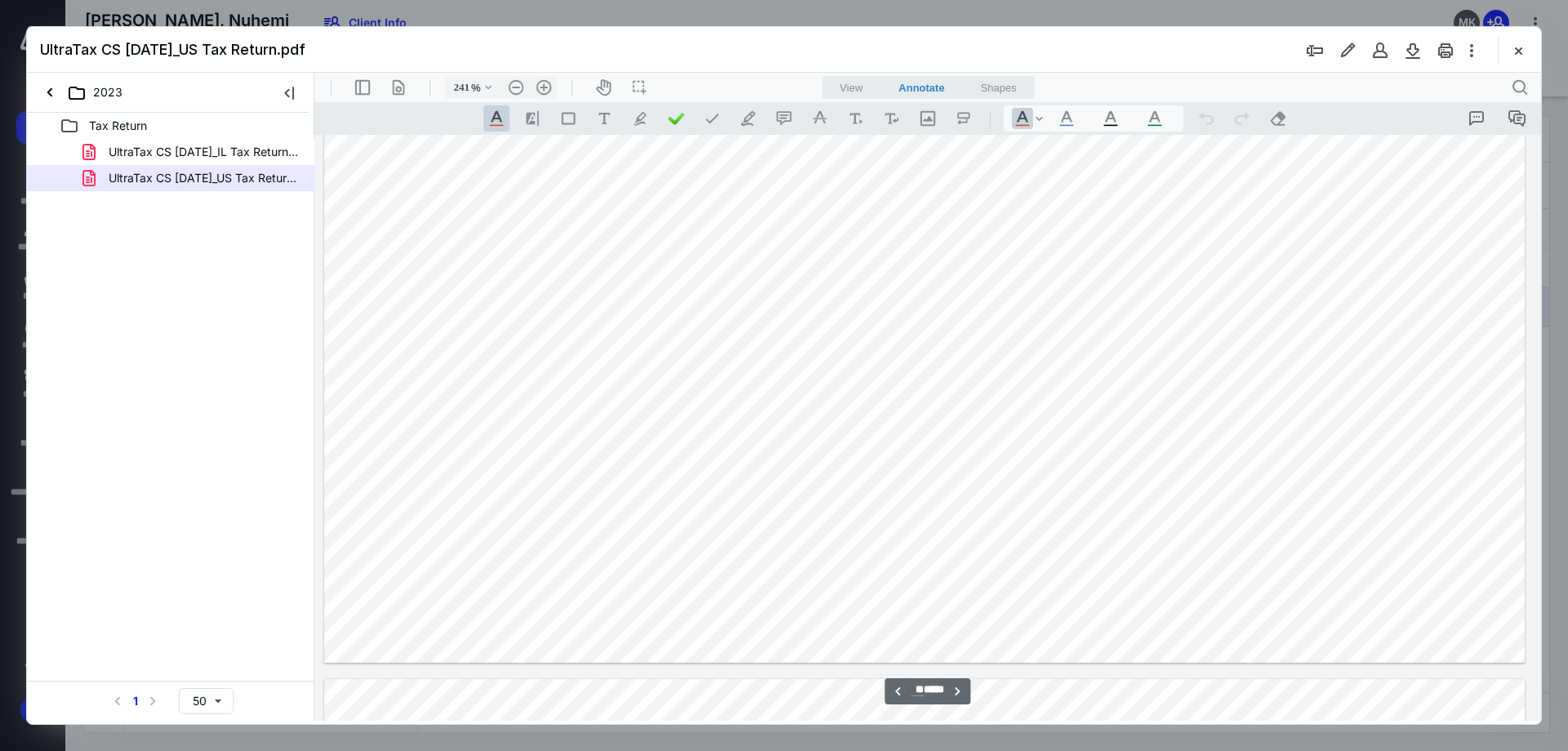 scroll, scrollTop: 16578, scrollLeft: 175, axis: both 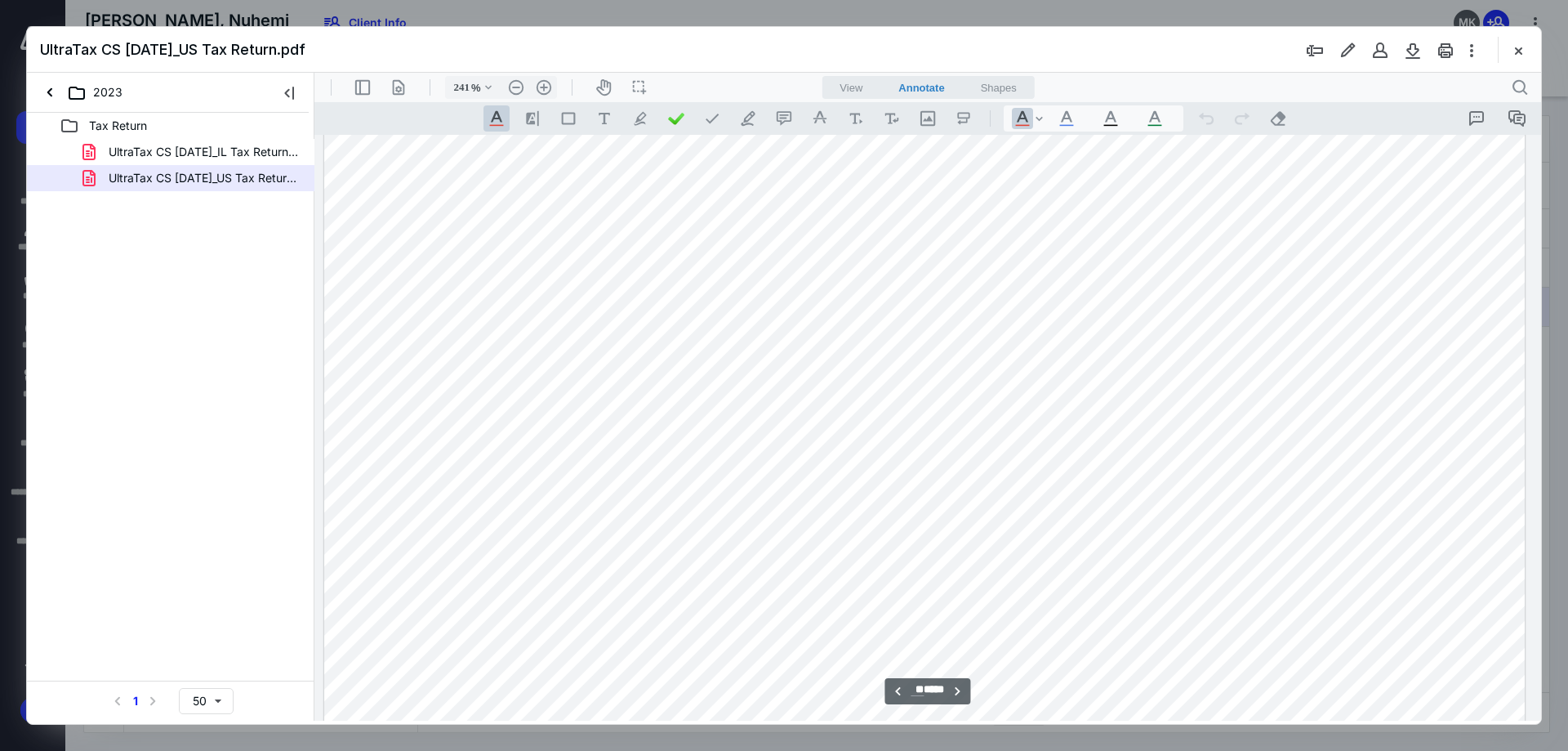 type on "**" 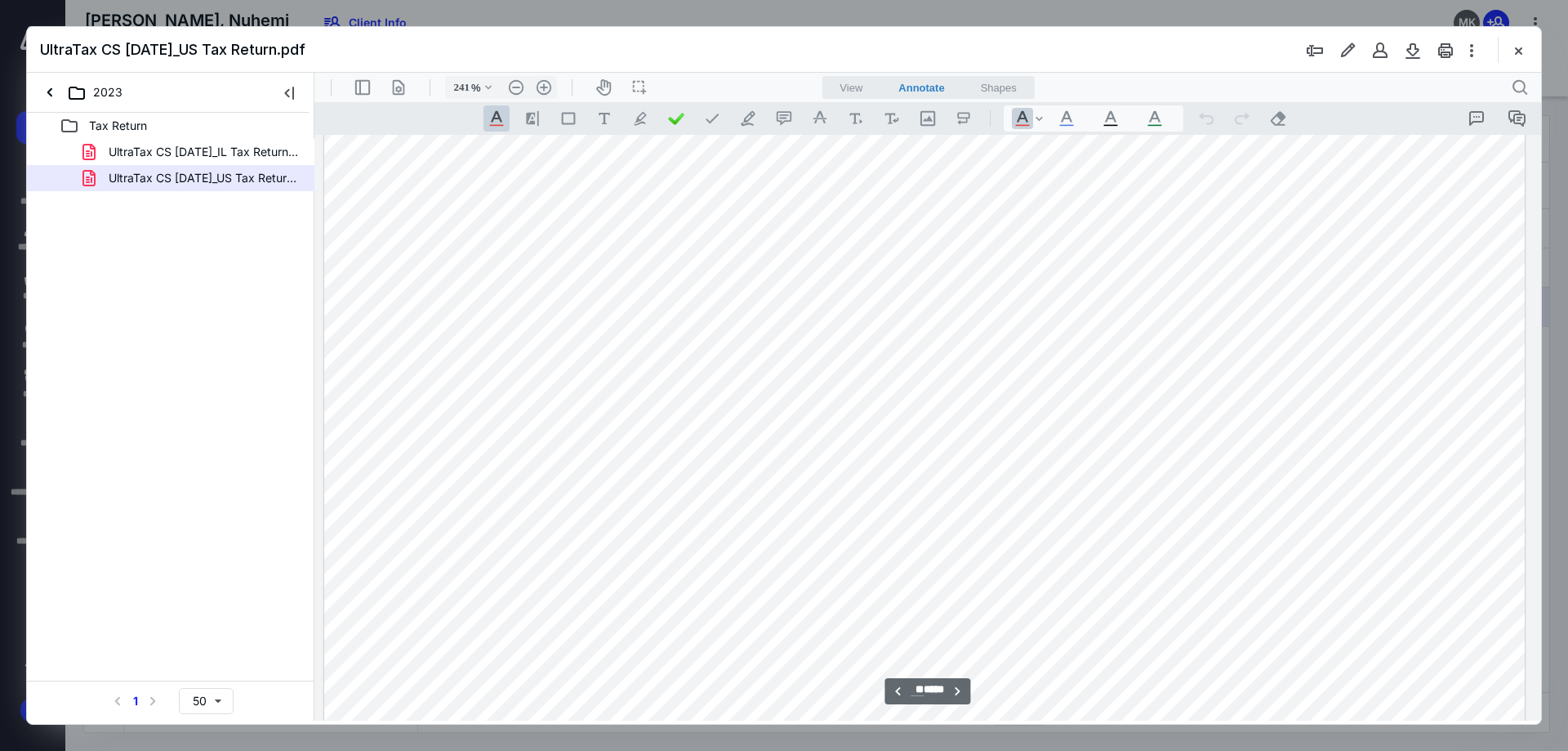 scroll, scrollTop: 18049, scrollLeft: 175, axis: both 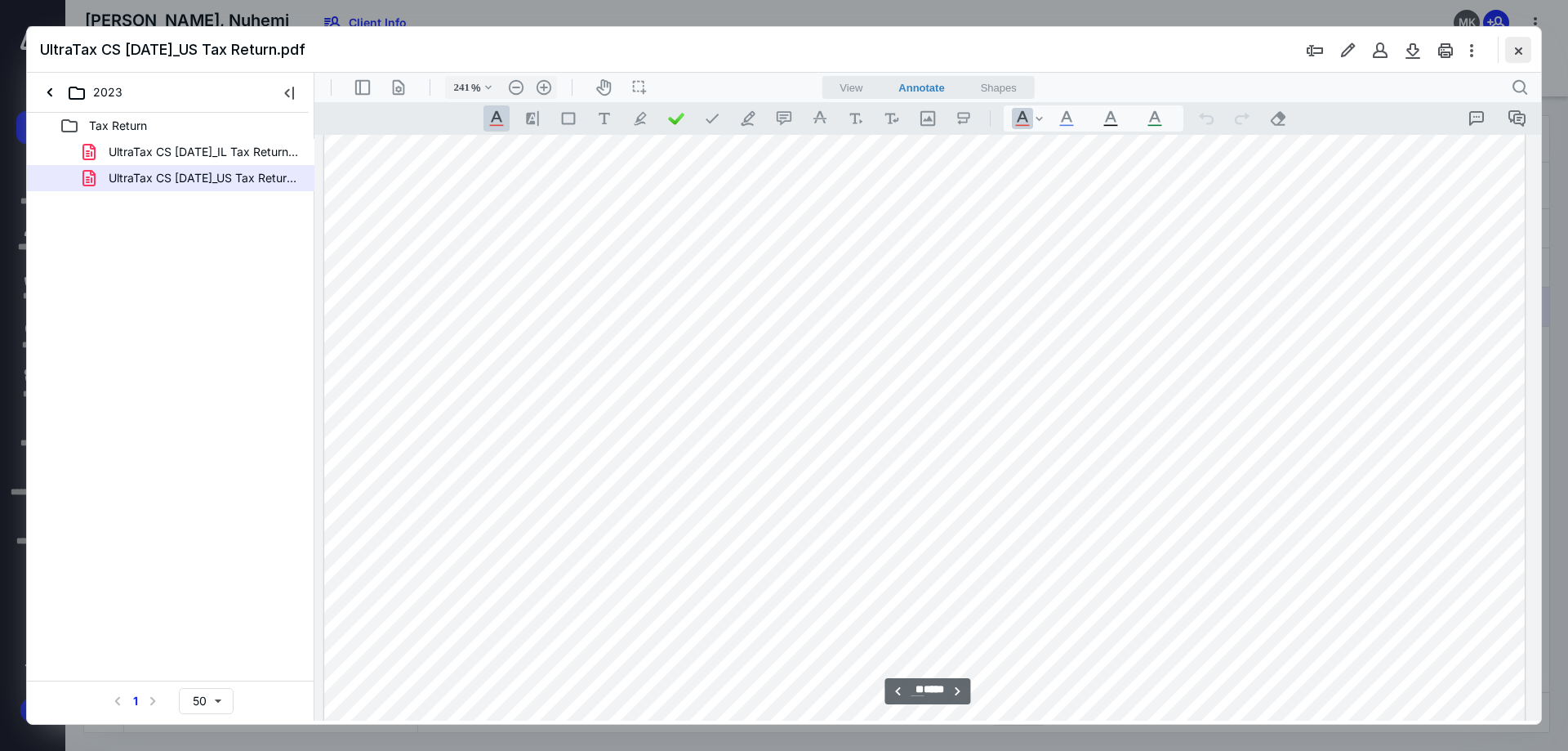 click at bounding box center [1518, 50] 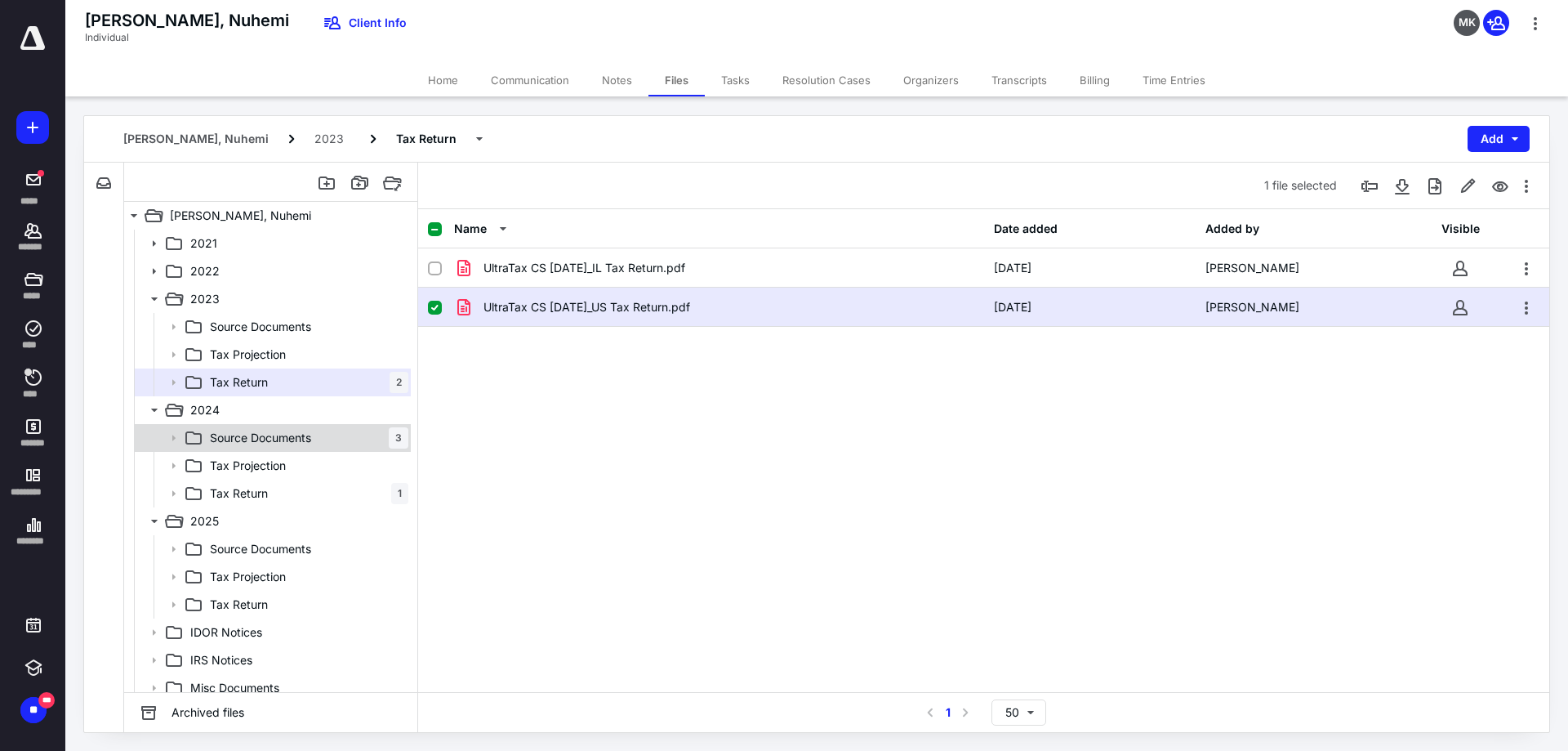 click on "Source Documents" at bounding box center [261, 438] 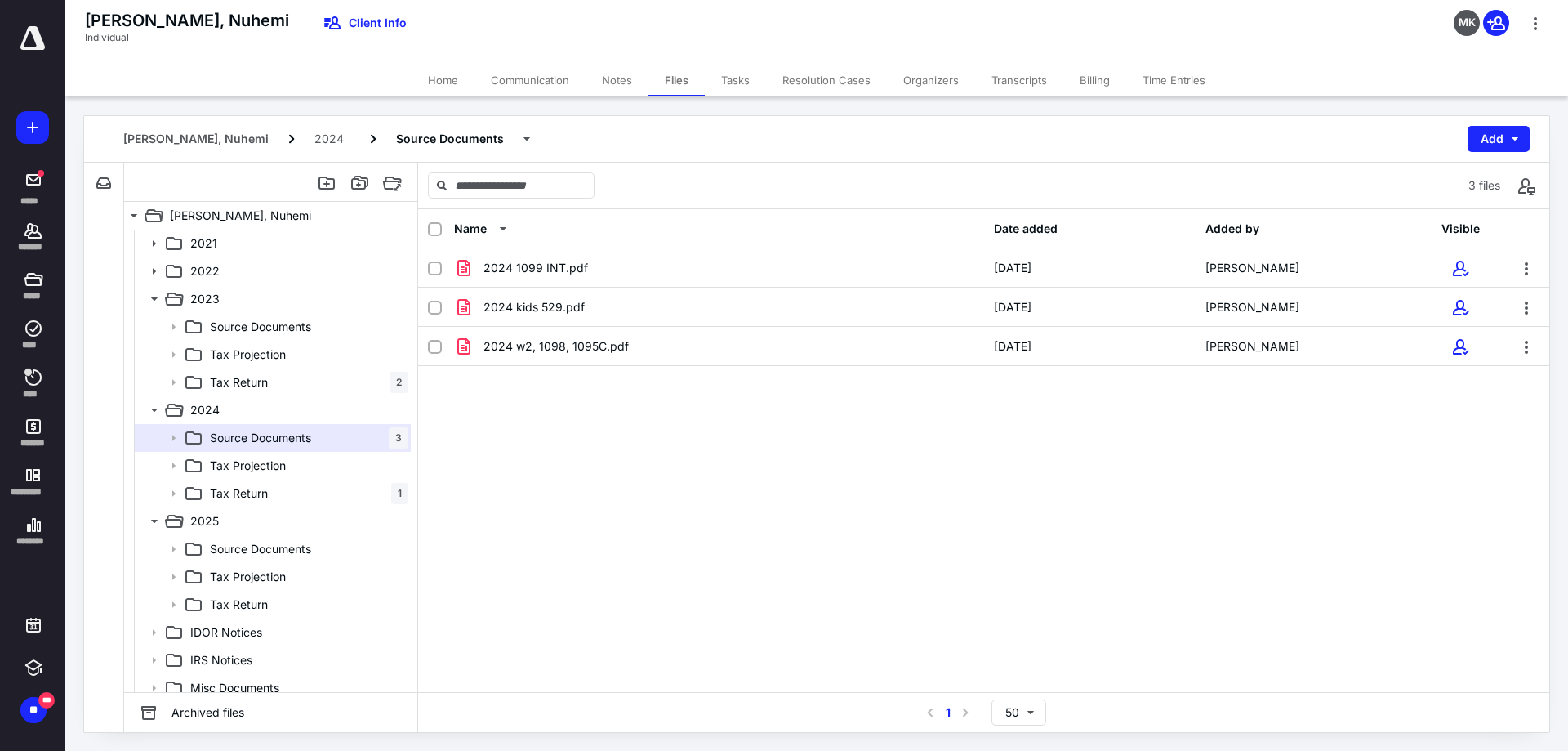 click on "Communication" at bounding box center [530, 80] 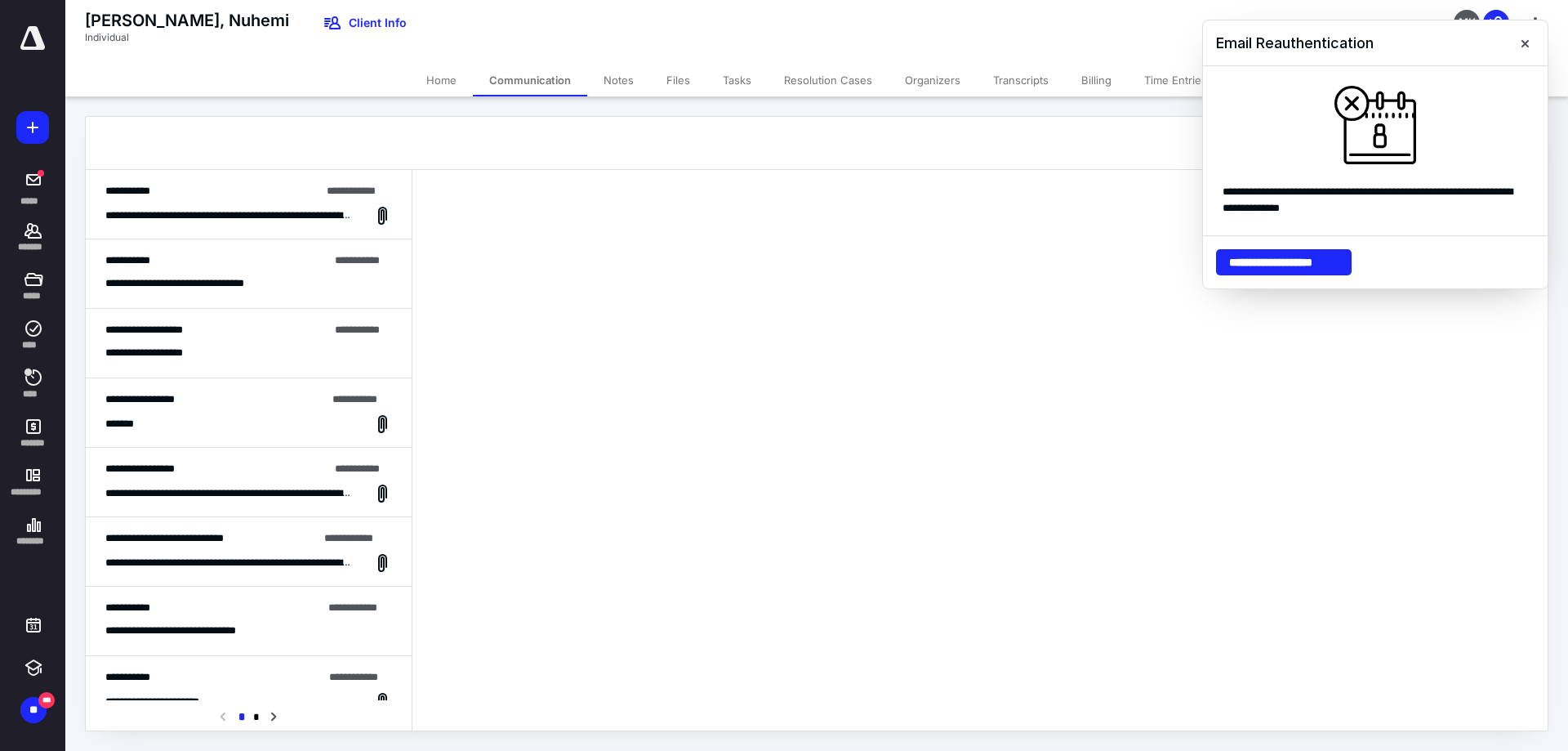 click on "**********" at bounding box center (229, 216) 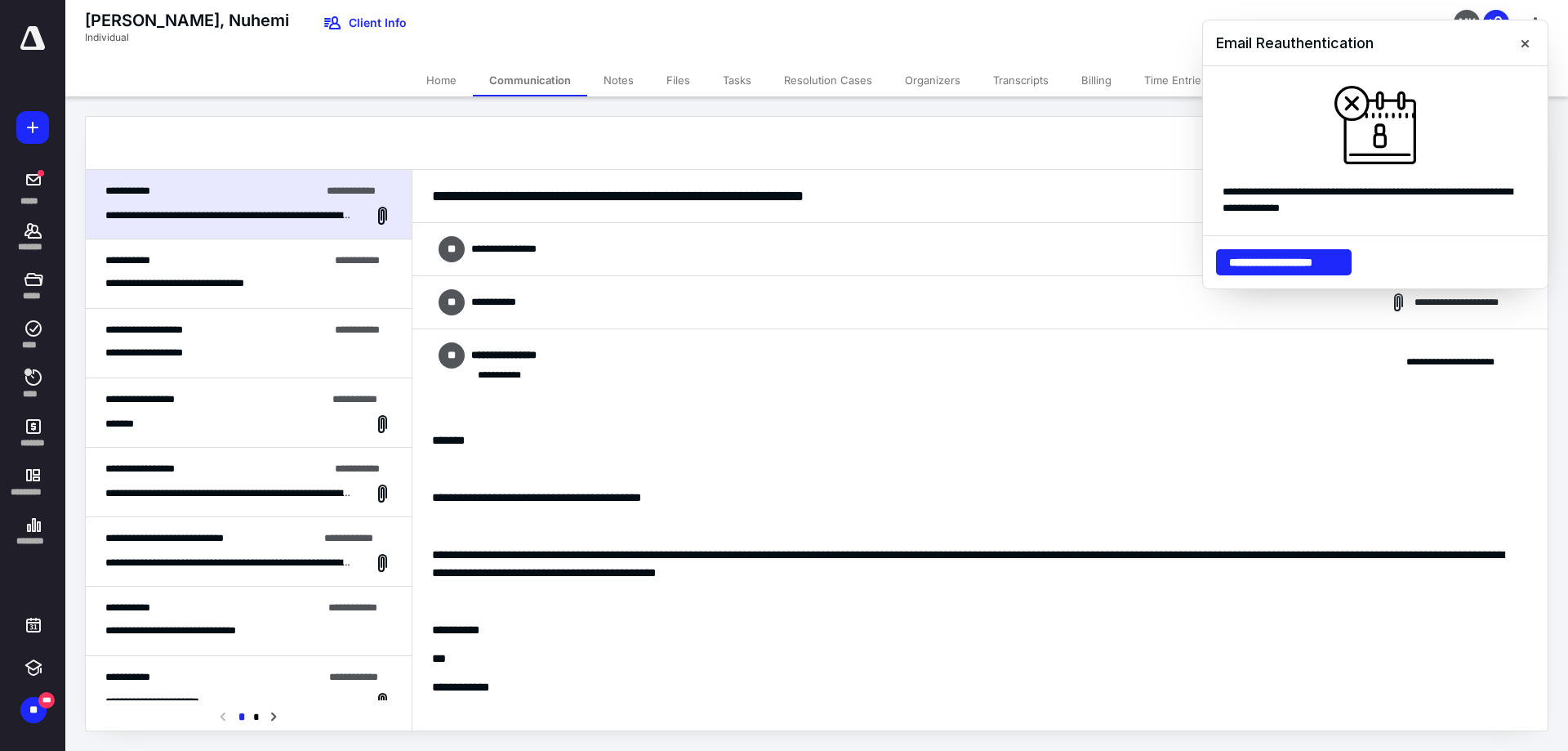 scroll, scrollTop: 1414, scrollLeft: 0, axis: vertical 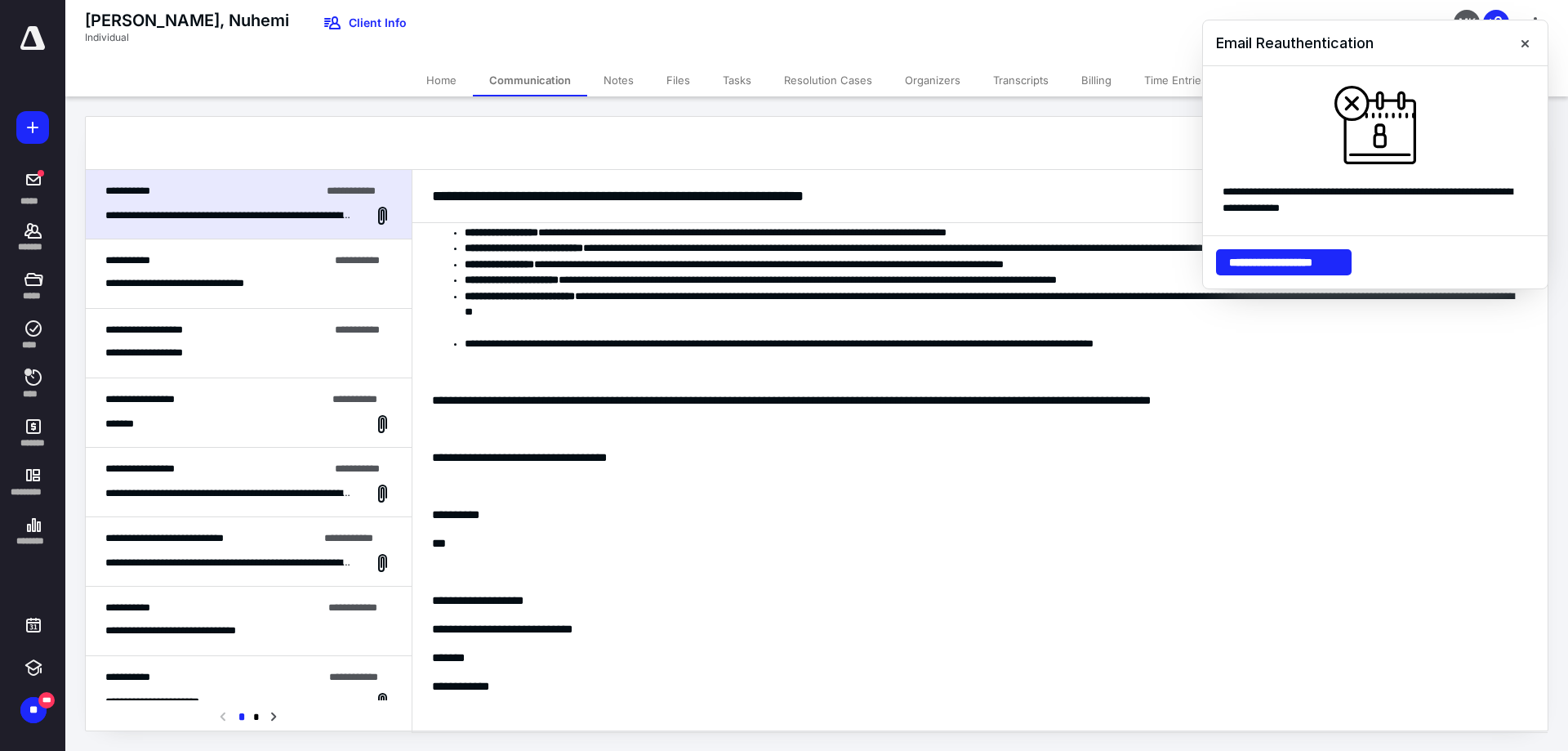 click on "**********" at bounding box center [197, 284] 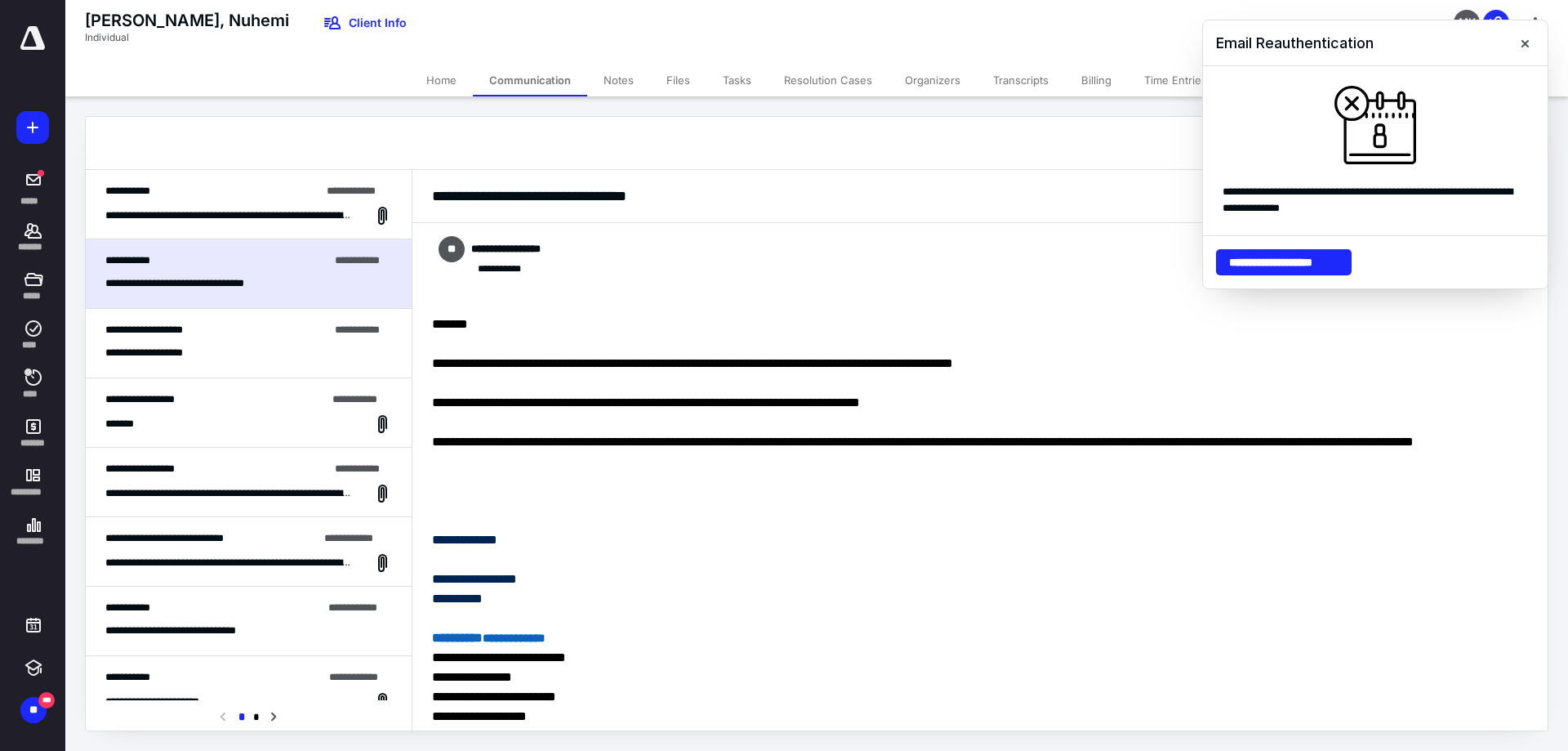 scroll, scrollTop: 79, scrollLeft: 0, axis: vertical 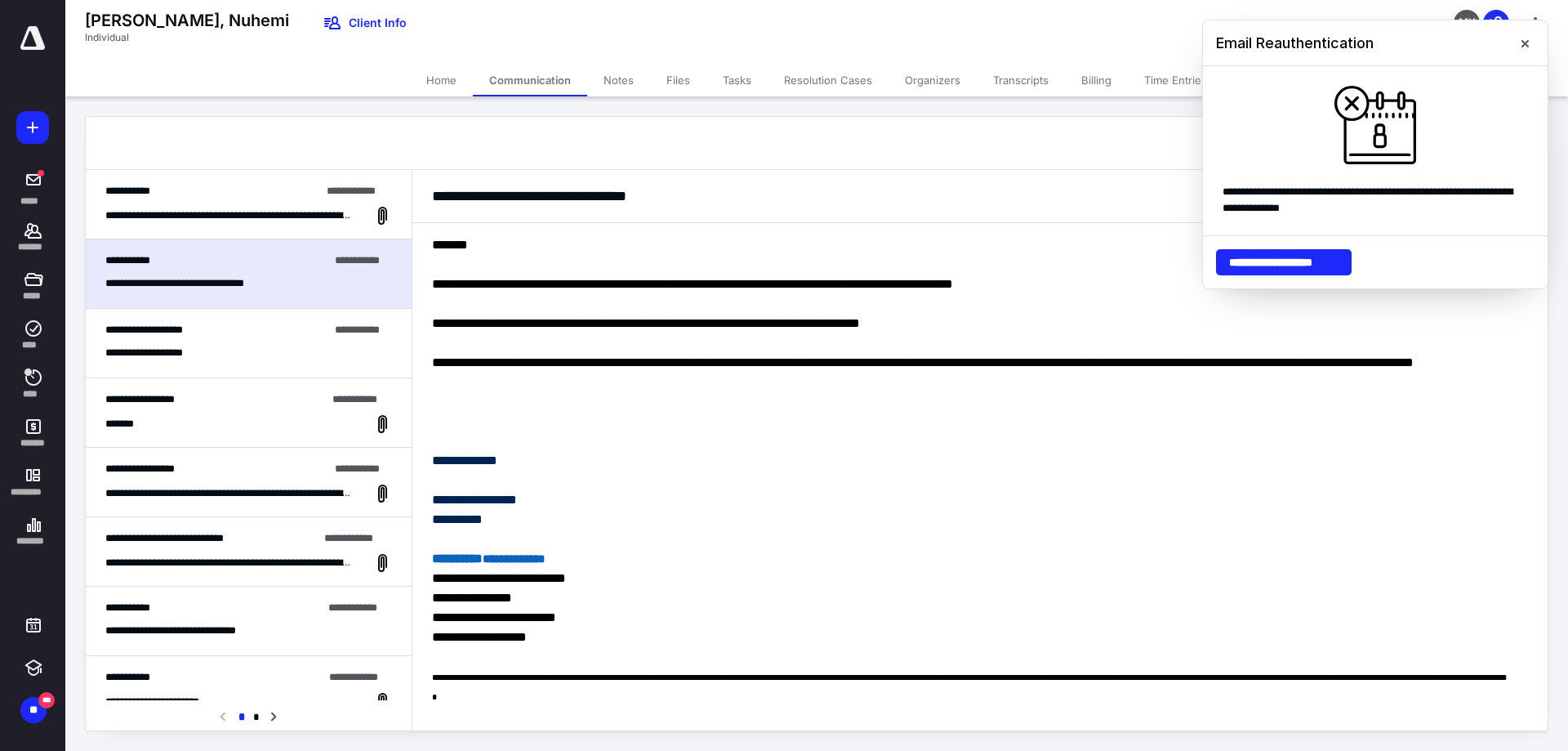 click on "Files" at bounding box center (678, 80) 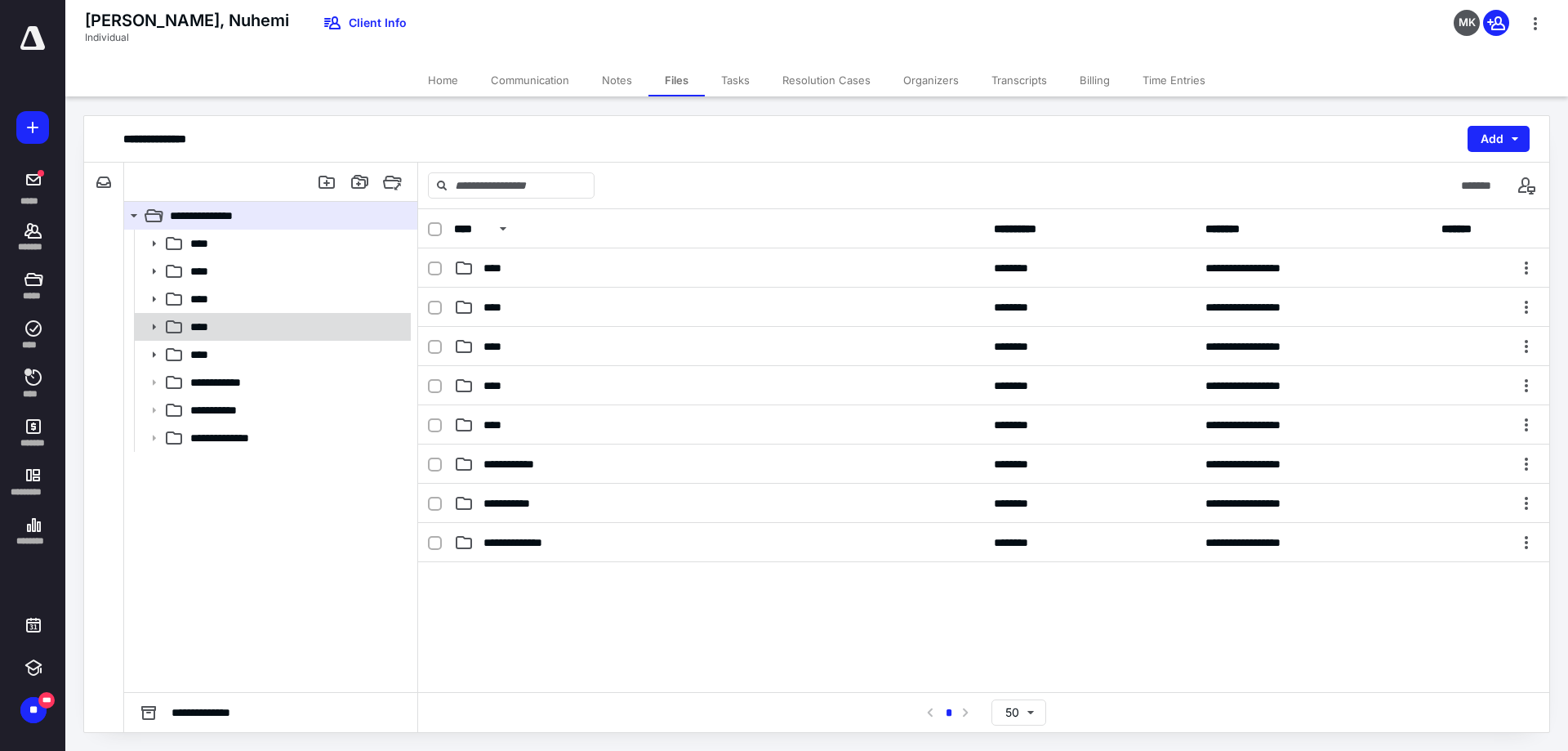 click on "****" at bounding box center (204, 327) 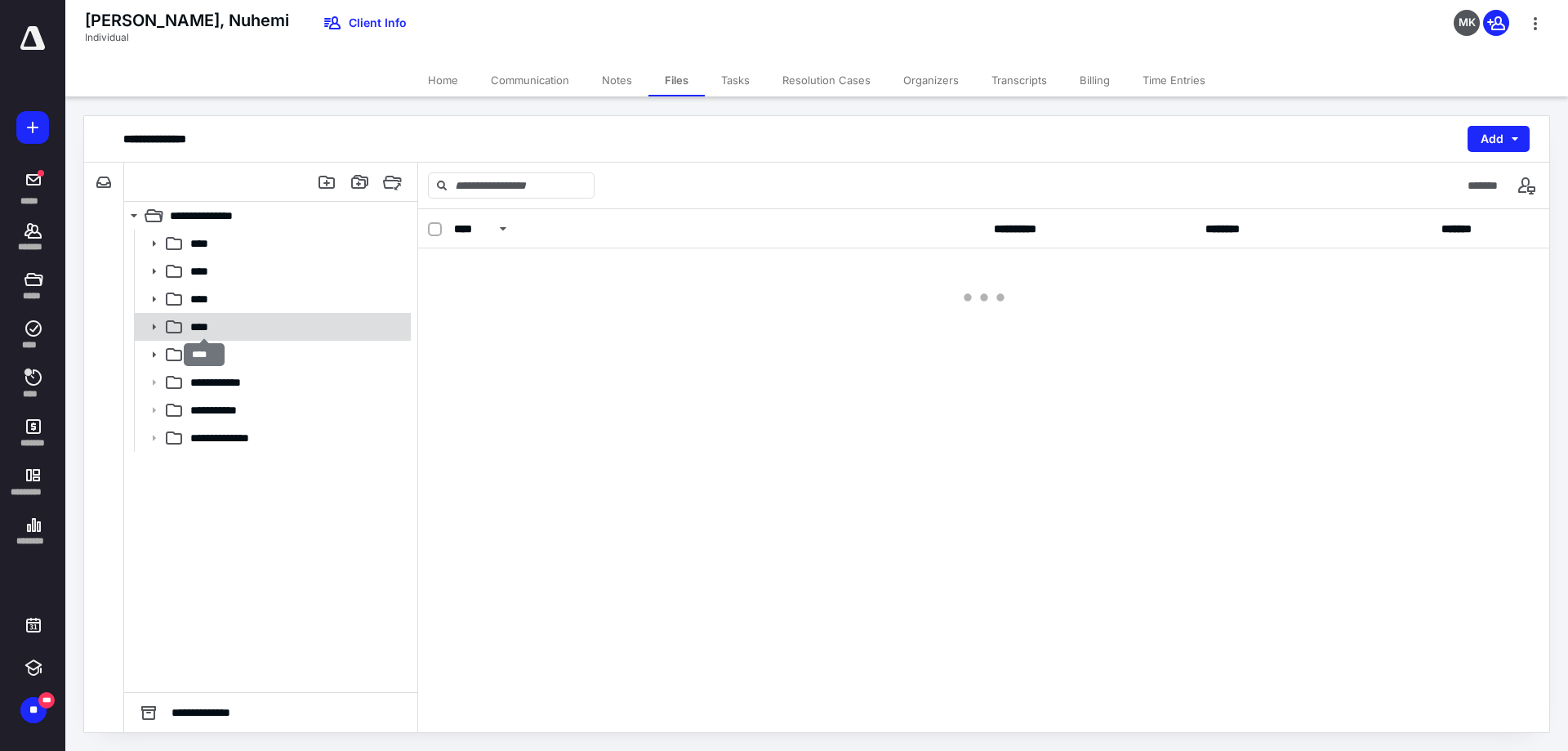 click on "****" at bounding box center (204, 327) 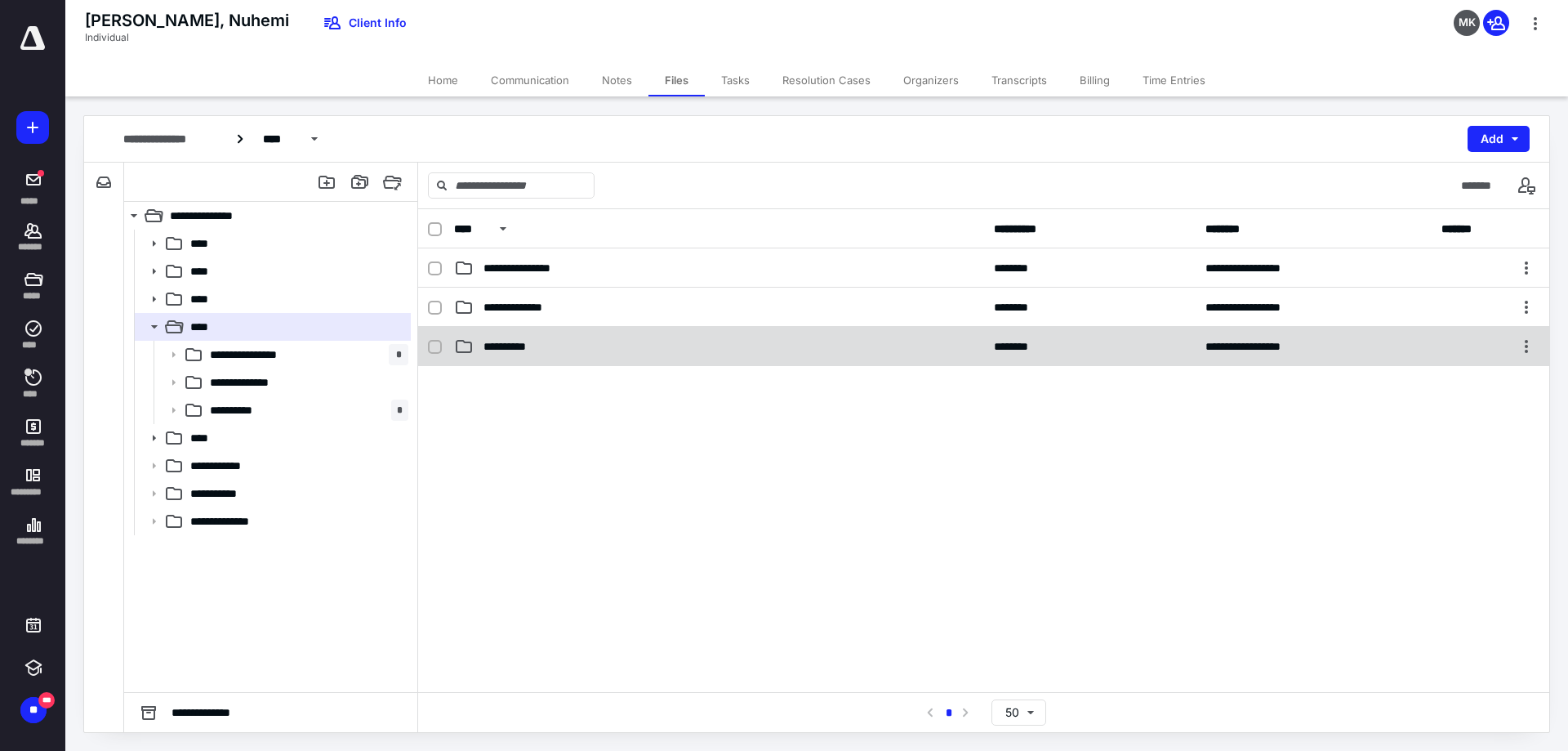 click on "**********" at bounding box center (512, 346) 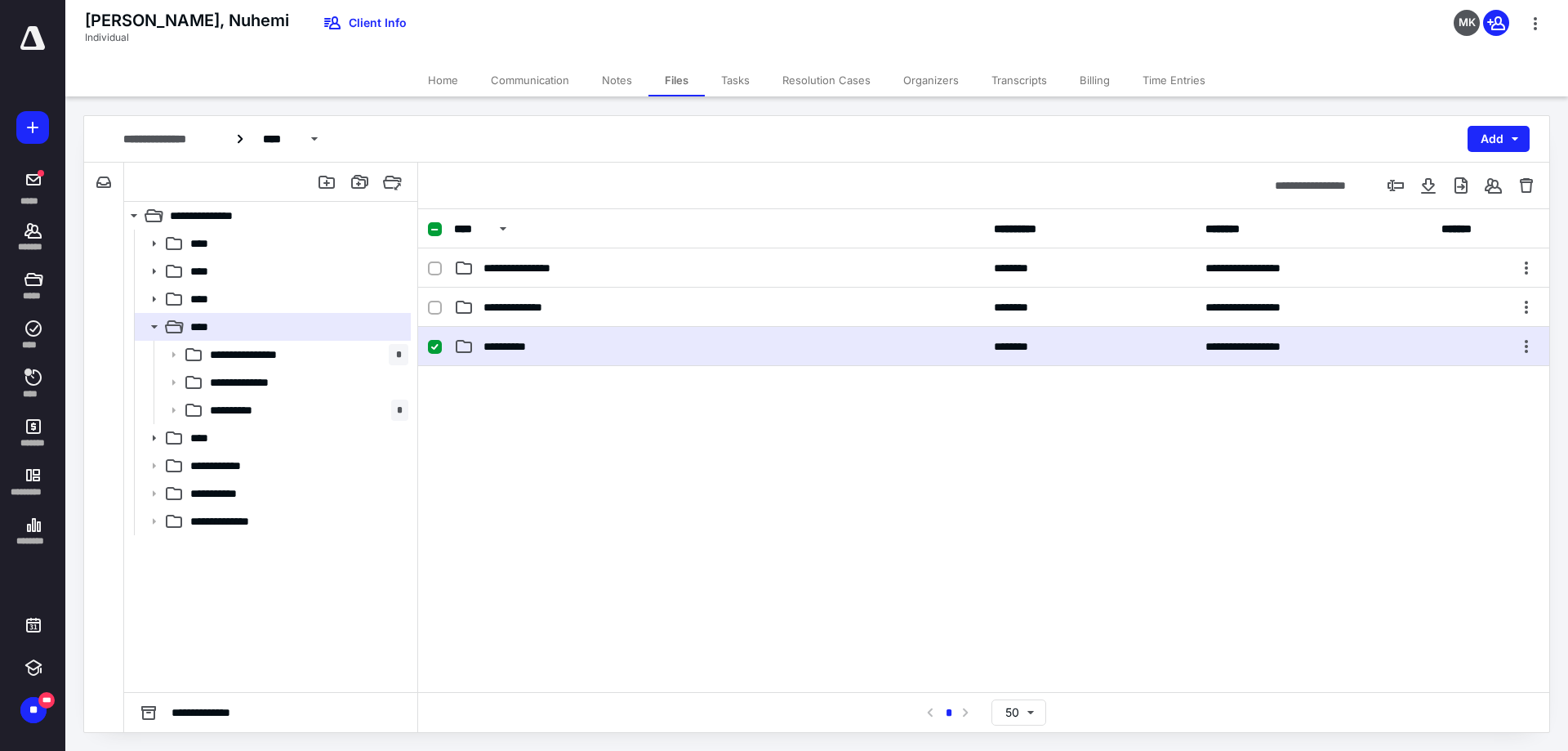 click on "**********" at bounding box center (512, 346) 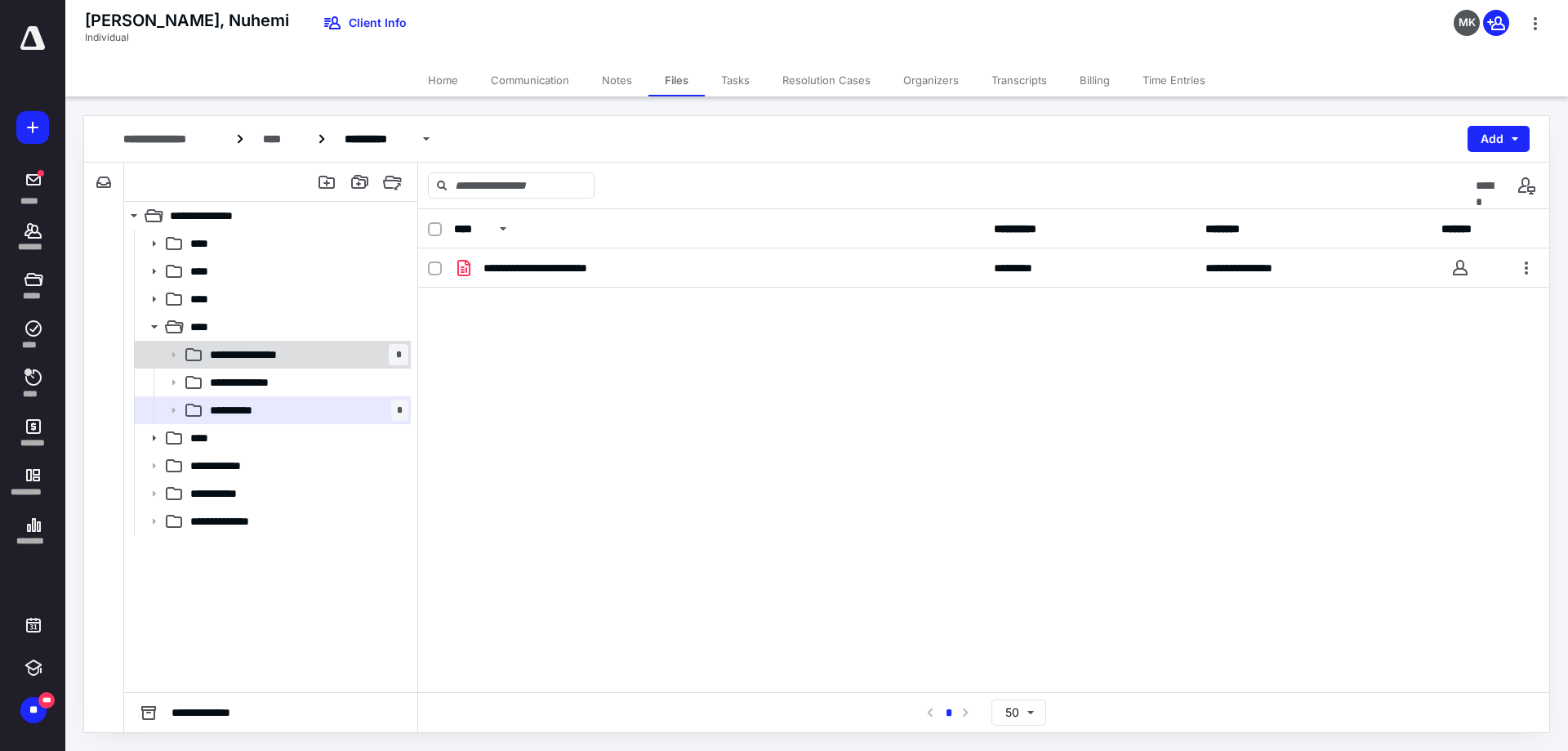 click on "**********" at bounding box center (305, 355) 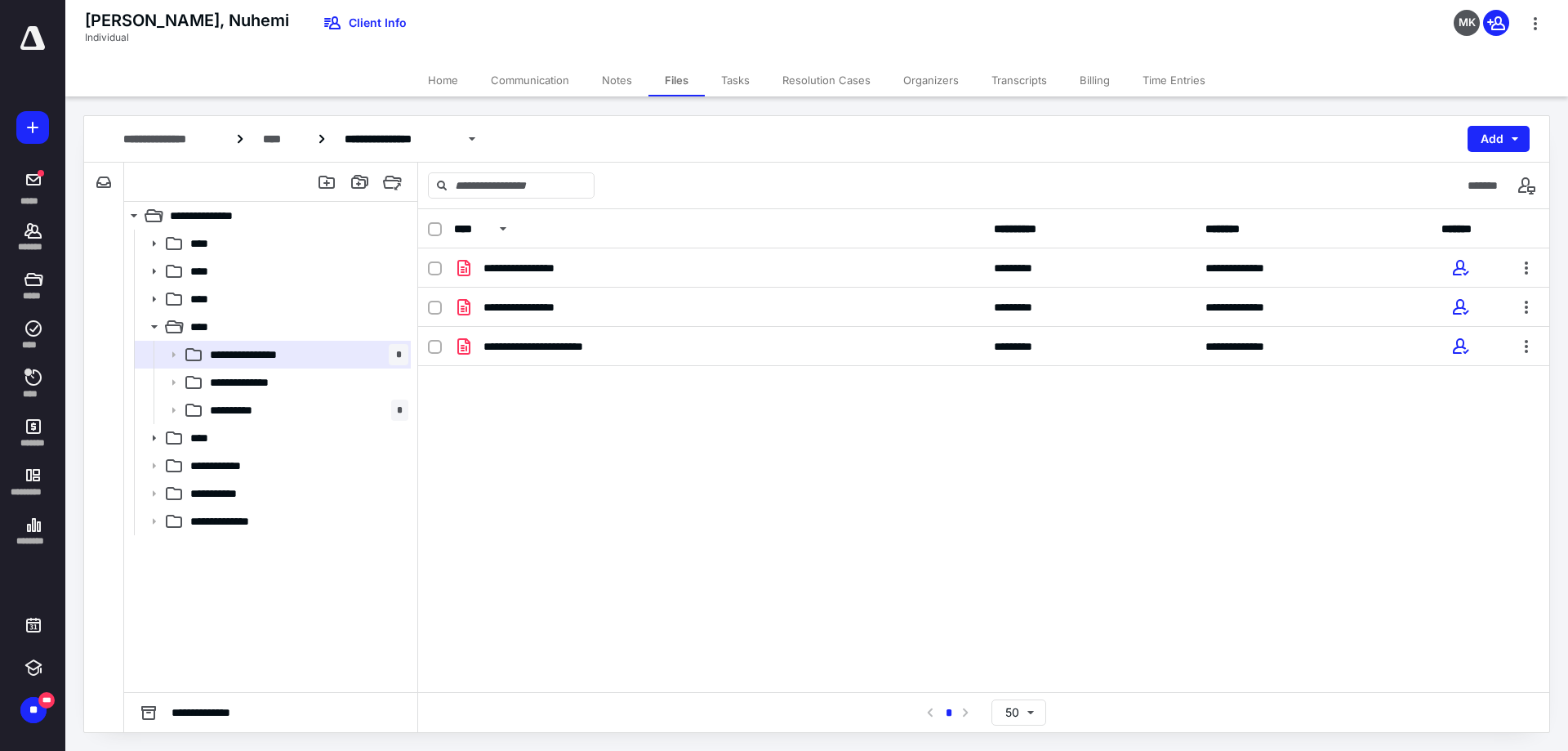 click on "**********" at bounding box center [817, 424] 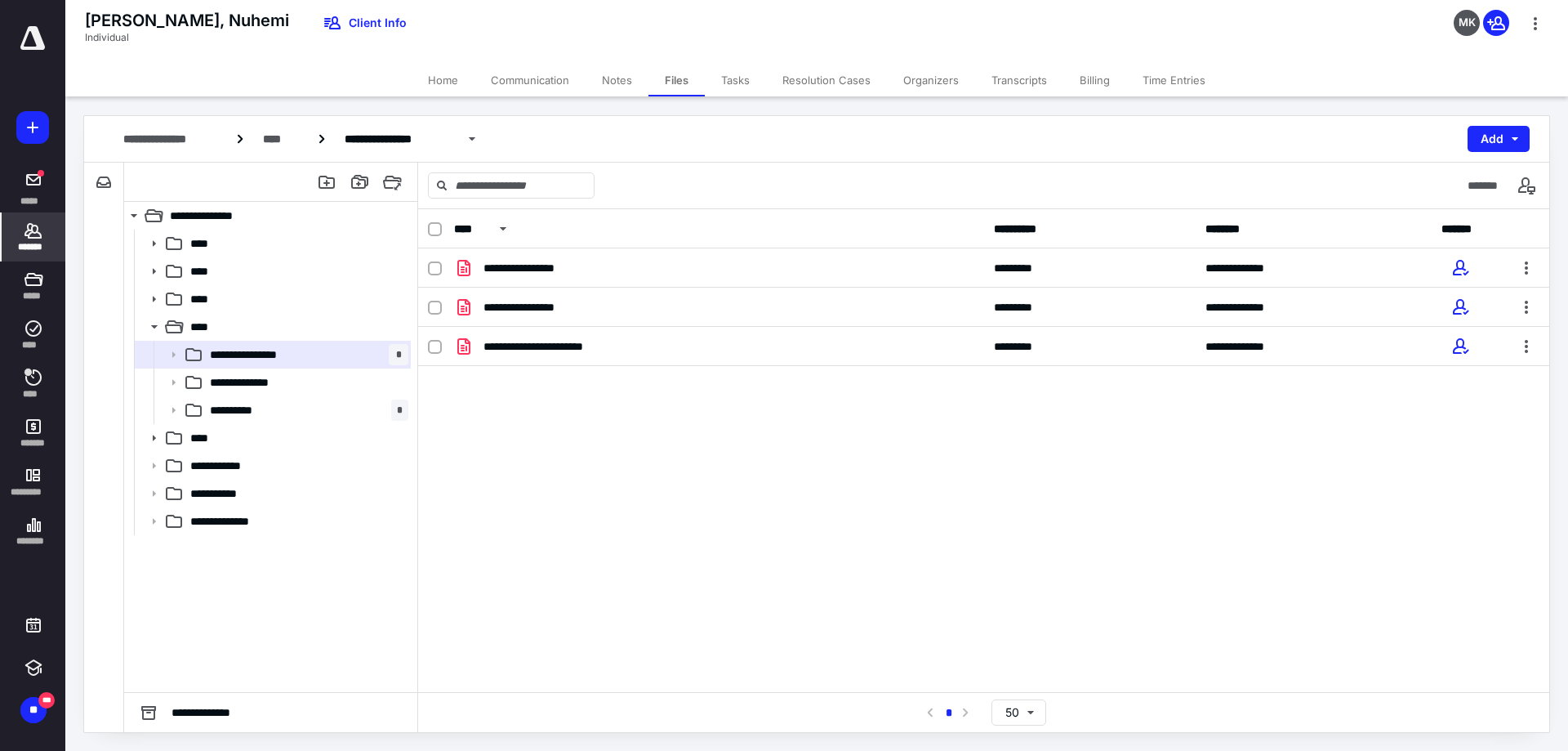 click 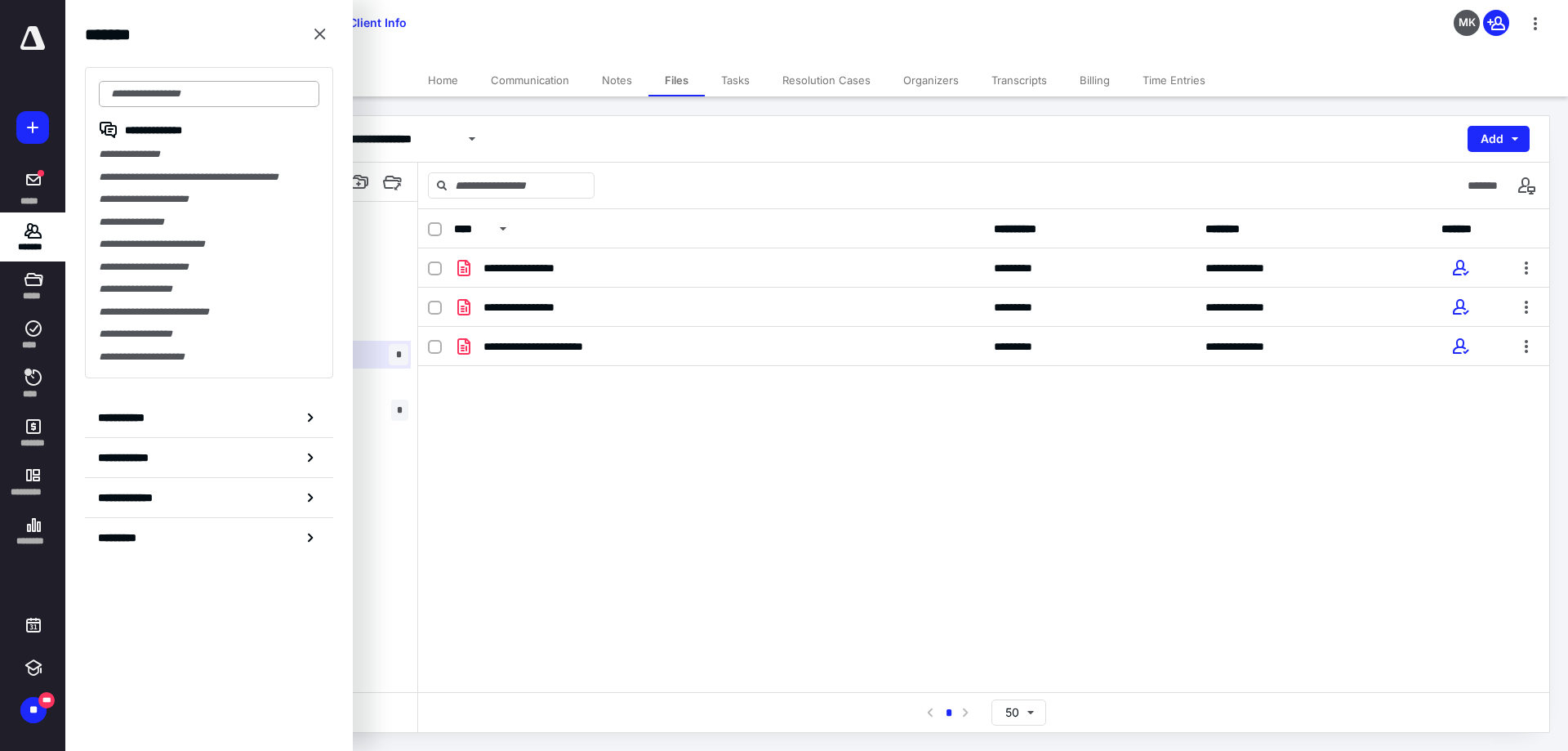 click at bounding box center (209, 94) 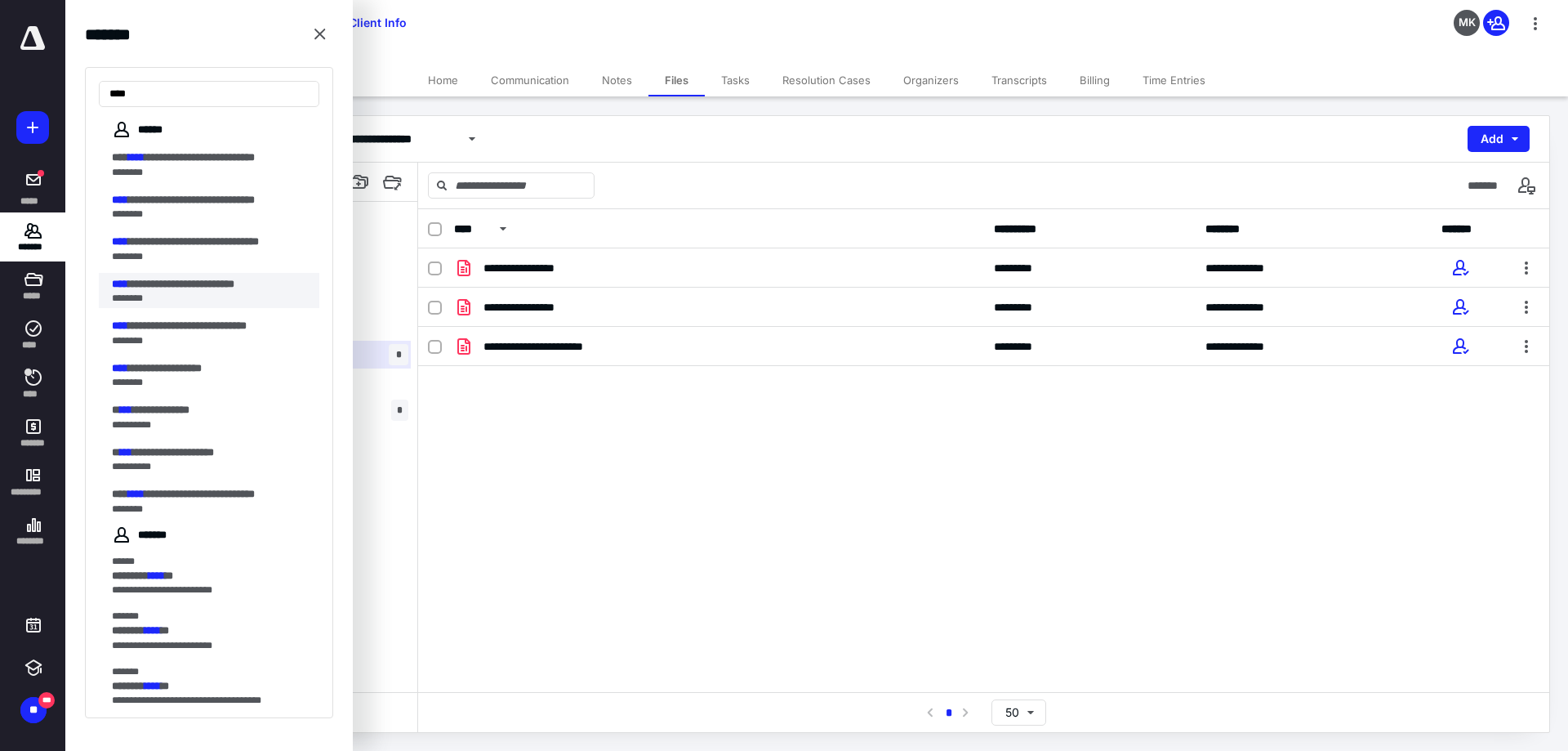 type on "****" 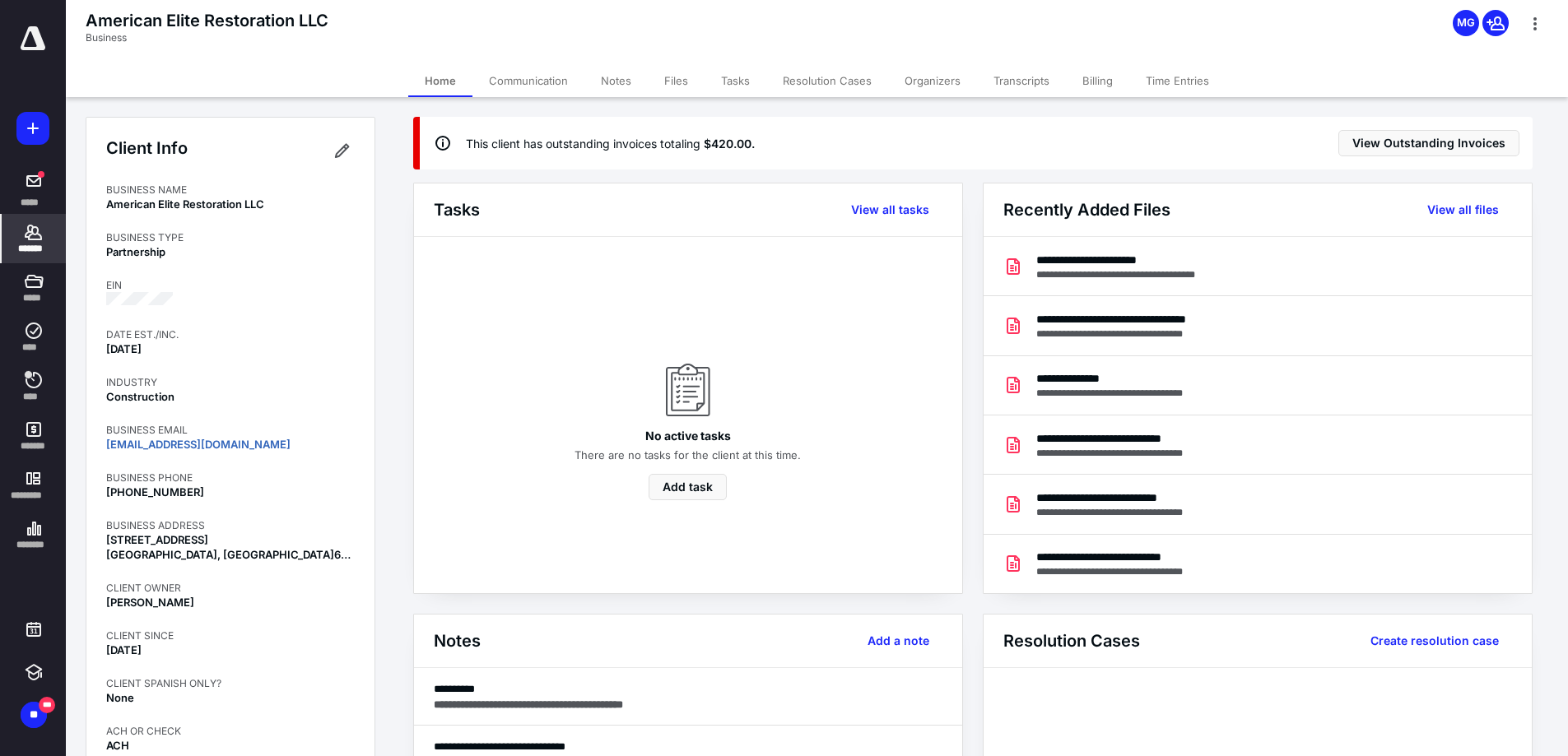 click on "Files" at bounding box center [676, 81] 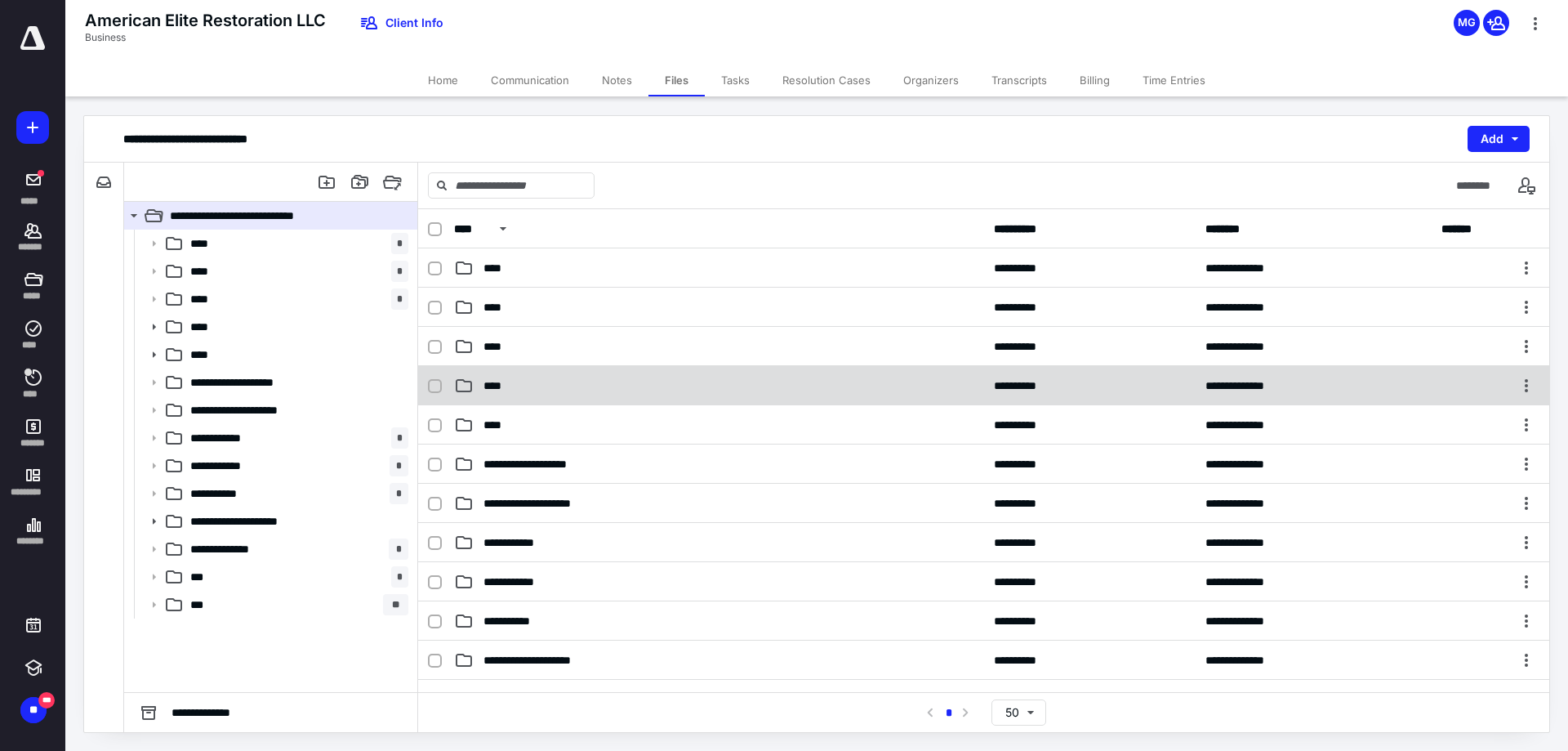click on "**********" at bounding box center (983, 386) 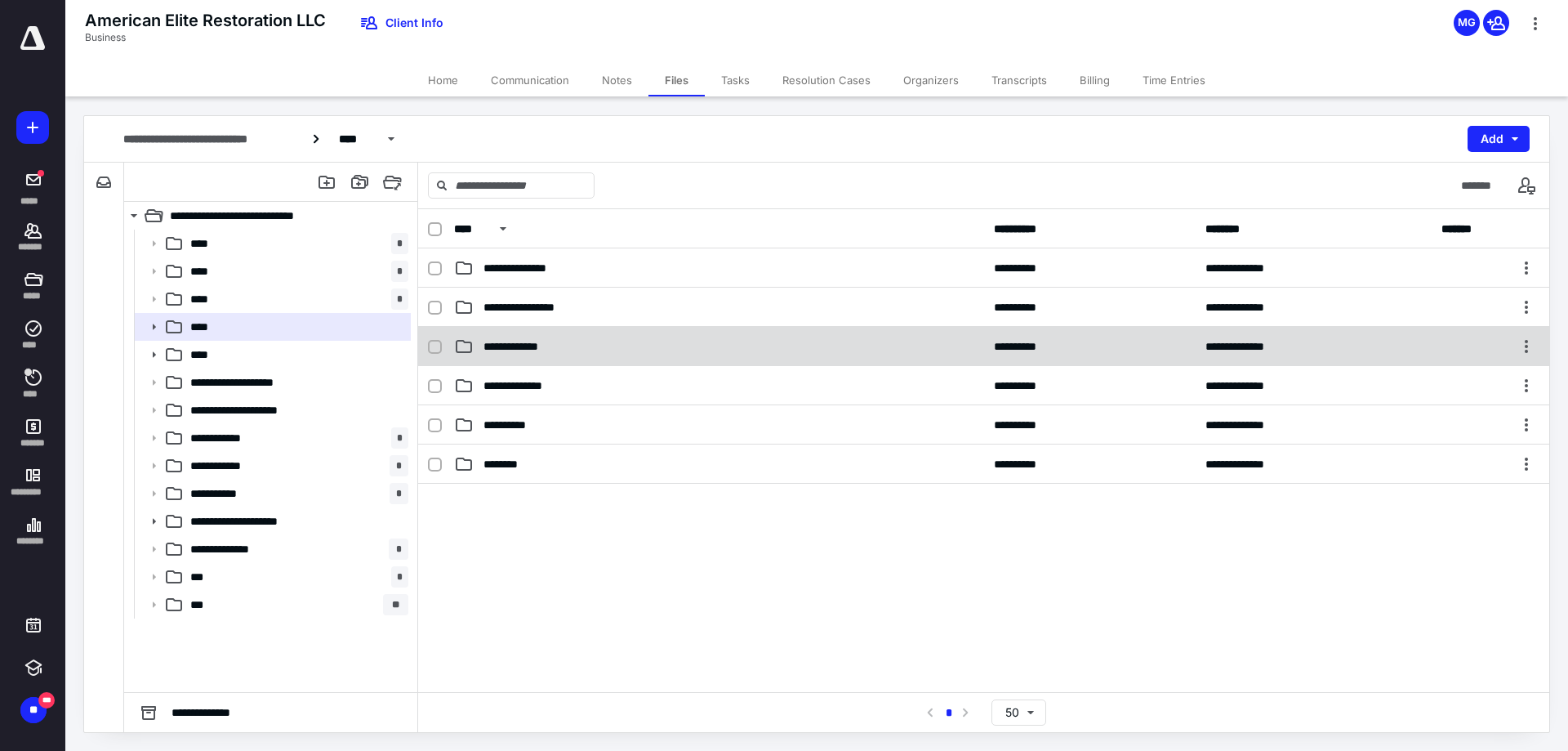 click on "**********" at bounding box center (519, 346) 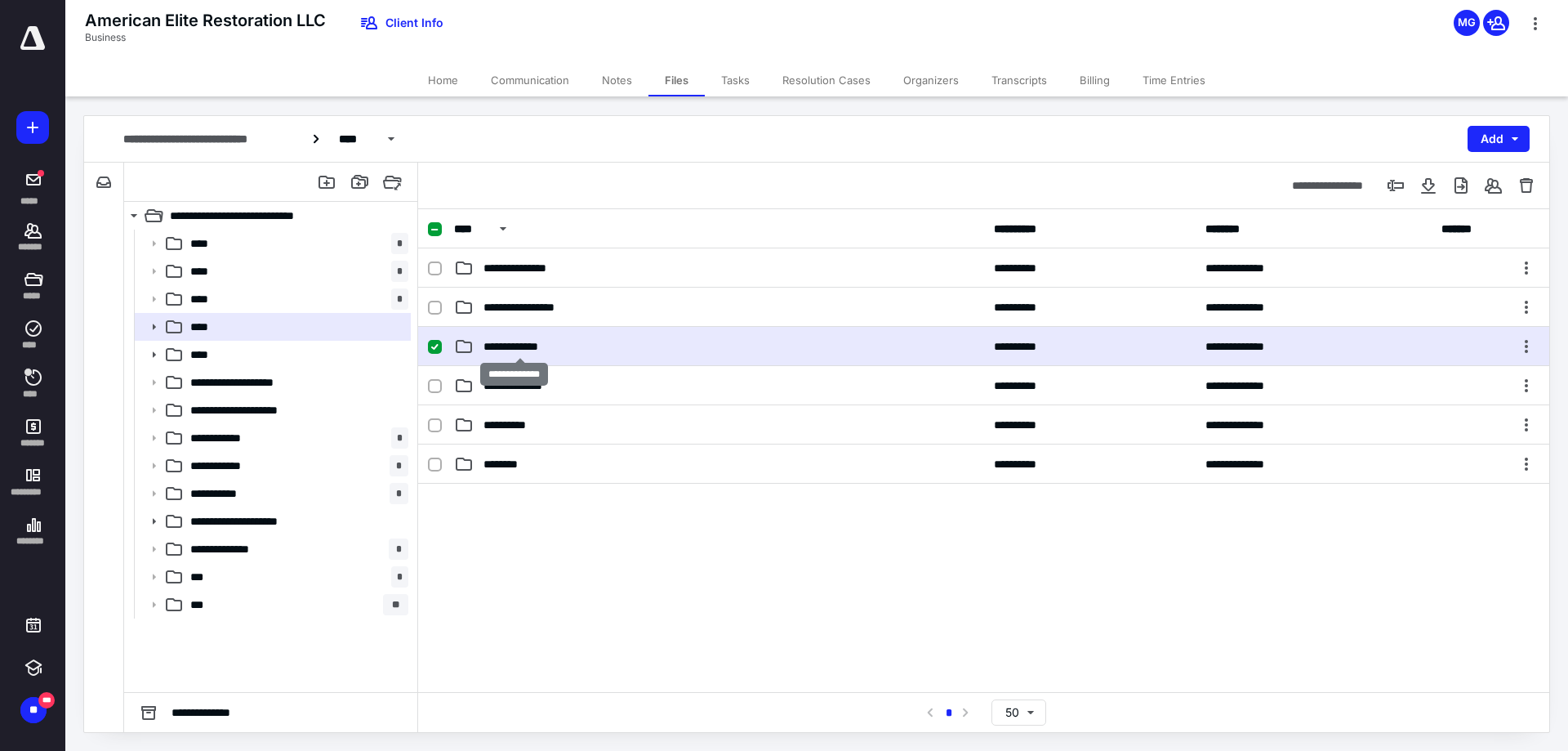 click on "**********" at bounding box center (519, 346) 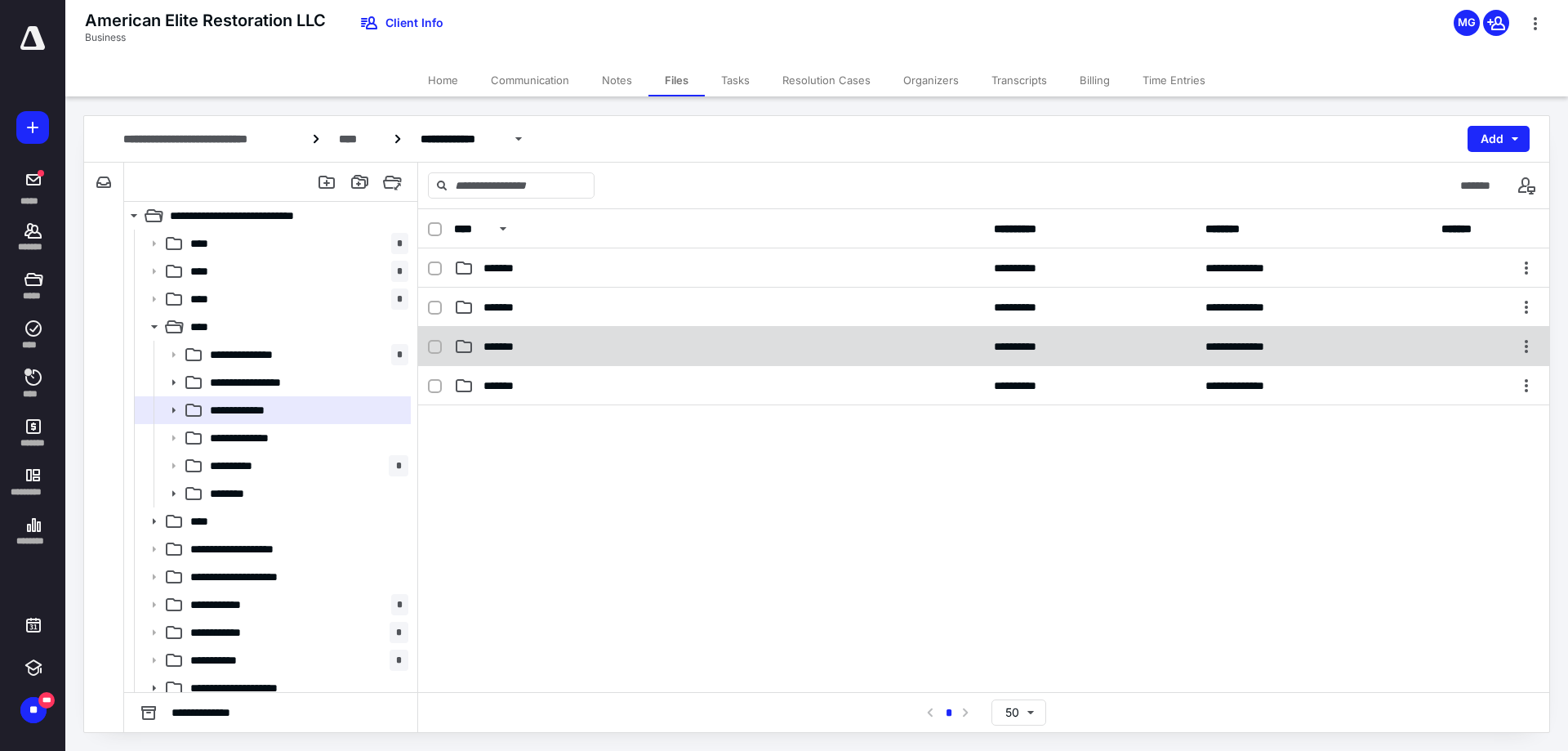 click on "*******" at bounding box center [507, 346] 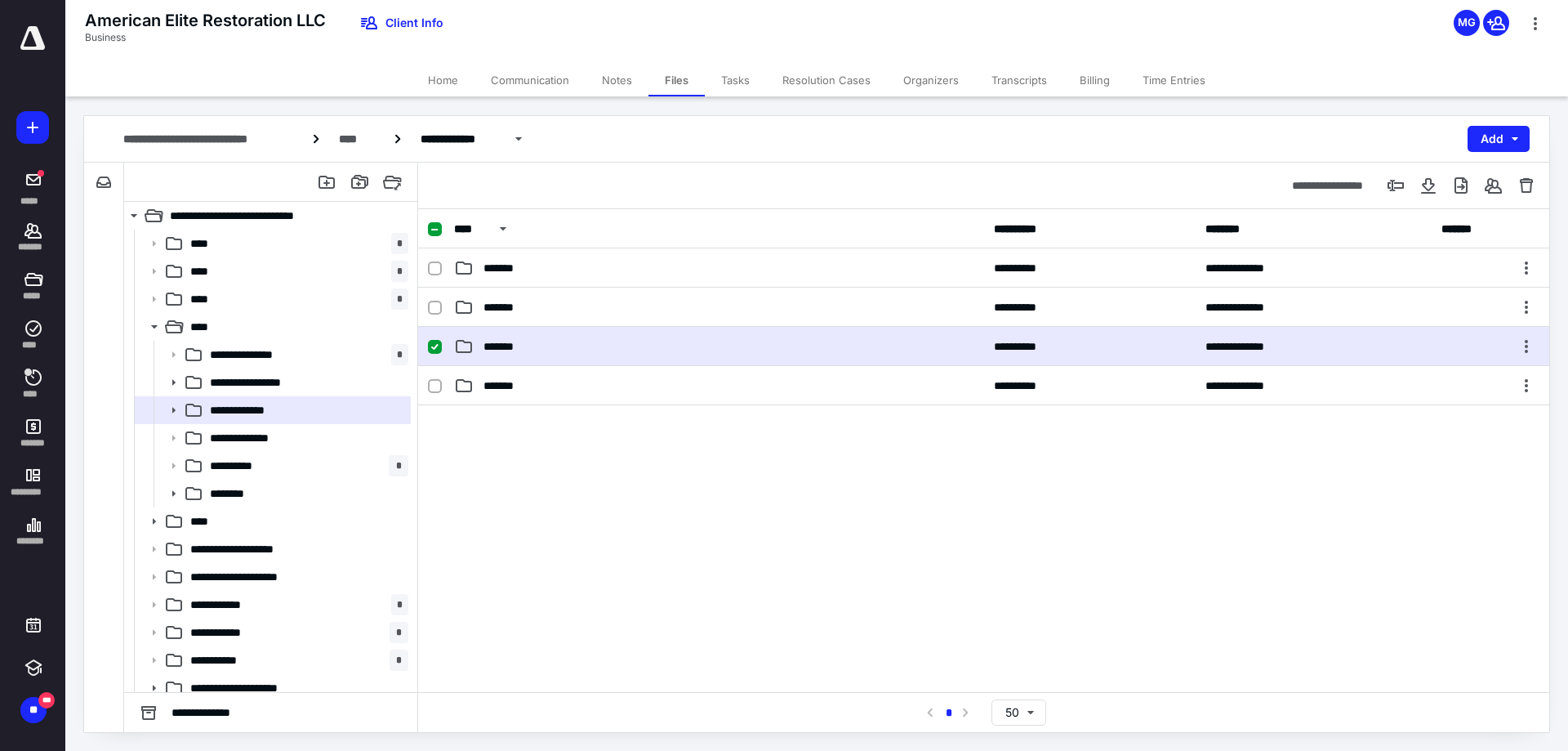 click on "*******" at bounding box center (507, 346) 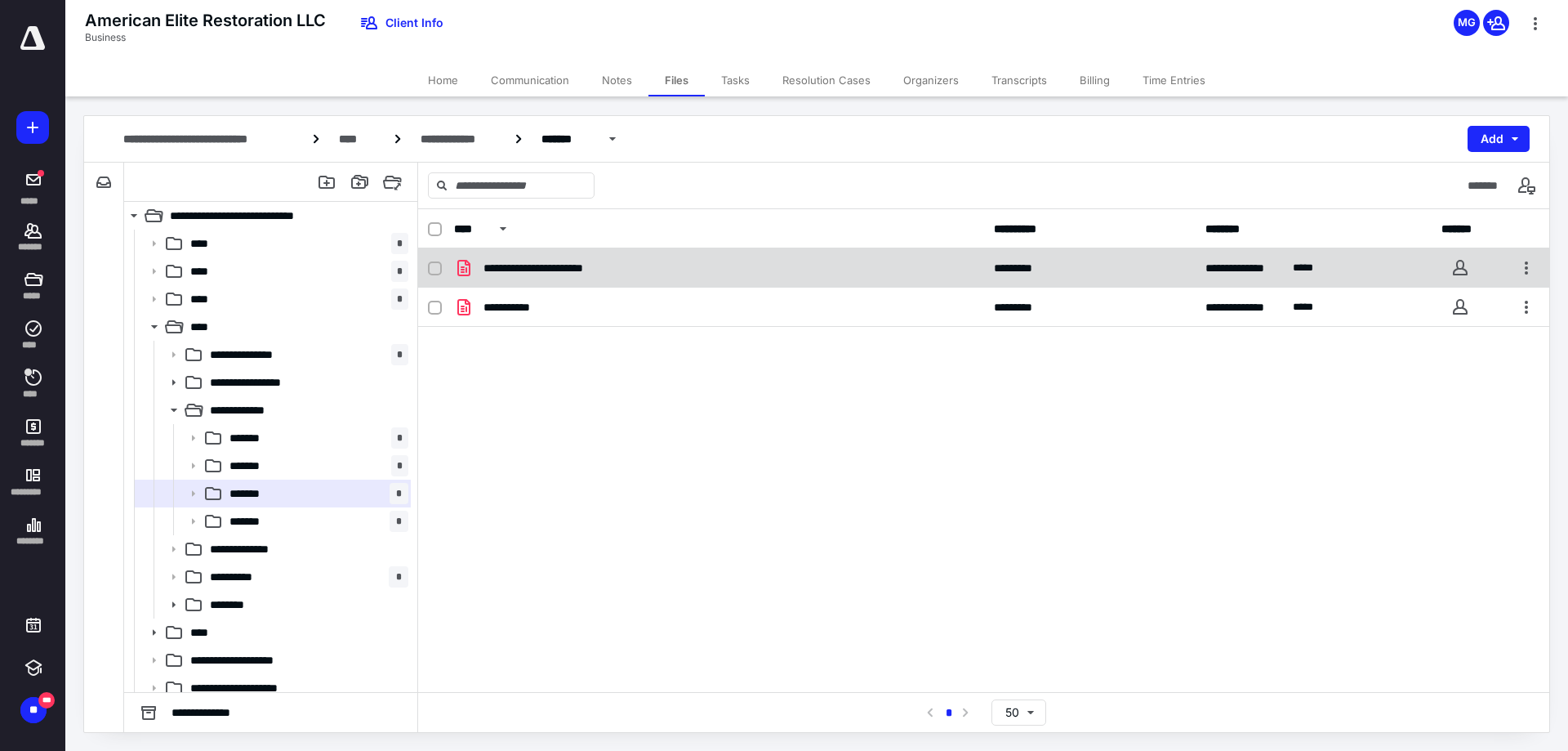 click on "**********" at bounding box center [719, 268] 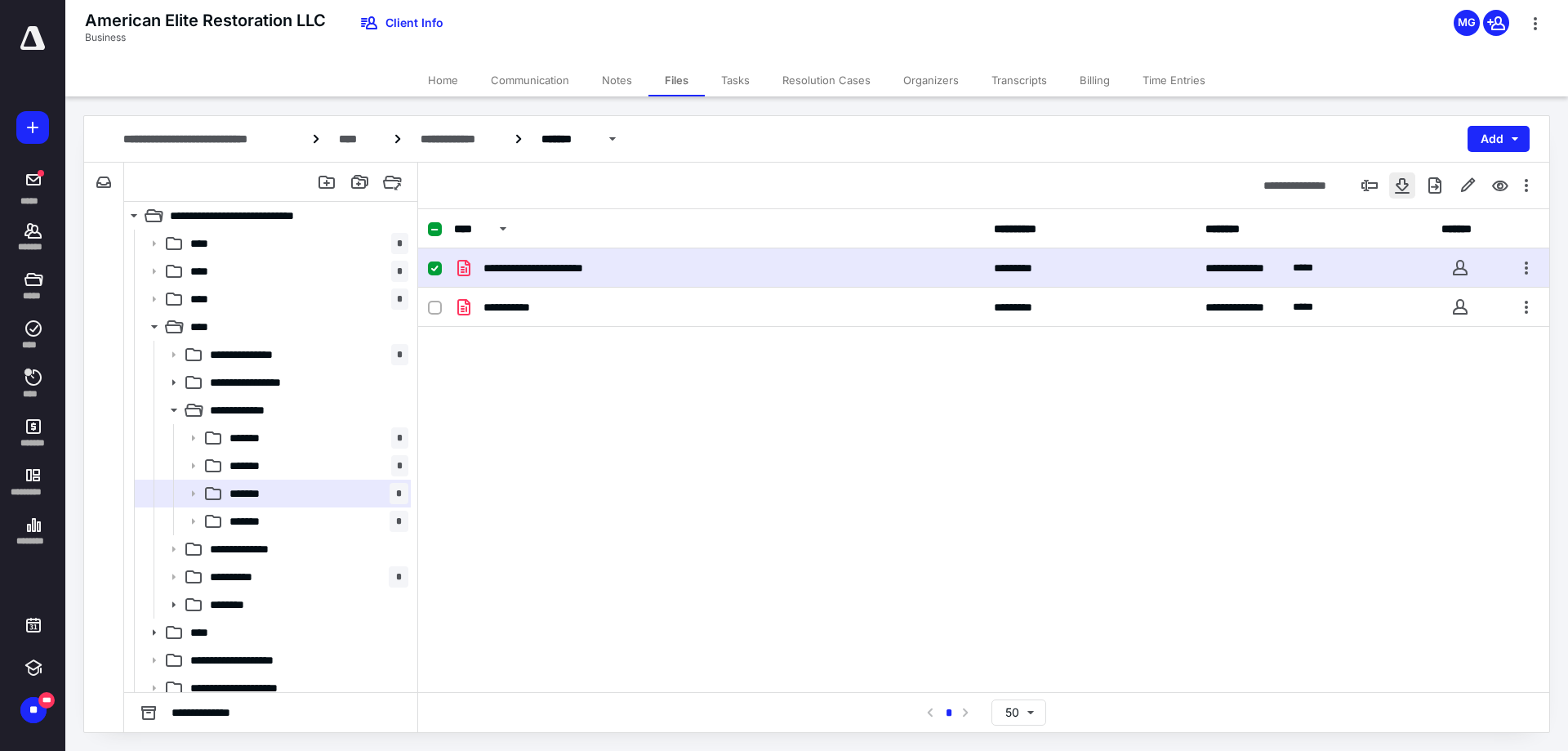 click at bounding box center (1402, 186) 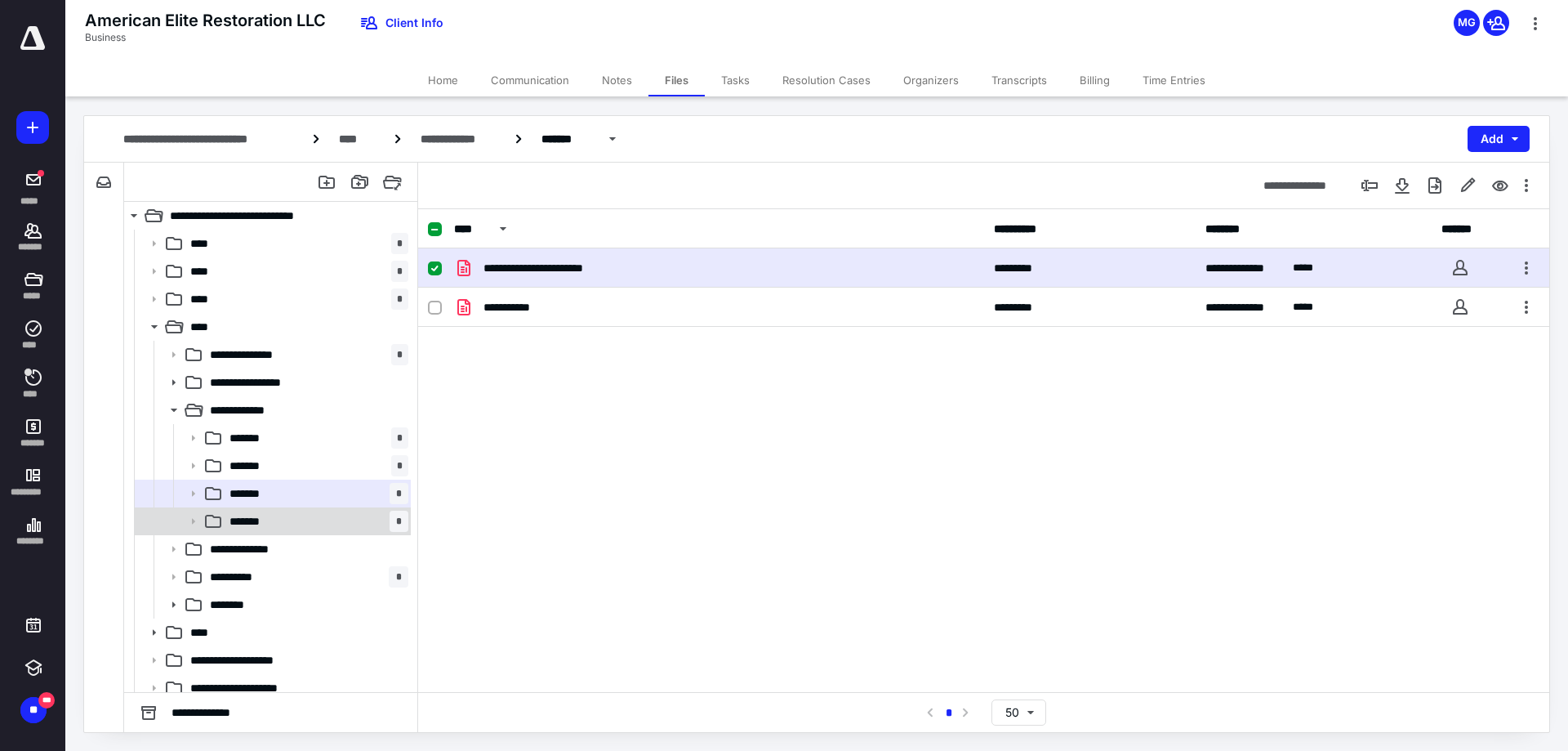 click on "******* *" at bounding box center (315, 521) 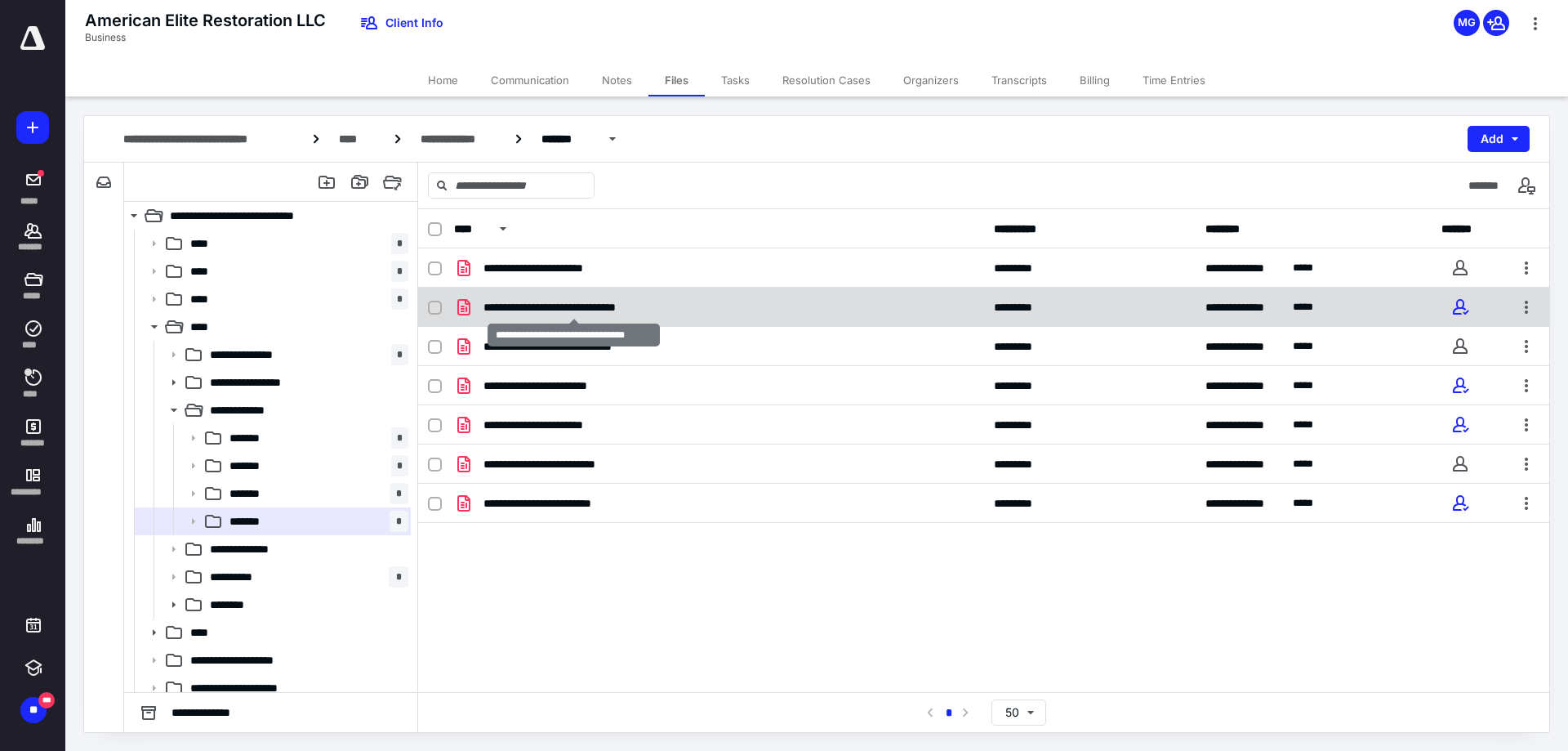 click on "**********" at bounding box center [573, 307] 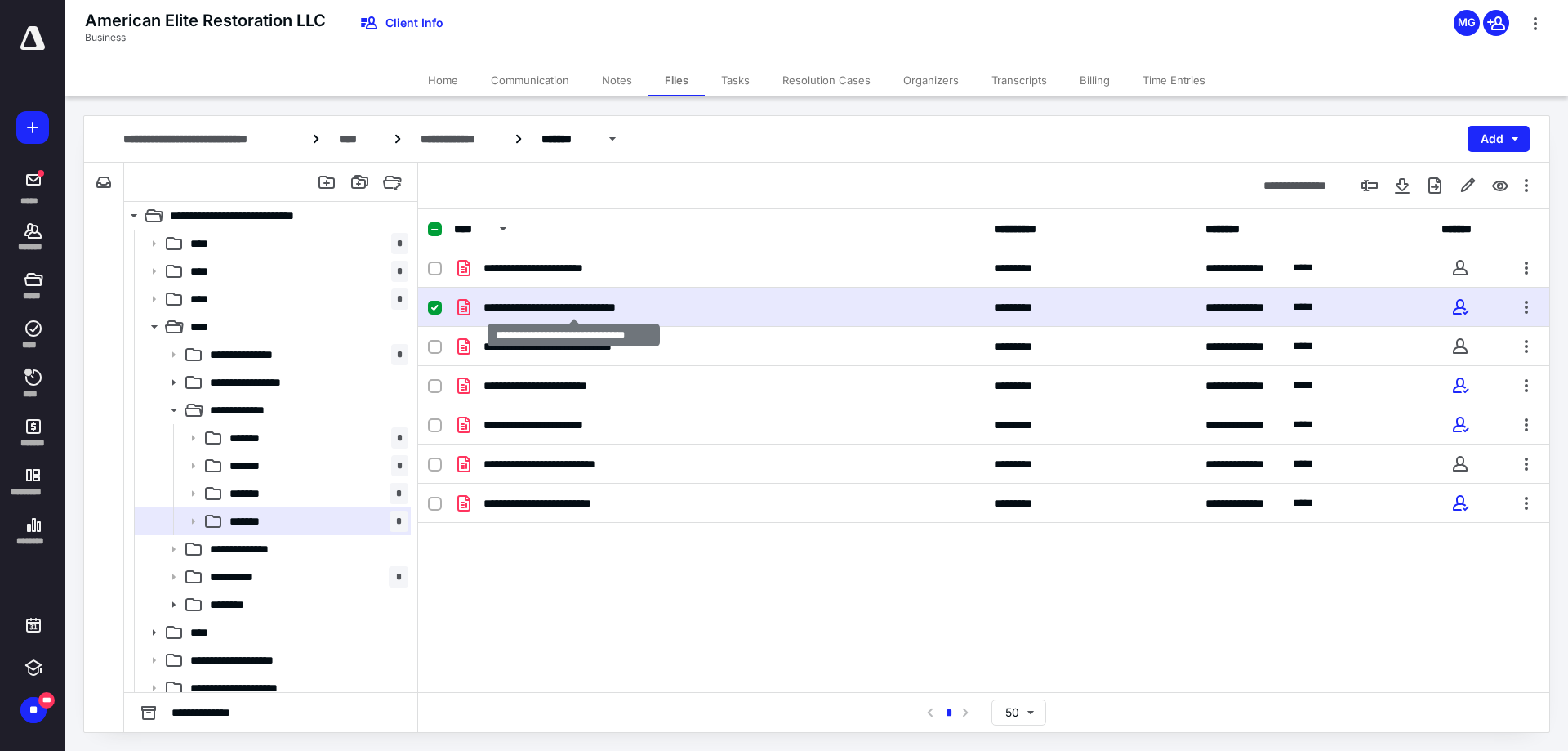 click on "**********" at bounding box center [573, 307] 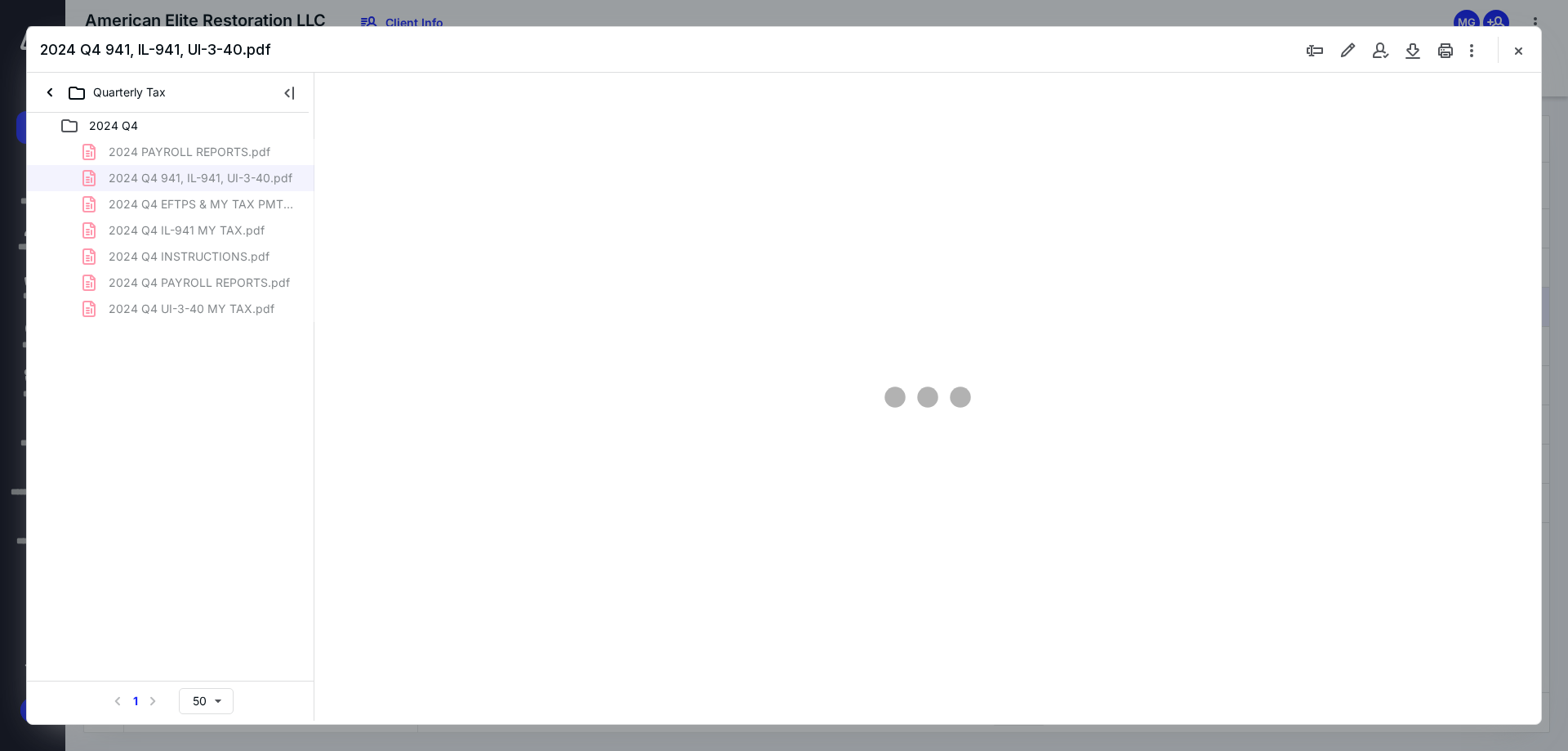 scroll, scrollTop: 0, scrollLeft: 0, axis: both 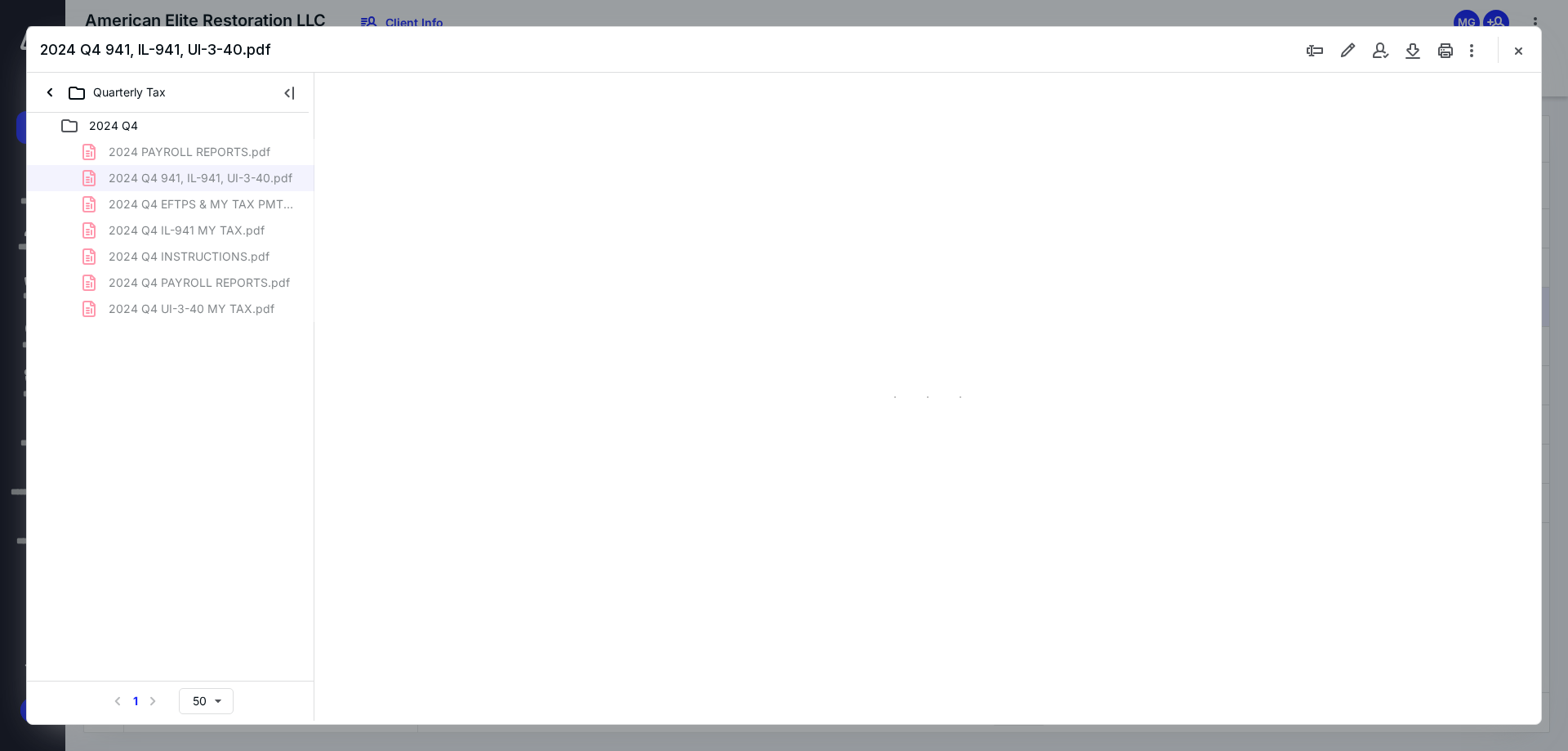 type on "241" 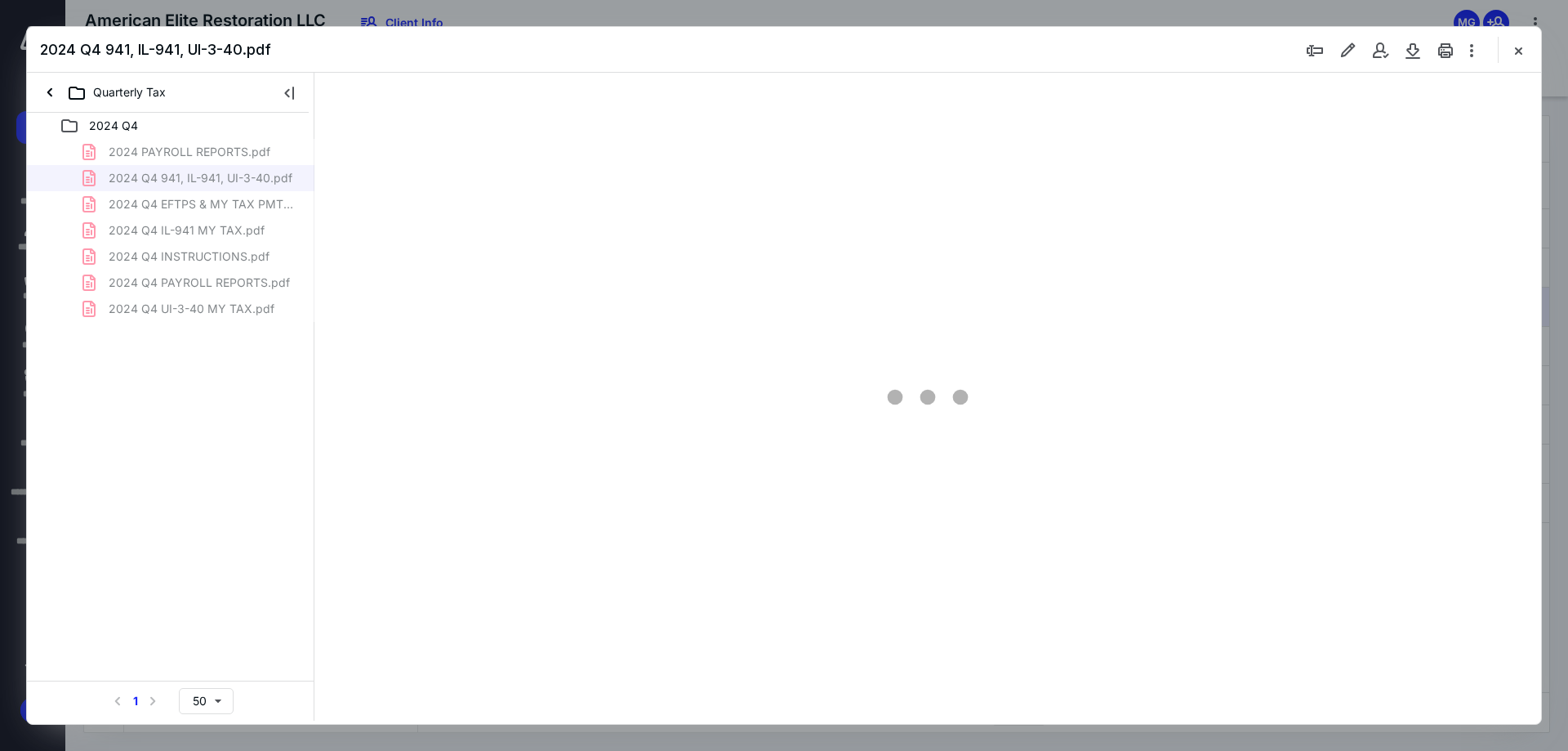 scroll, scrollTop: 70, scrollLeft: 0, axis: vertical 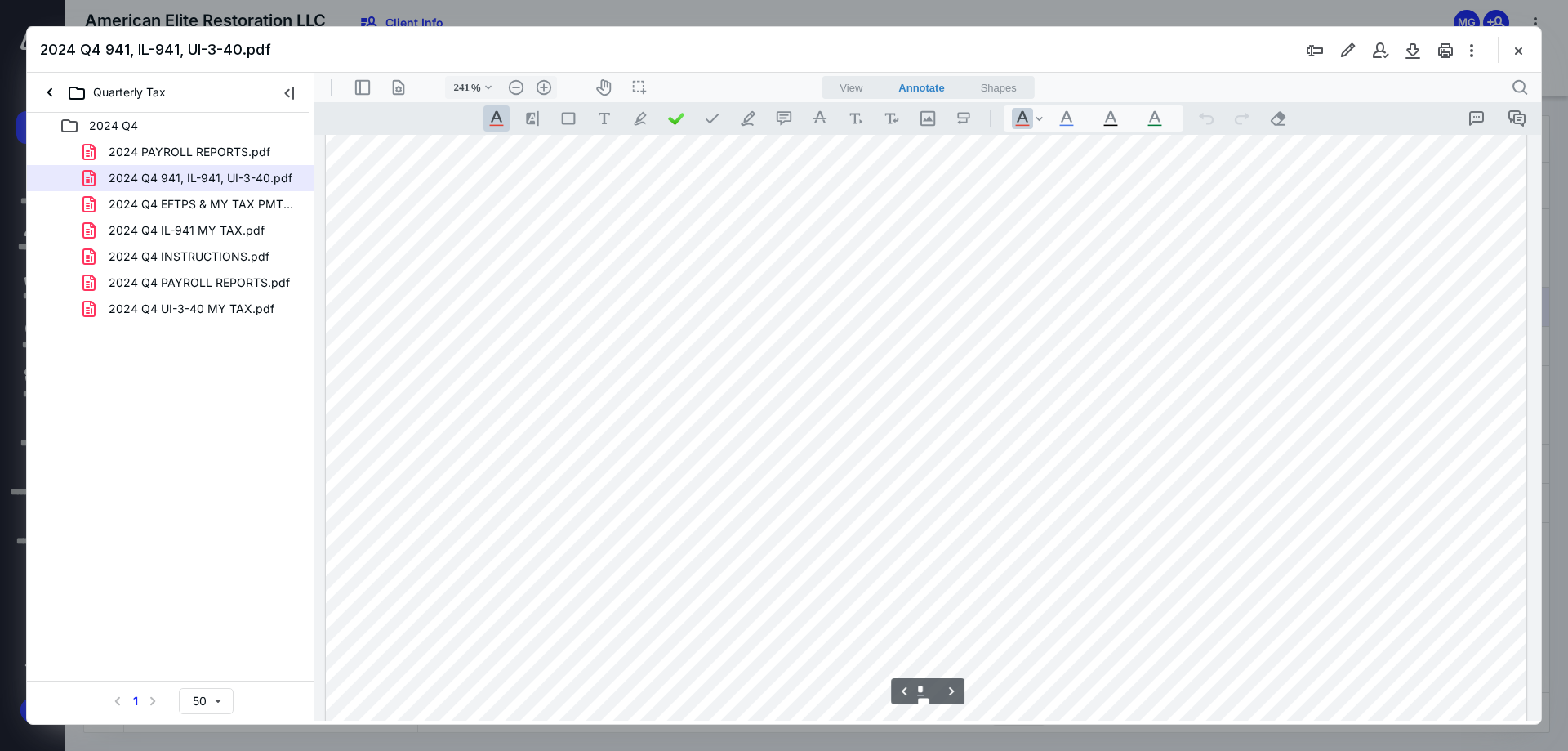 type on "*" 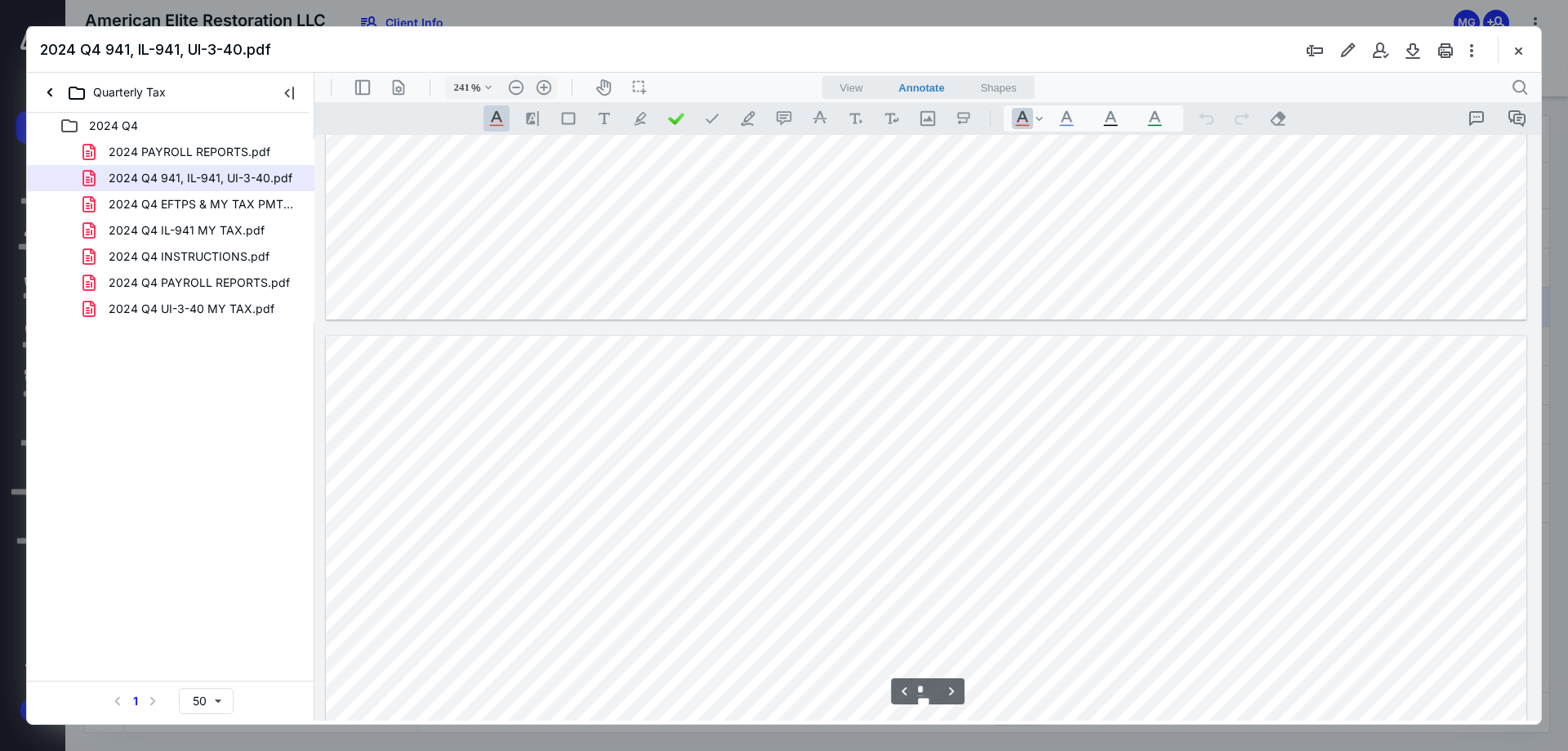 scroll, scrollTop: 1786, scrollLeft: 0, axis: vertical 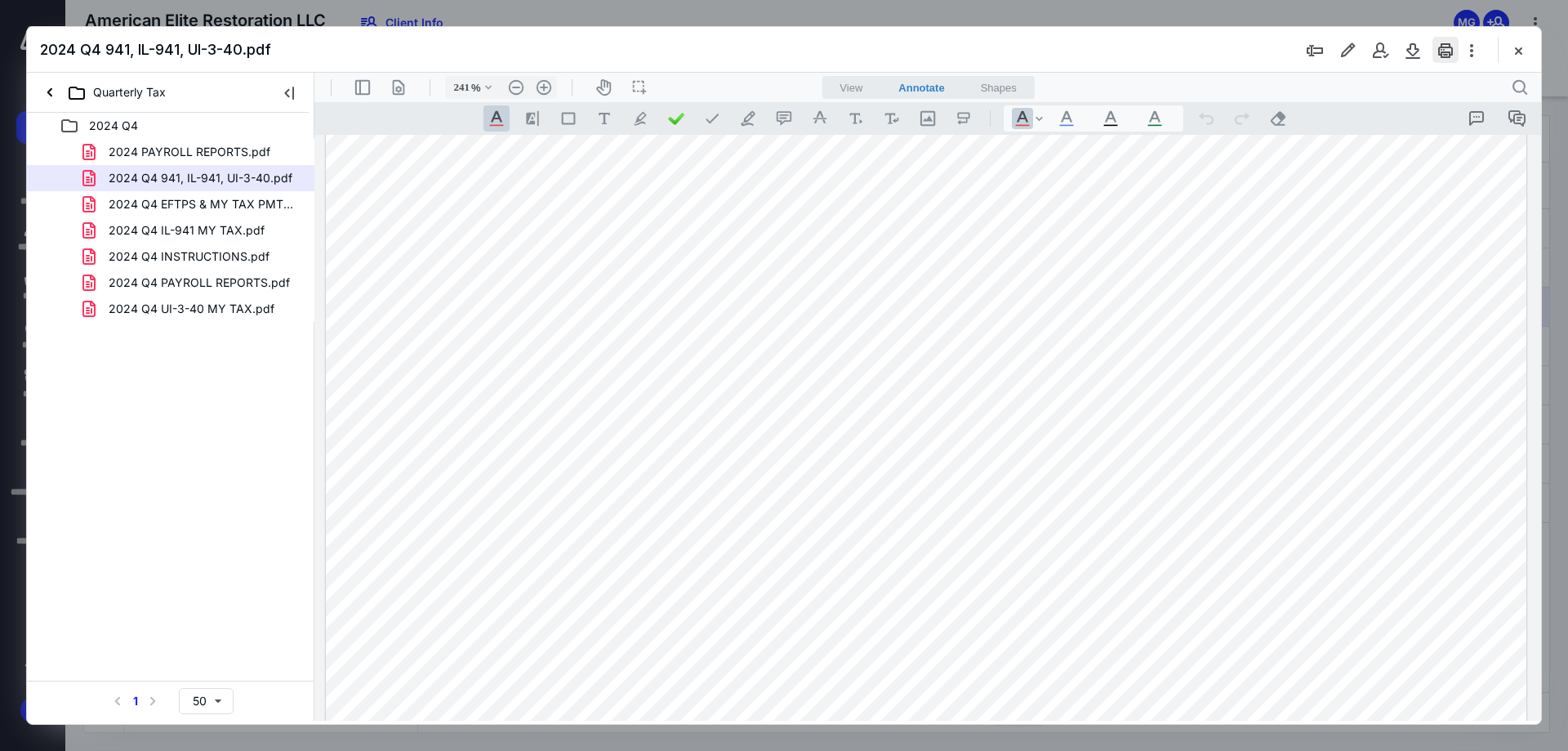 click at bounding box center [1446, 50] 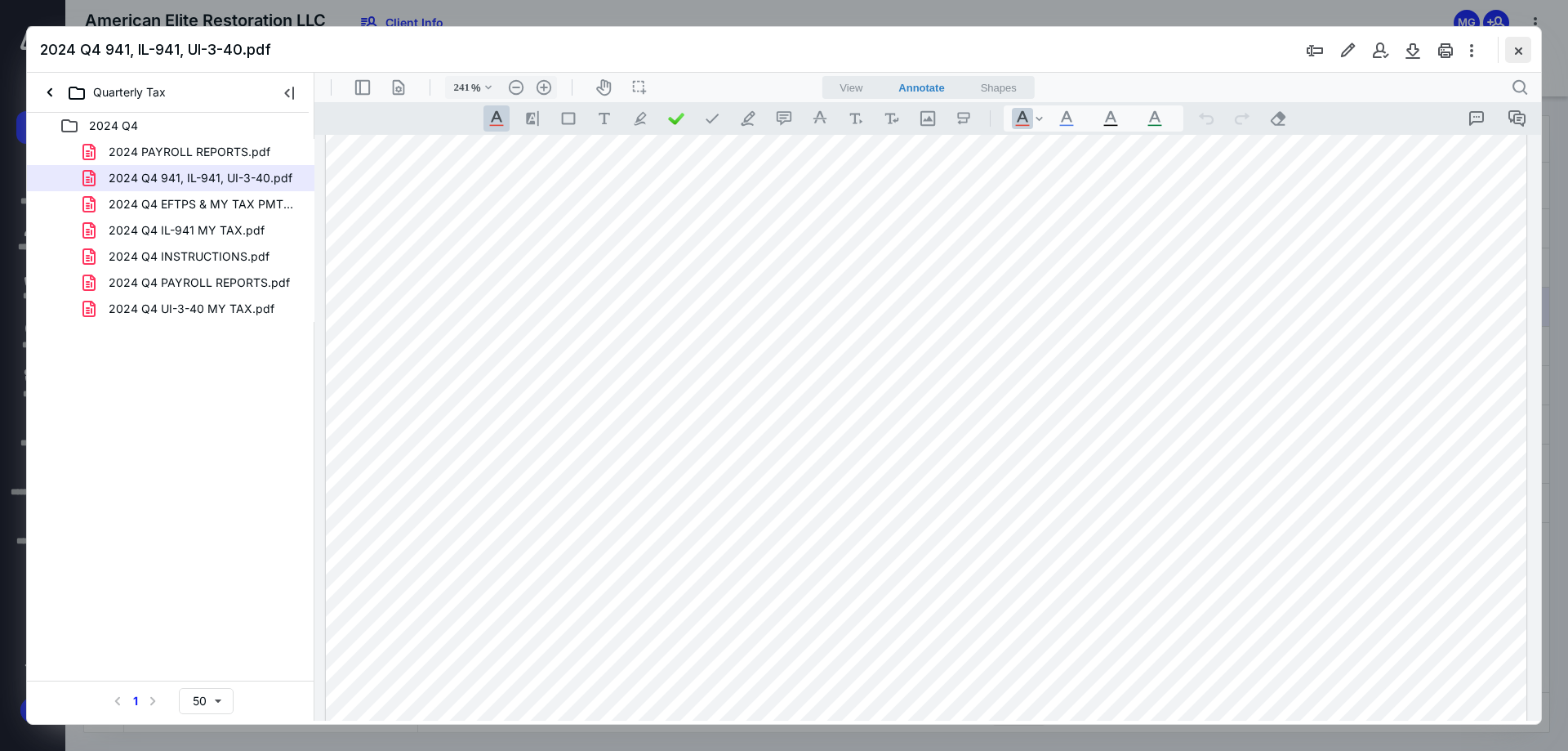 click at bounding box center (1518, 50) 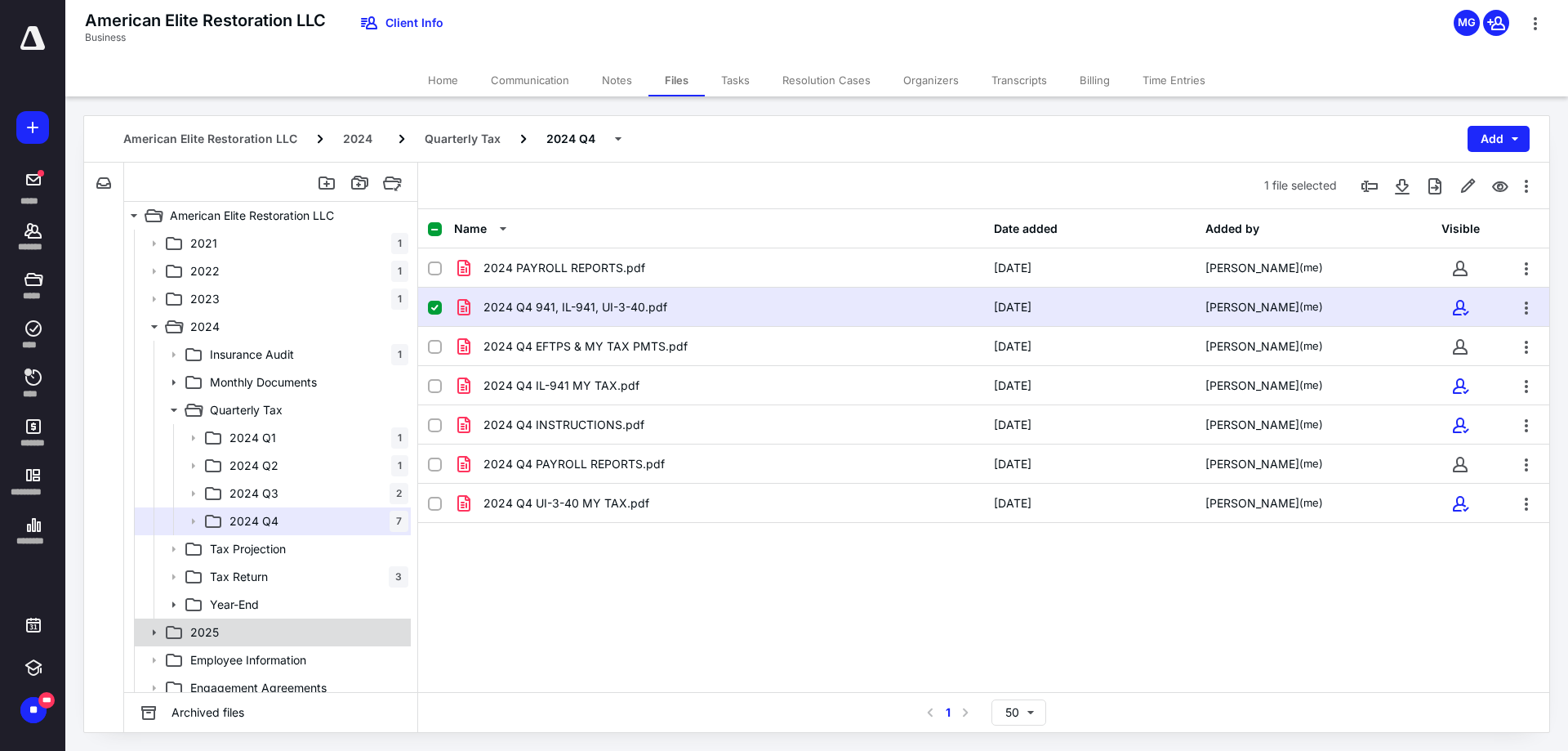 scroll, scrollTop: 163, scrollLeft: 0, axis: vertical 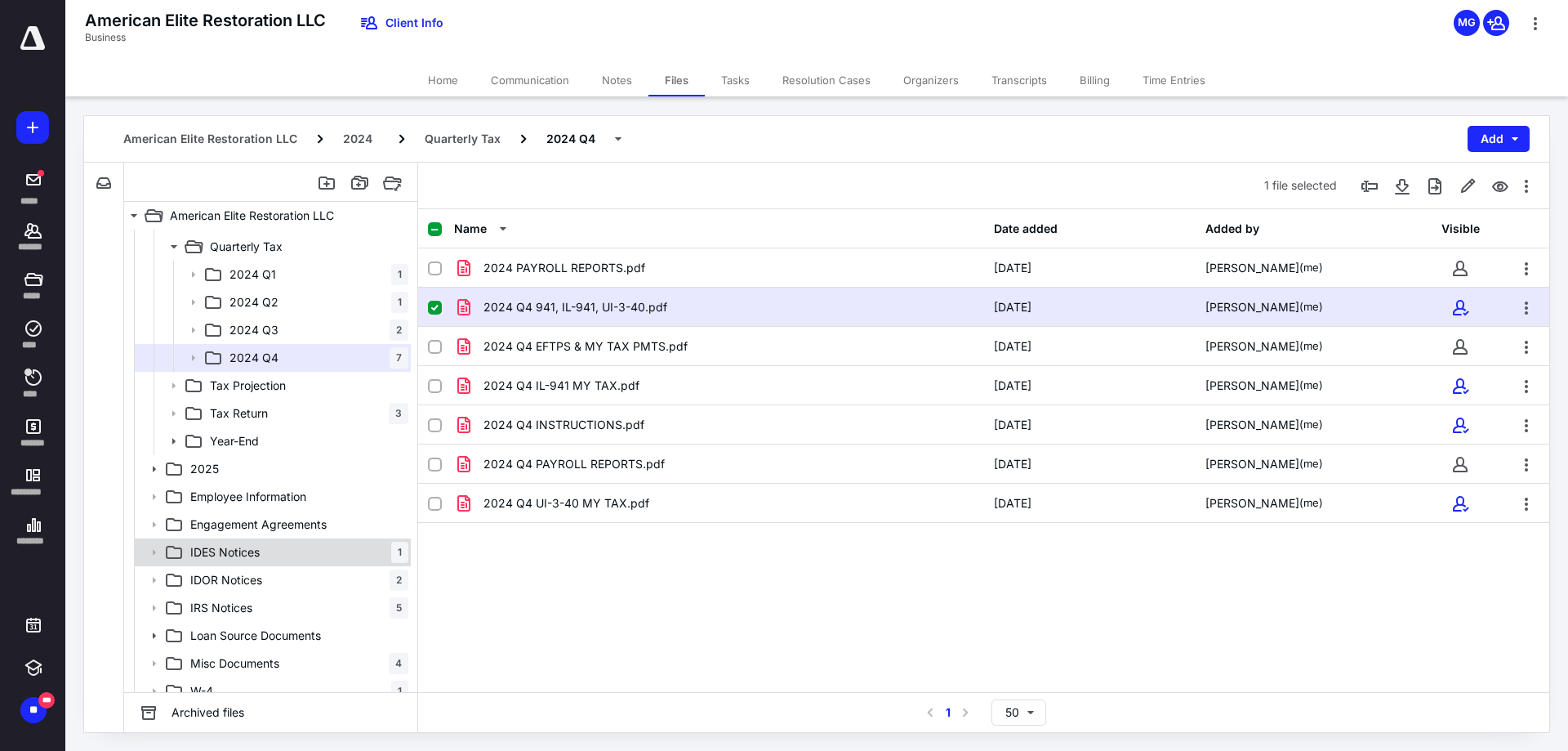 click 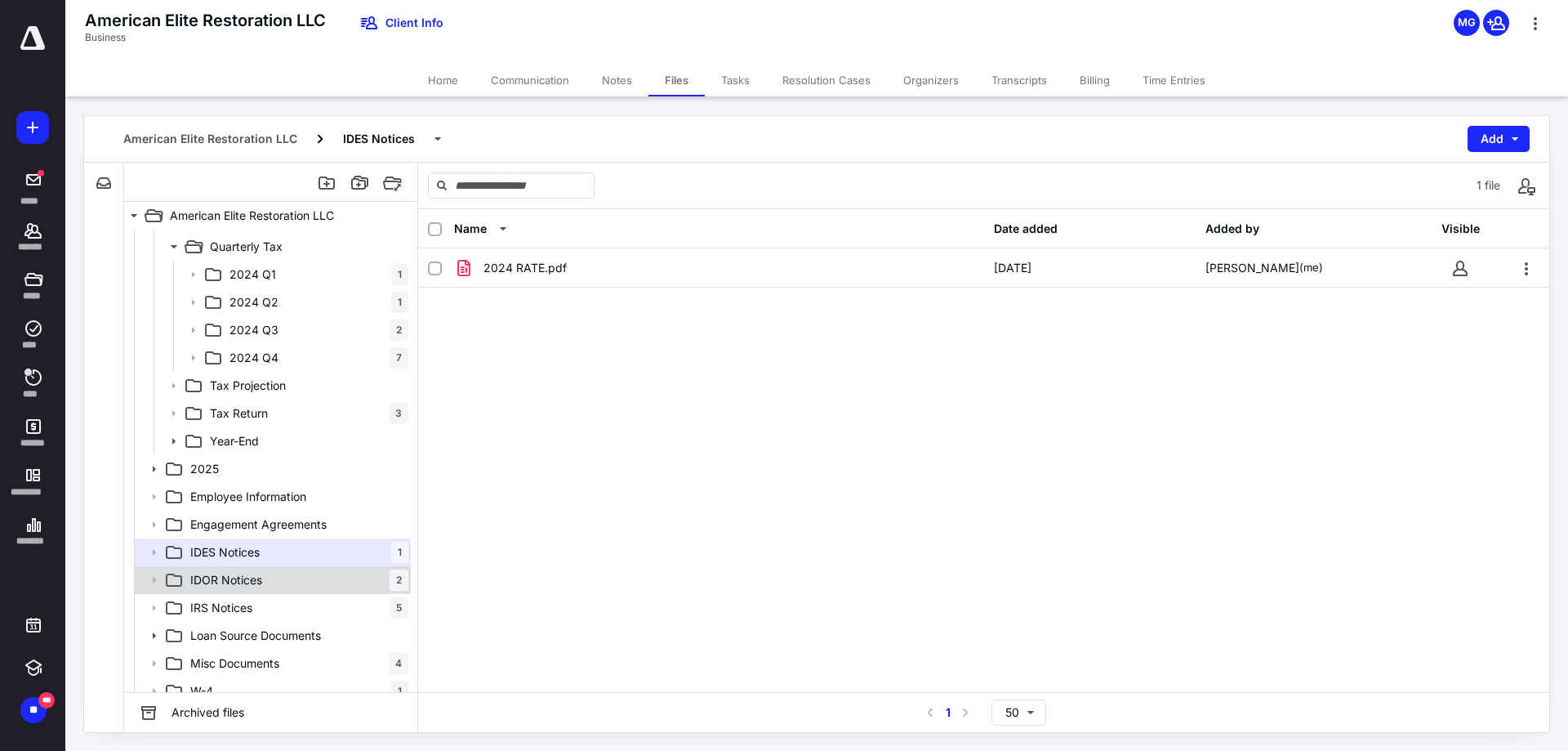 click 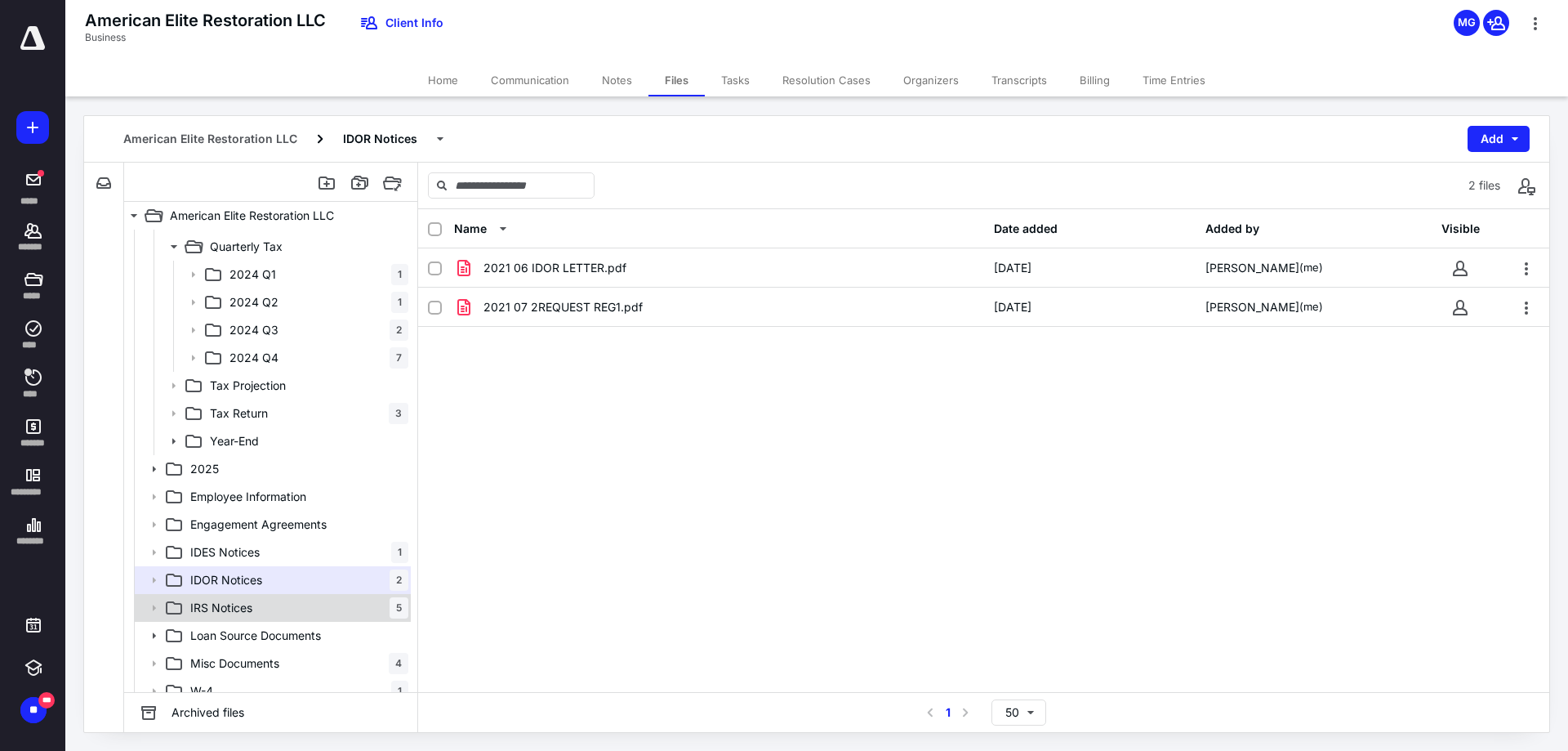 click 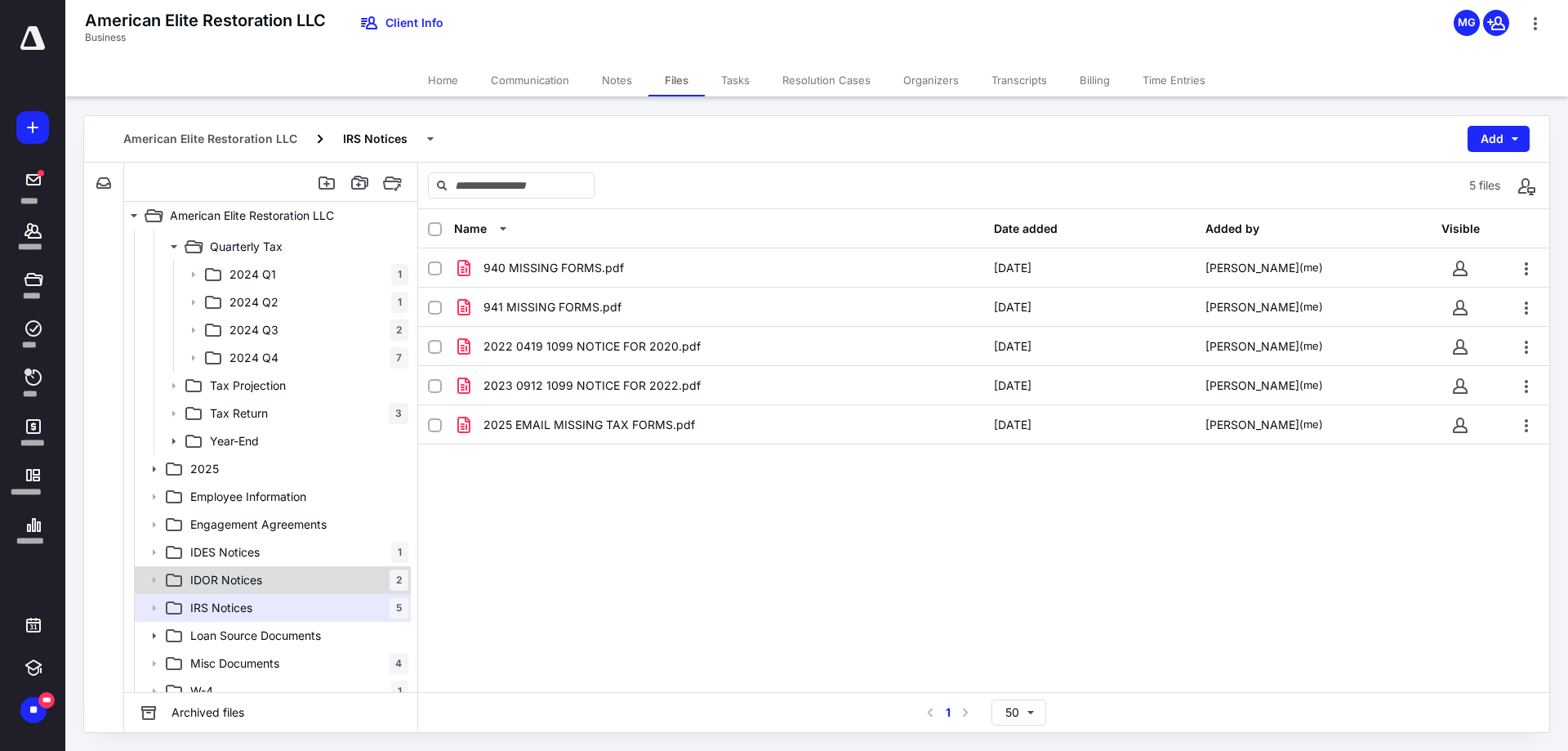 scroll, scrollTop: 204, scrollLeft: 0, axis: vertical 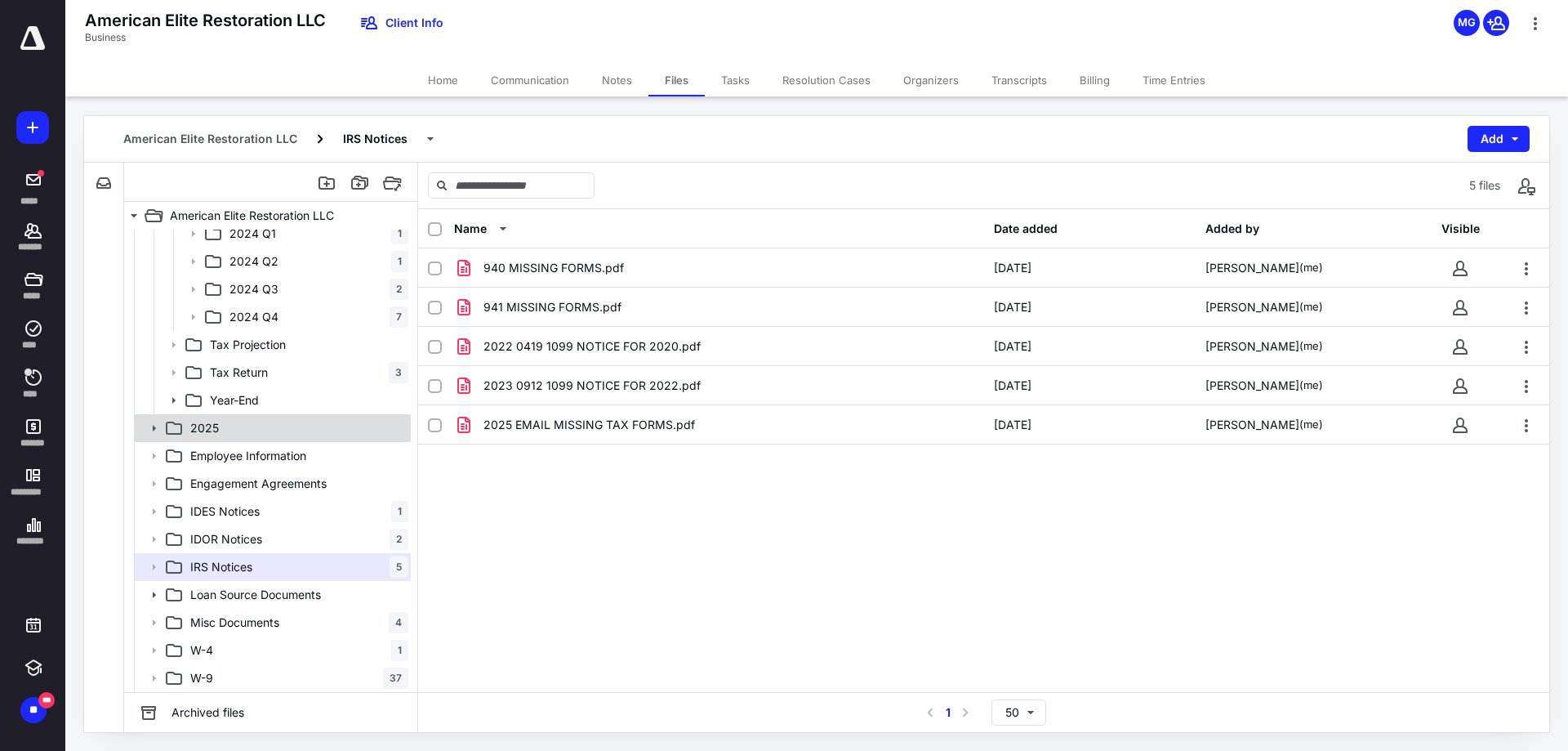 click 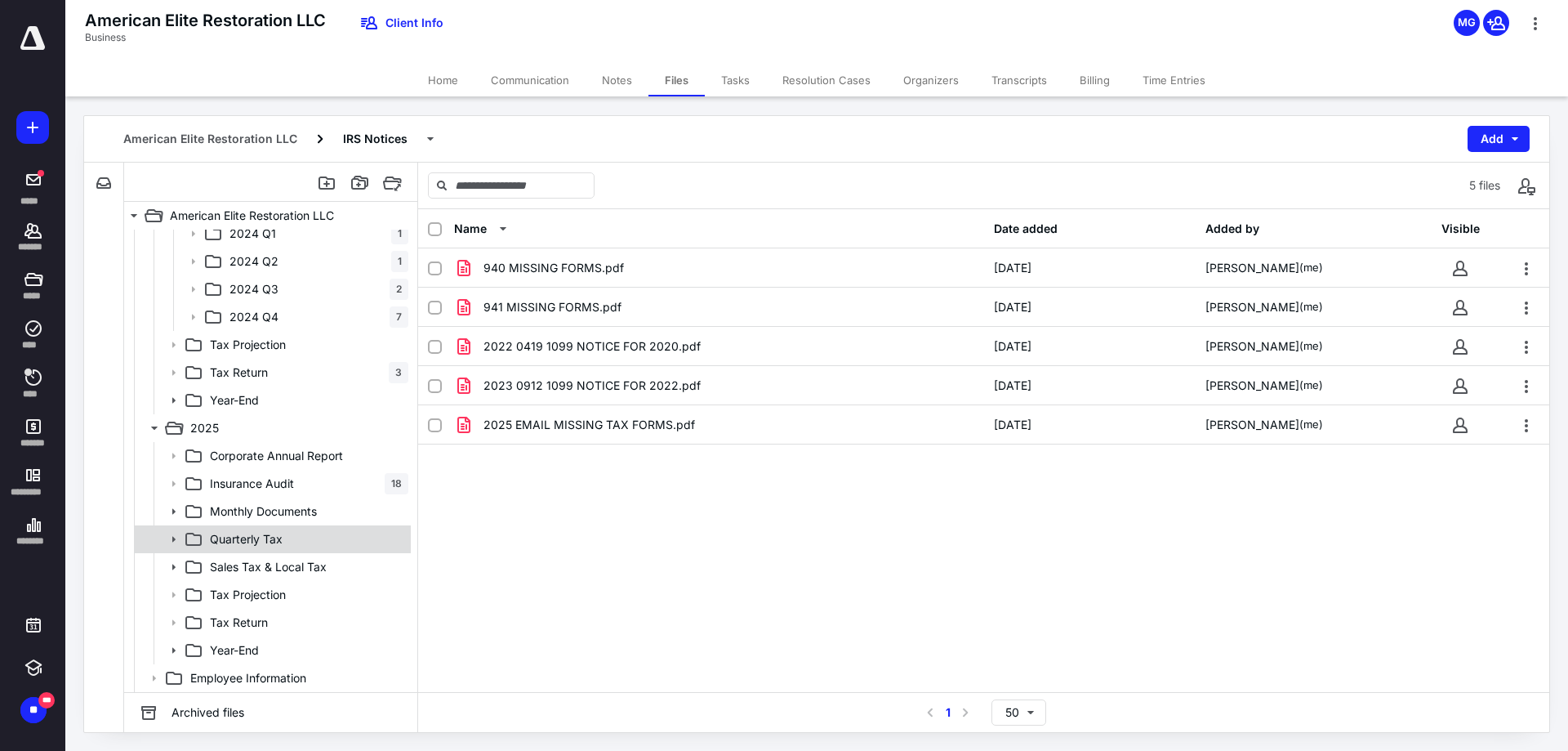 click 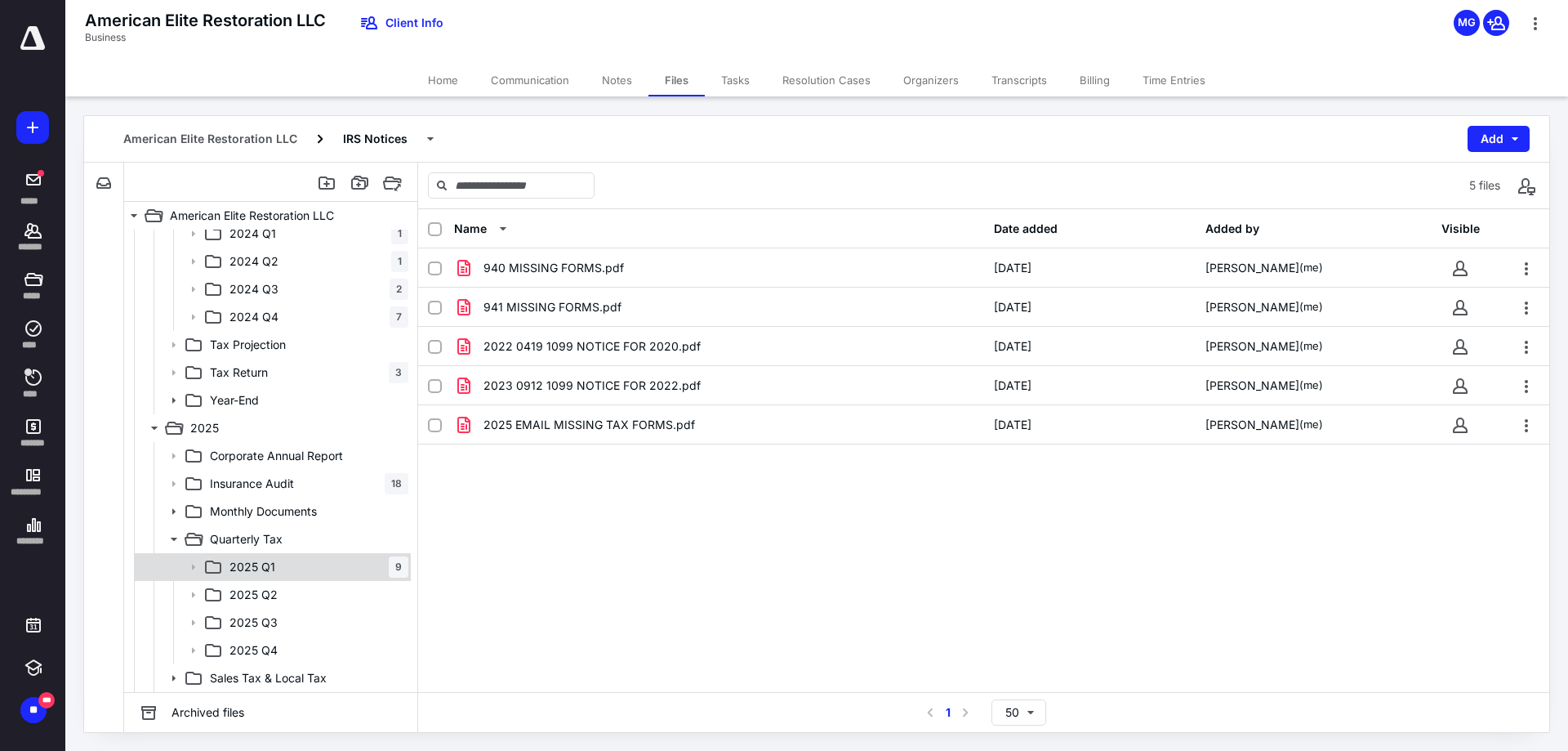 click on "2025 Q1" at bounding box center [252, 567] 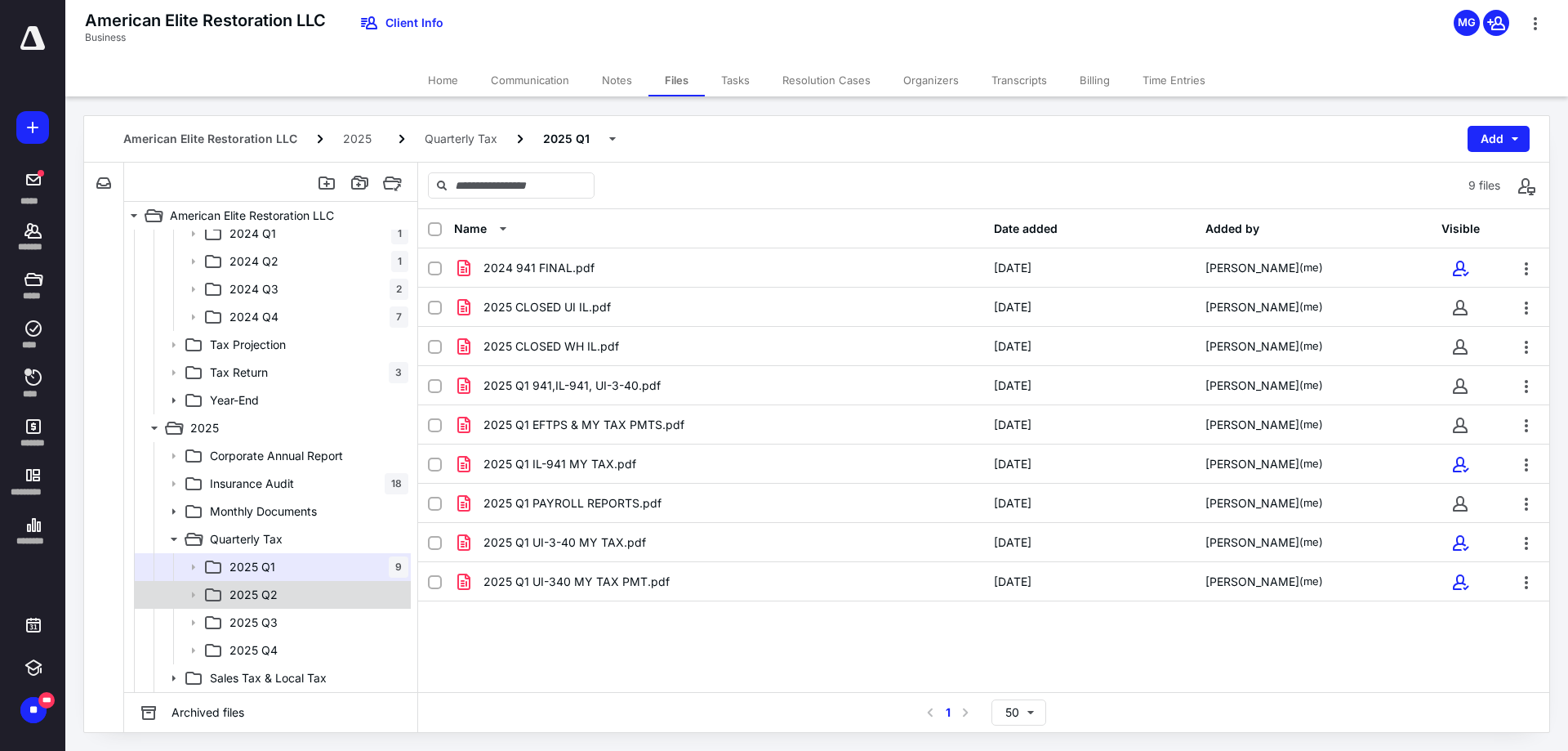 click on "2025 Q2" at bounding box center (315, 595) 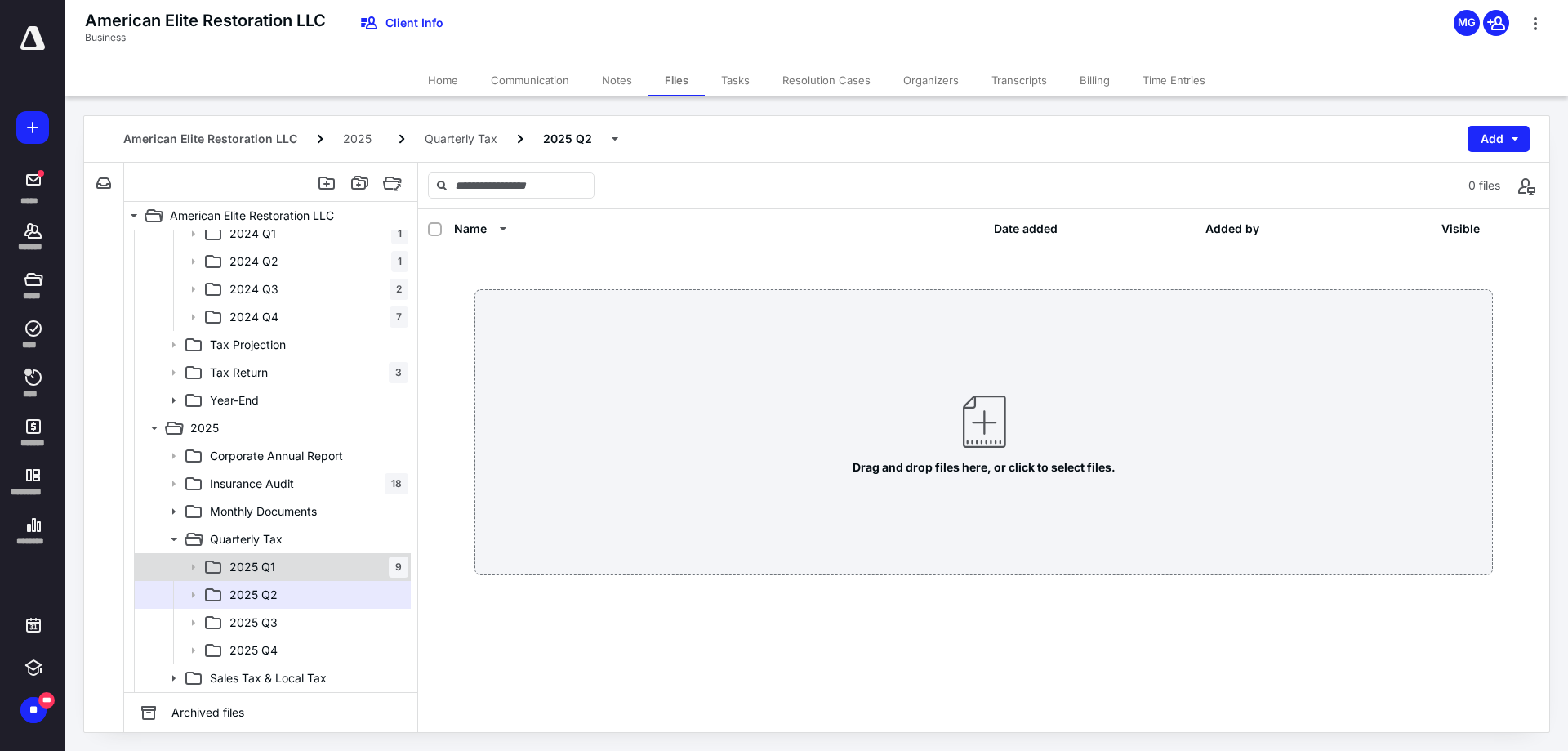 click on "2025 Q1 9" at bounding box center (315, 567) 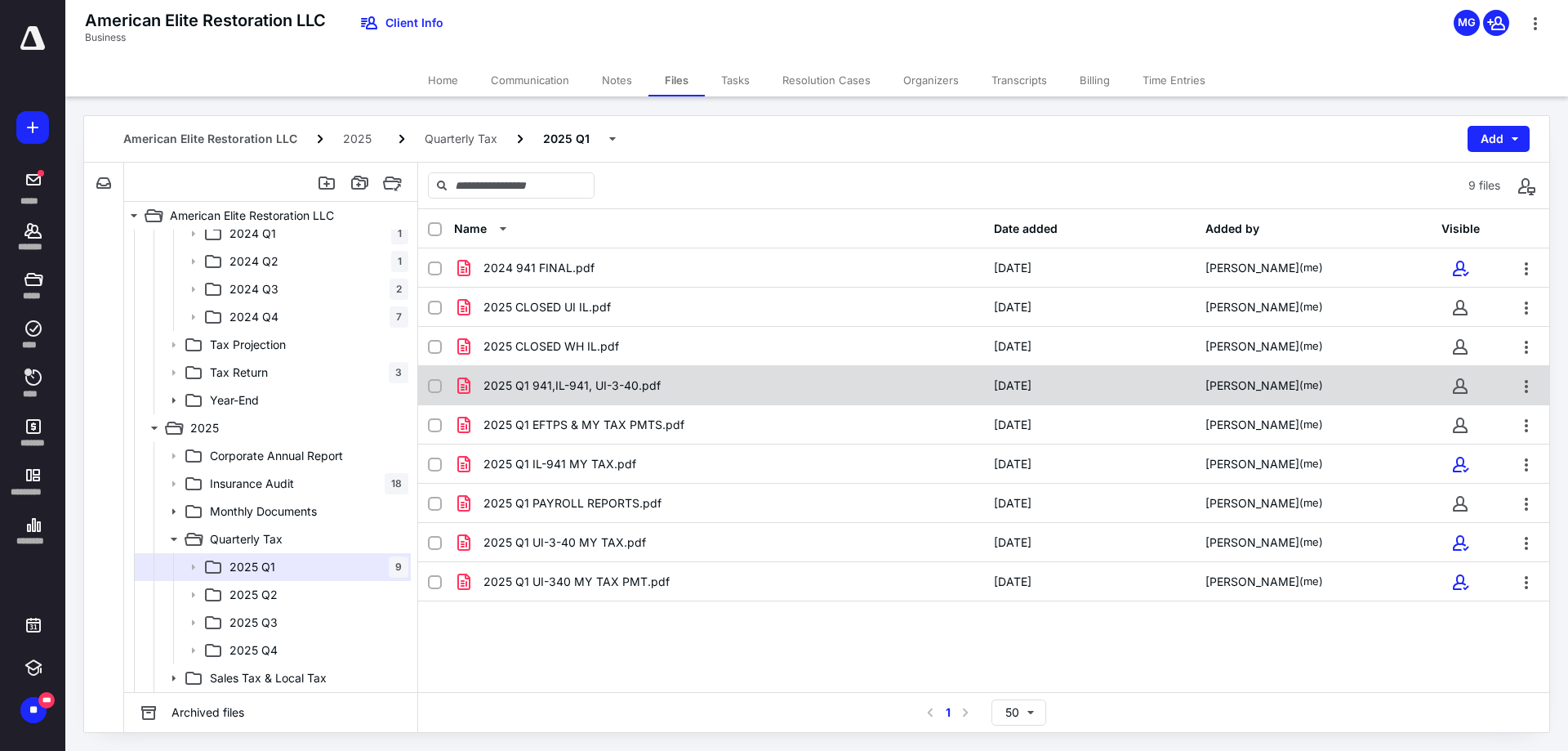 click on "2025 Q1 941,IL-941, UI-3-40.pdf" at bounding box center (572, 386) 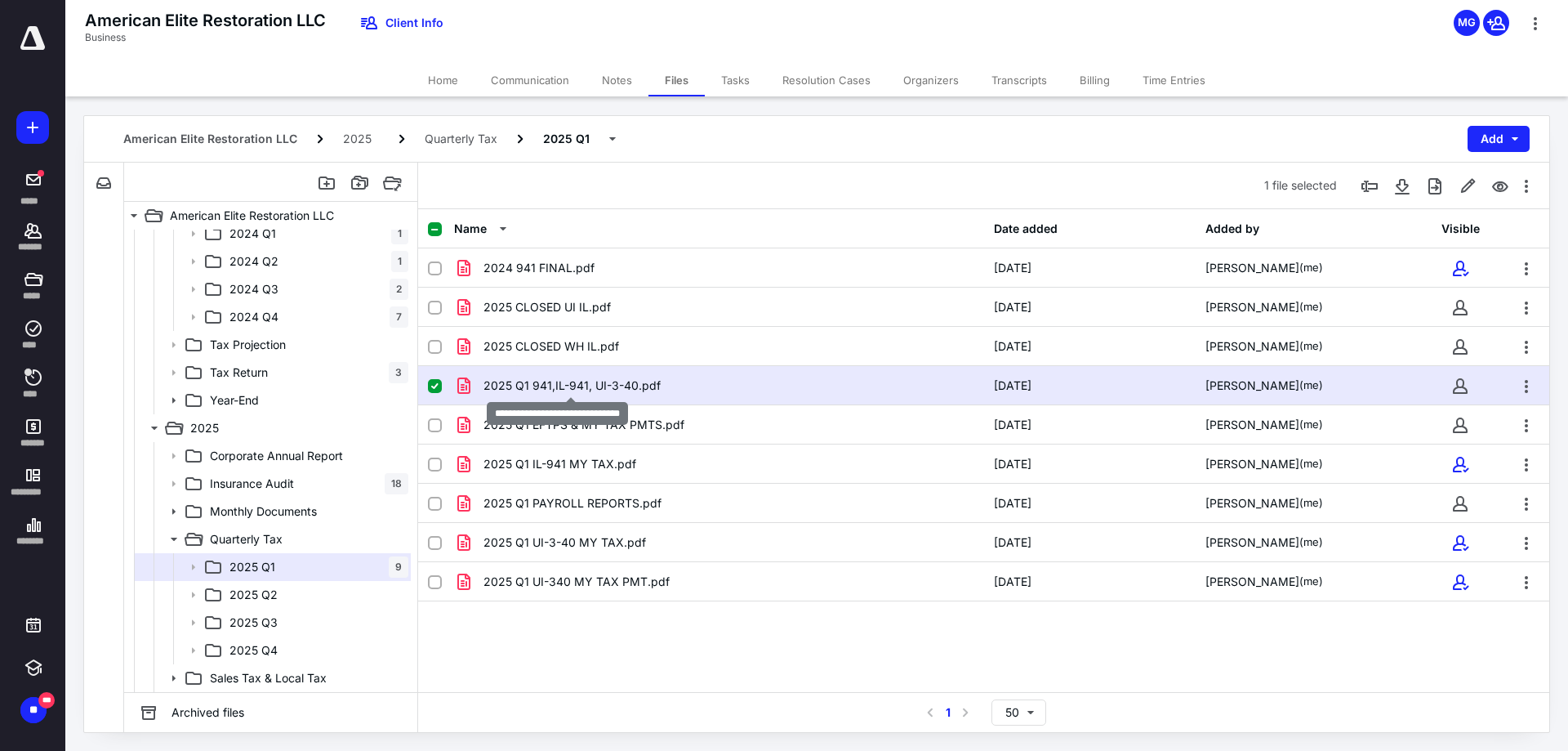 click on "2025 Q1 941,IL-941, UI-3-40.pdf" at bounding box center (572, 386) 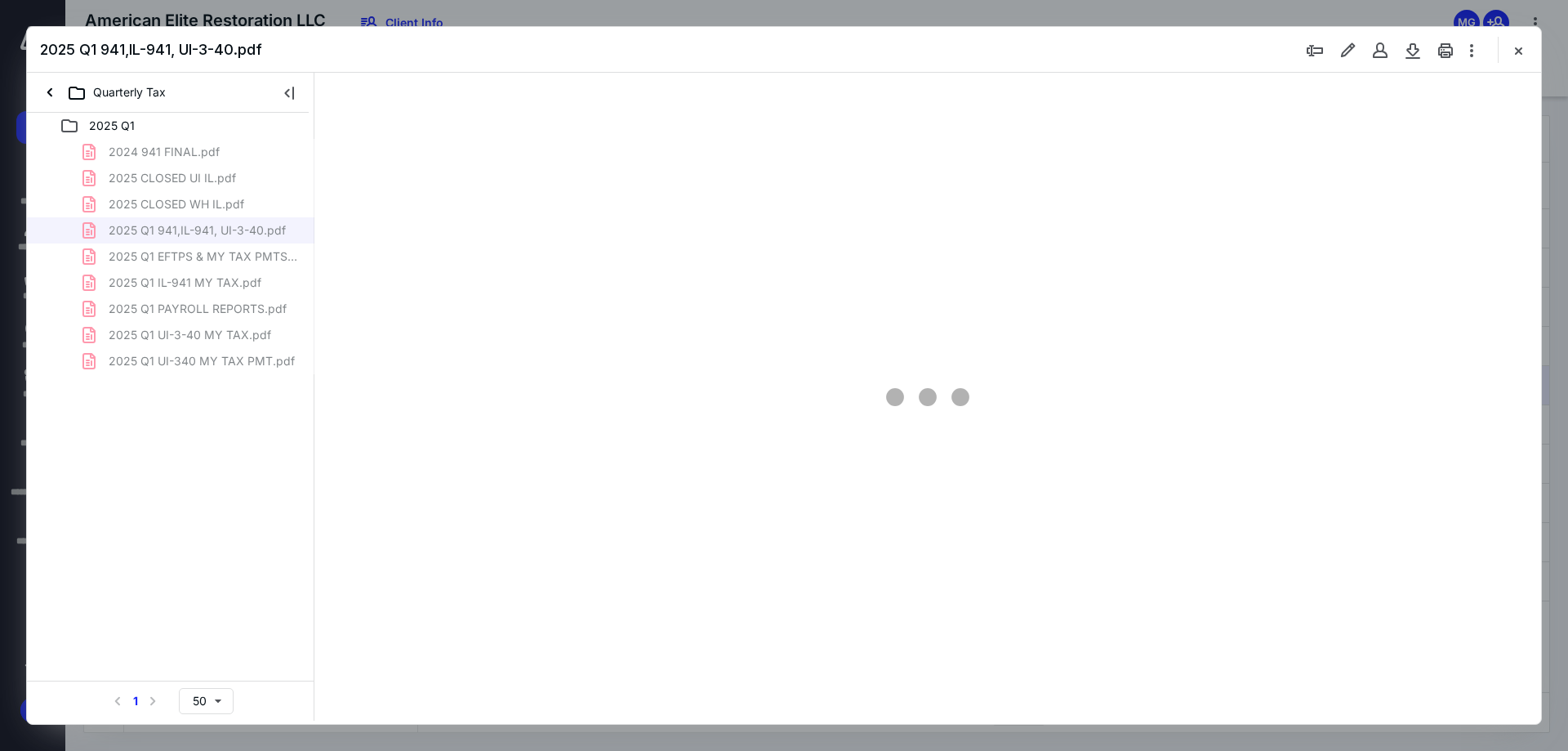 scroll, scrollTop: 0, scrollLeft: 0, axis: both 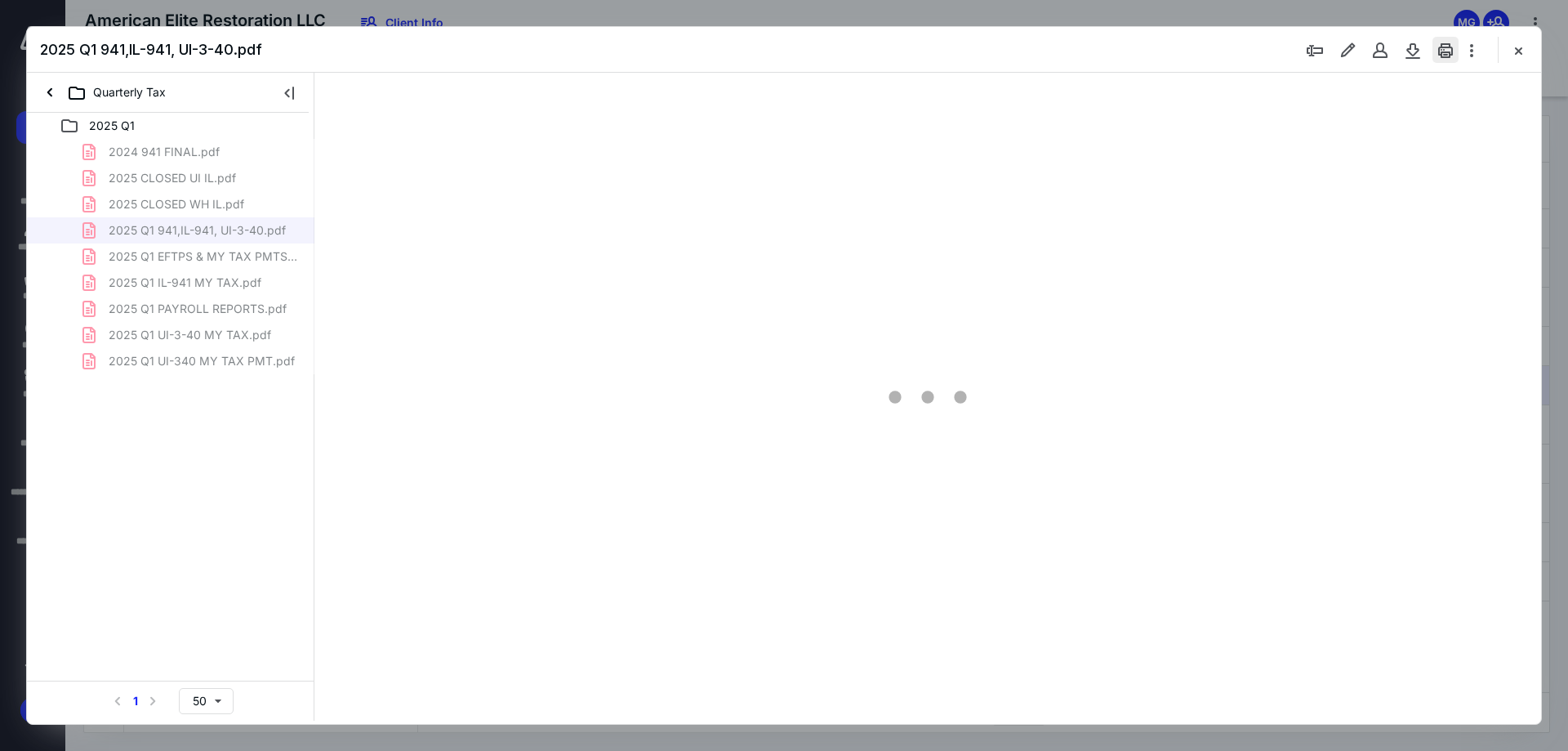 click at bounding box center (1446, 50) 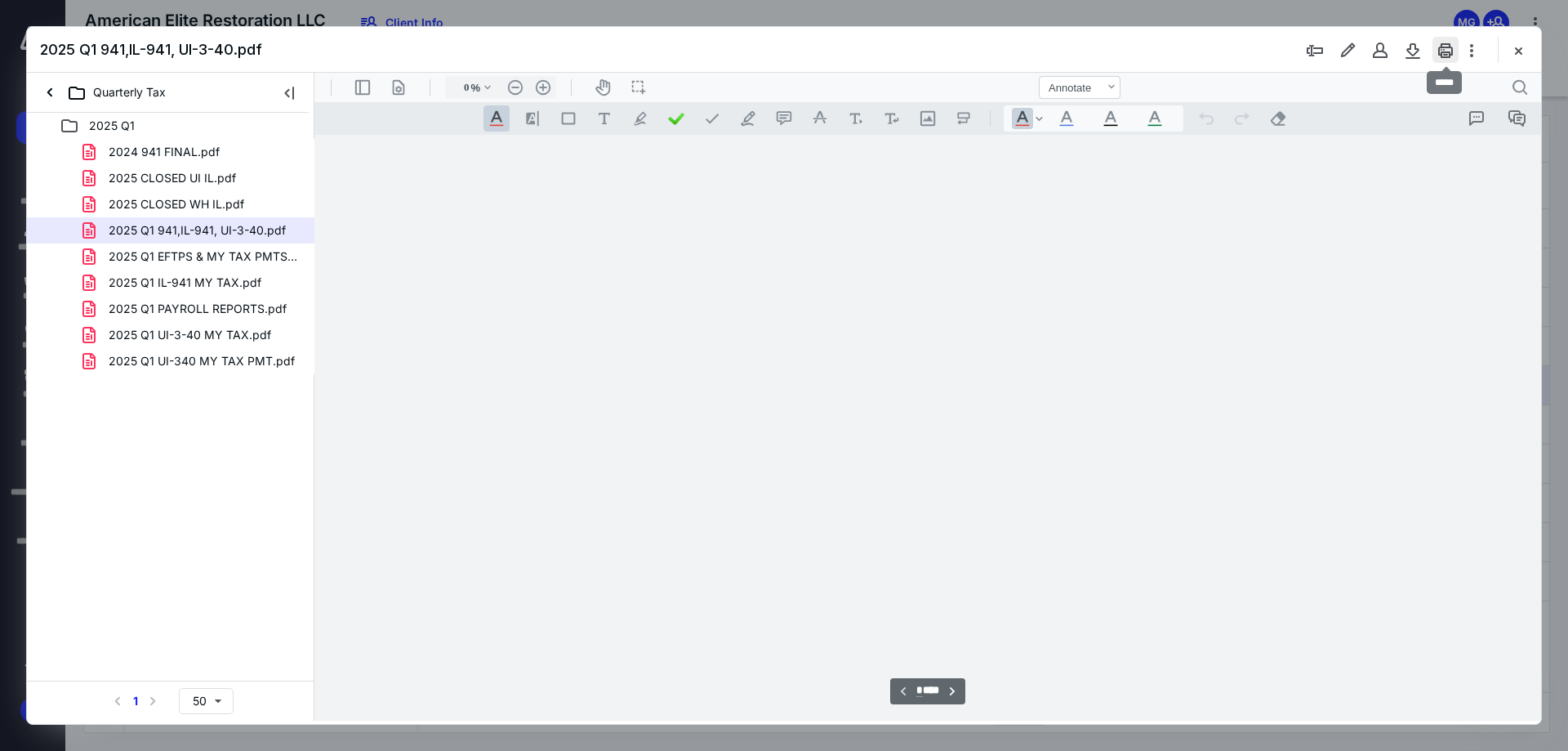type on "241" 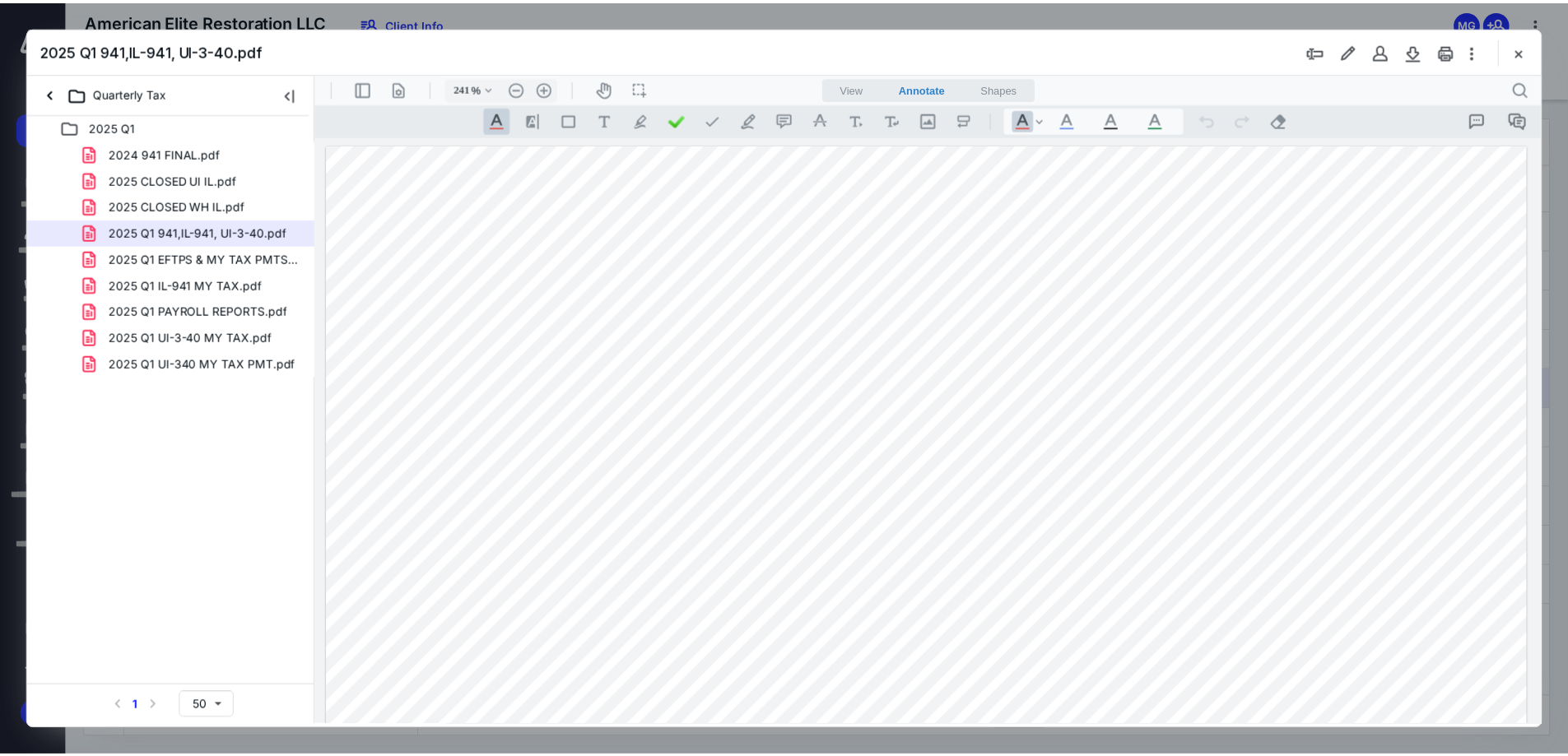 scroll, scrollTop: 71, scrollLeft: 0, axis: vertical 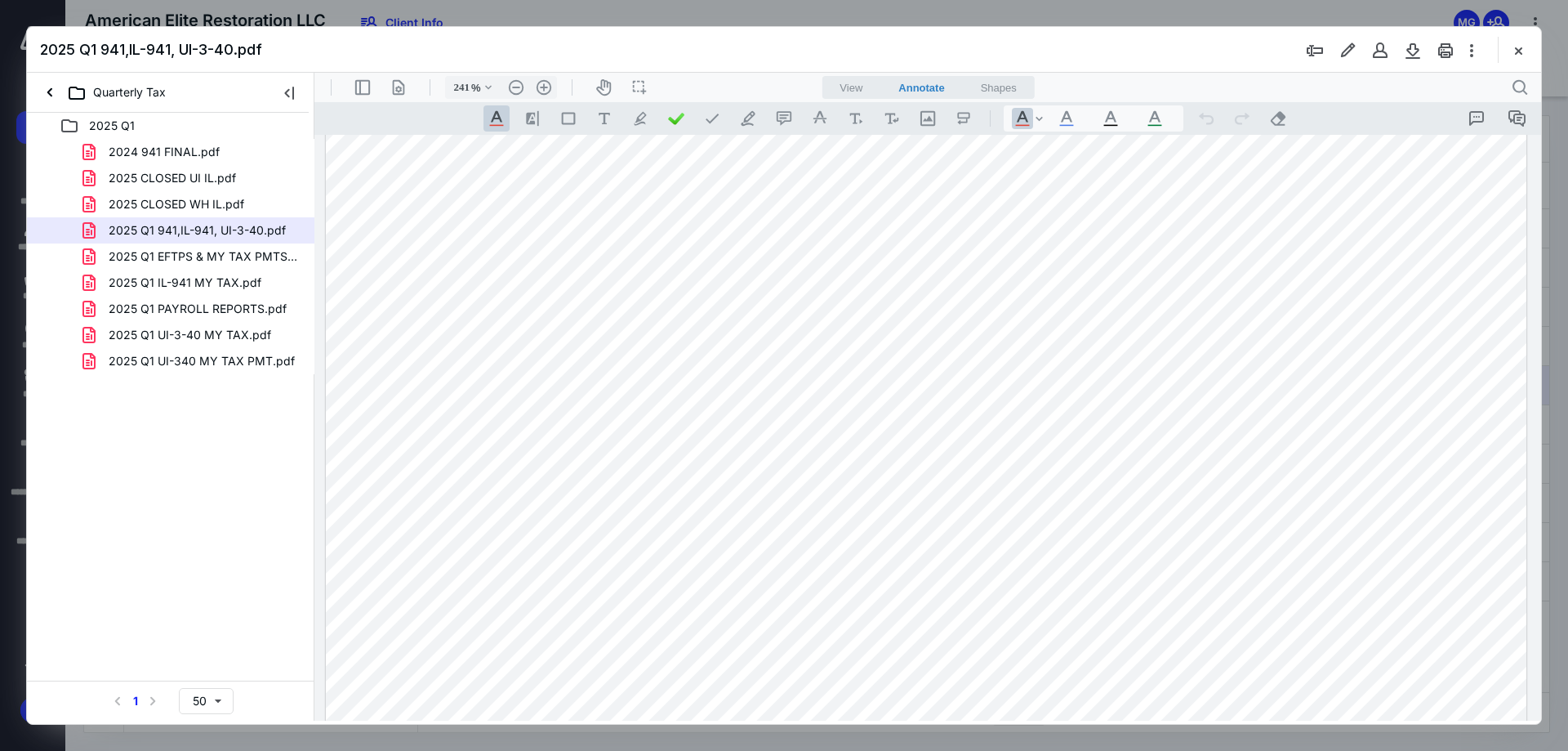click at bounding box center (1518, 50) 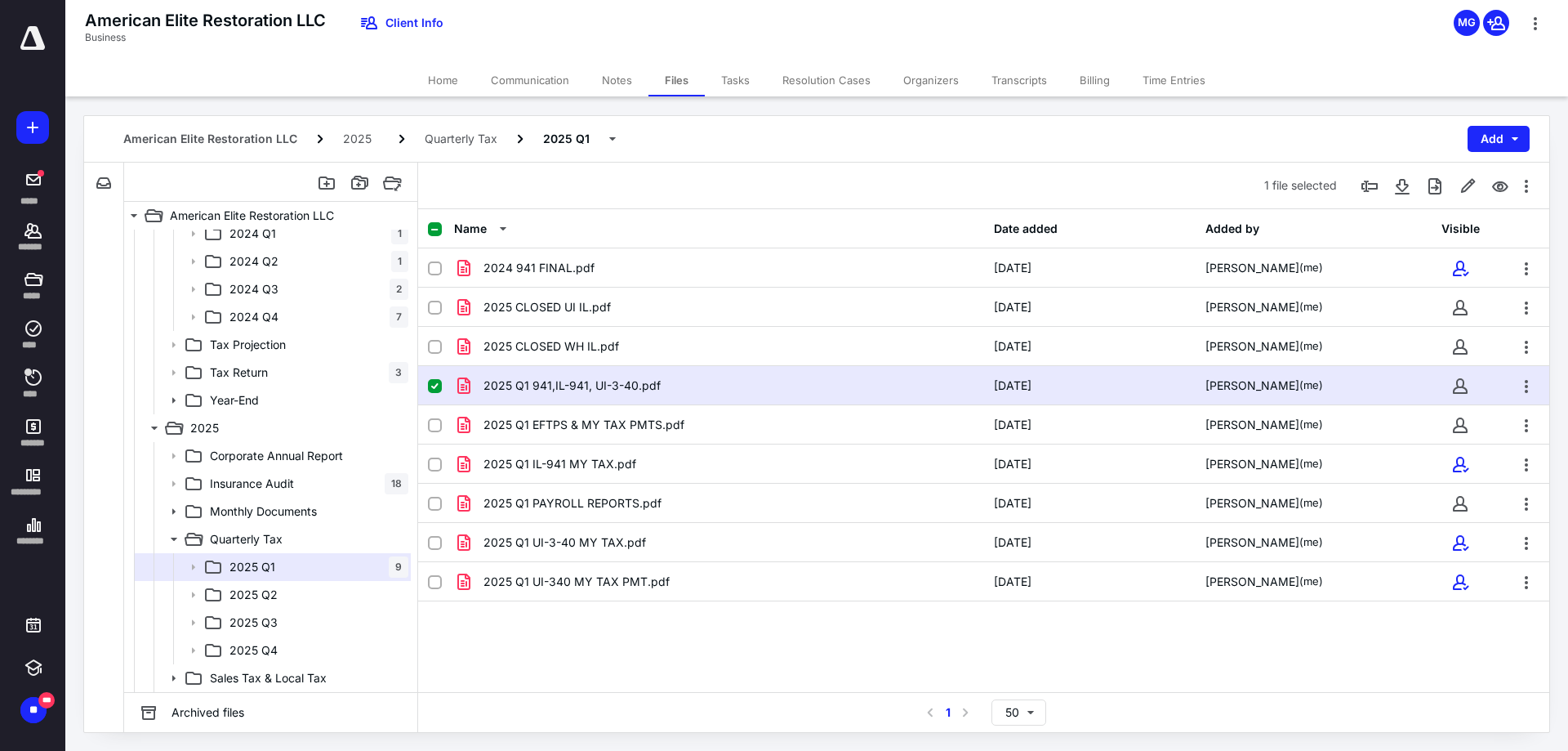 click at bounding box center (1535, 37) 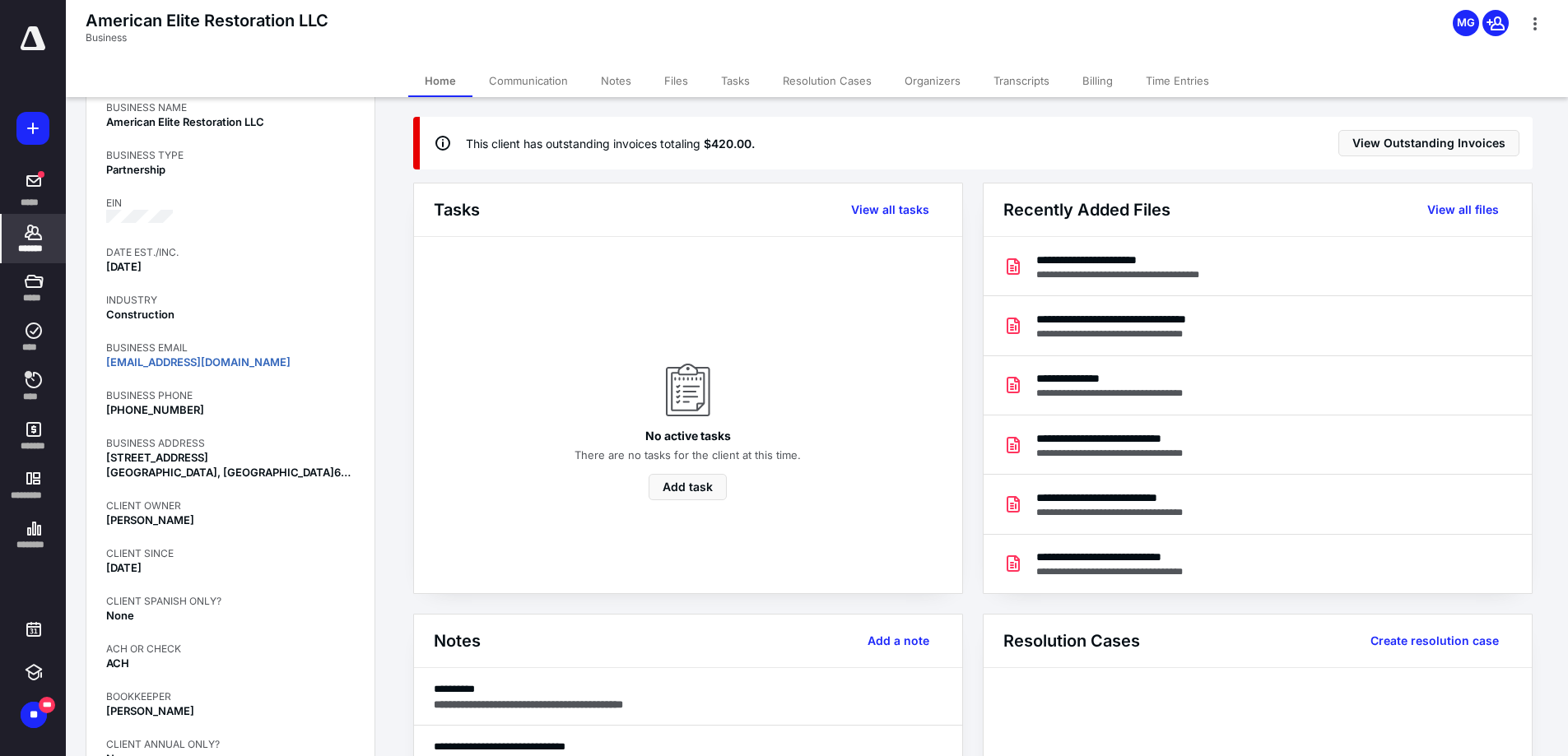 scroll, scrollTop: 740, scrollLeft: 0, axis: vertical 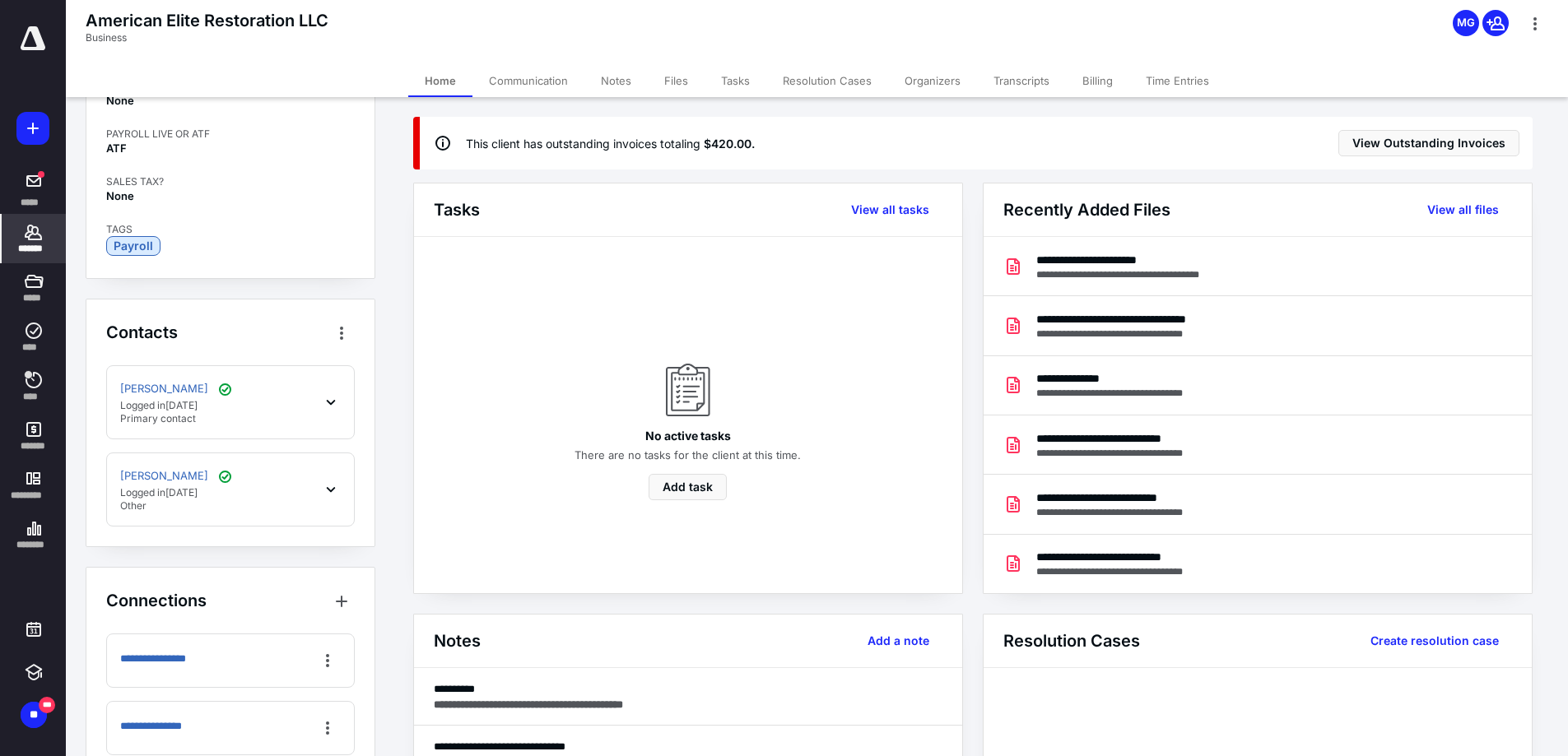click on "[PERSON_NAME] Logged [DATE][DATE] Primary contact" at bounding box center [230, 402] 